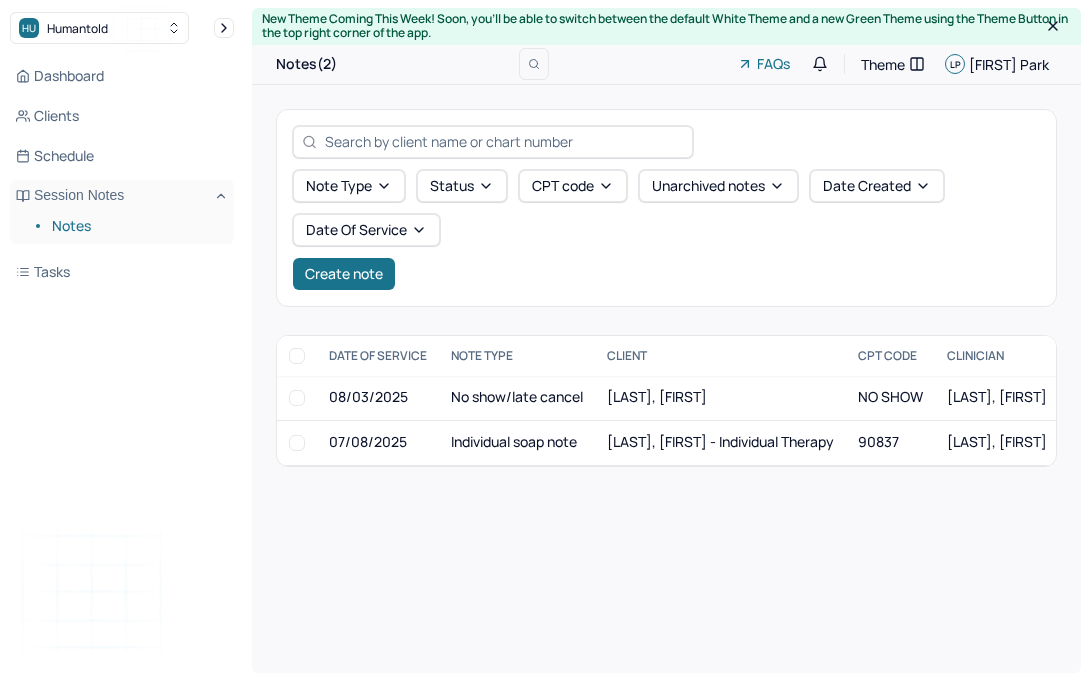 scroll, scrollTop: 0, scrollLeft: 0, axis: both 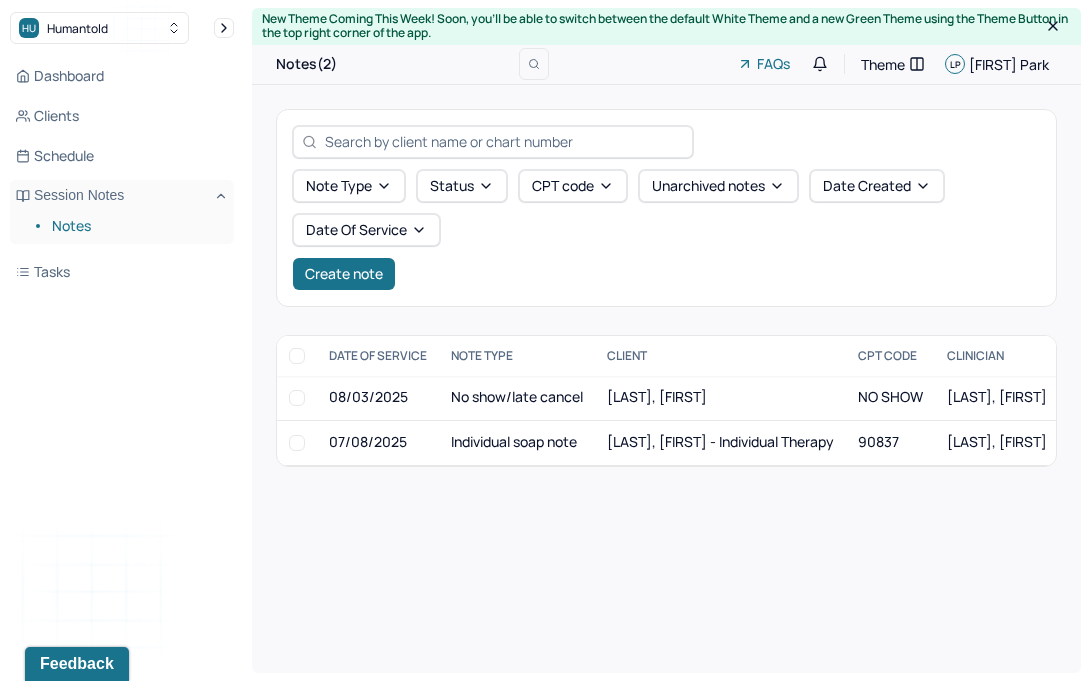 click on "Note type Status CPT code Unarchived notes Date Created Date Of Service Create note" at bounding box center [666, 230] 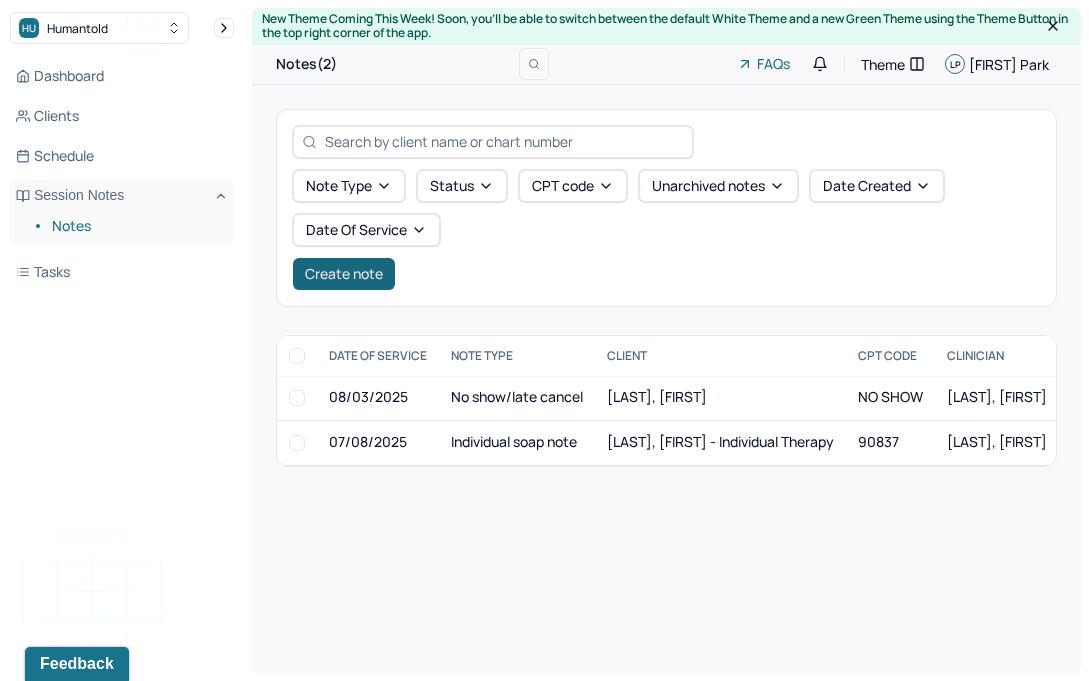 click on "Create note" at bounding box center (344, 274) 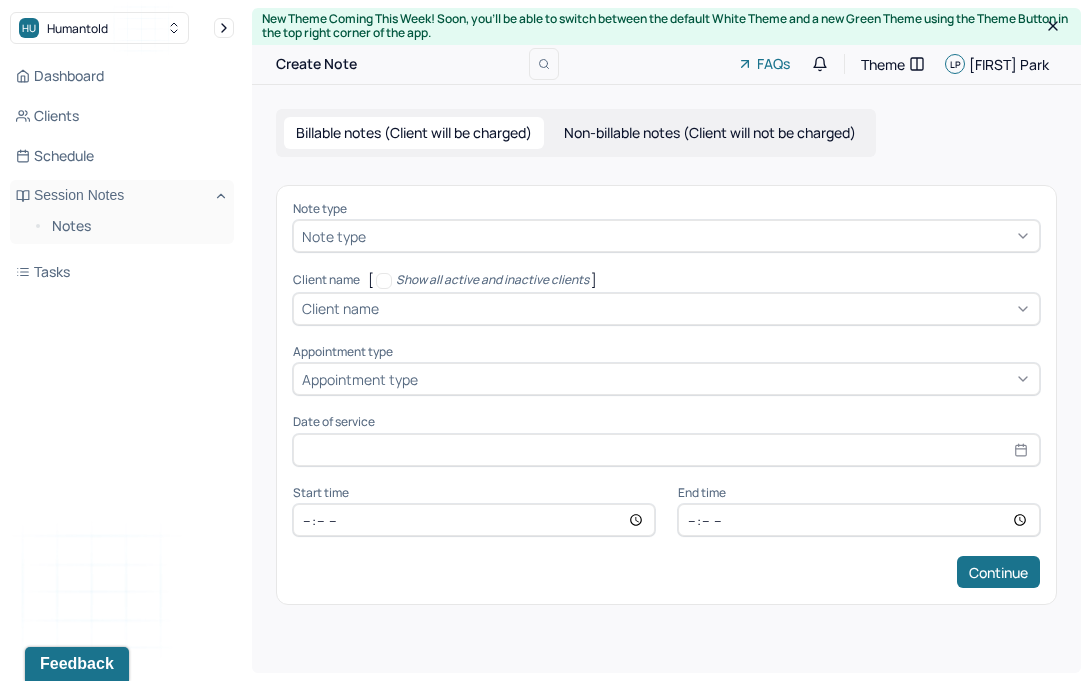 click at bounding box center (700, 236) 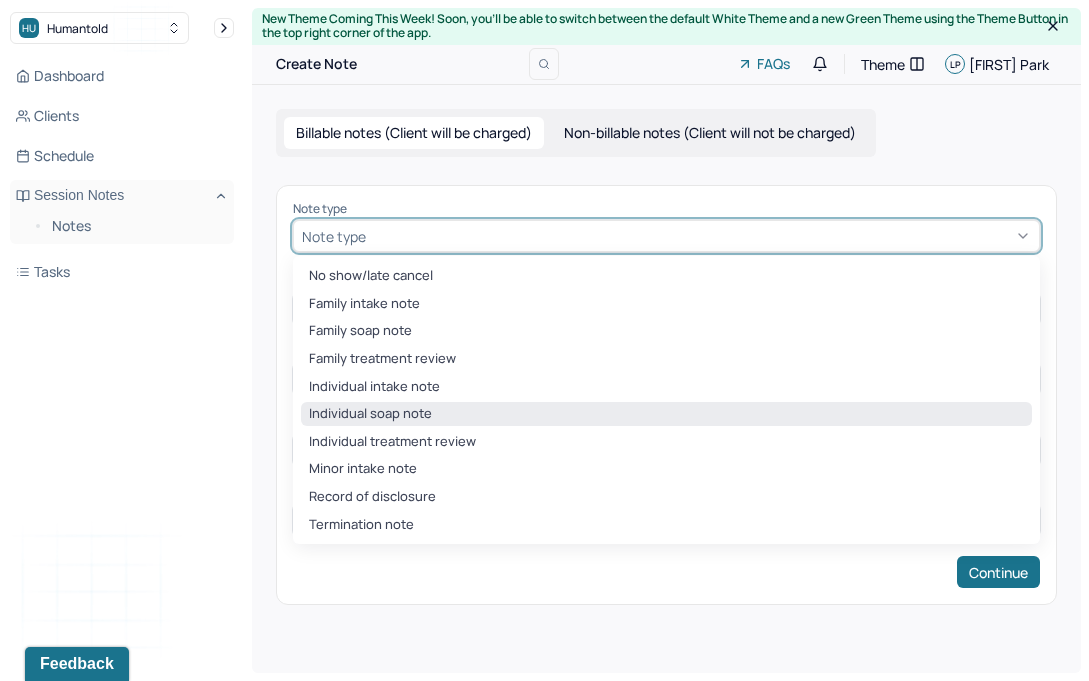 click on "Individual soap note" at bounding box center (666, 414) 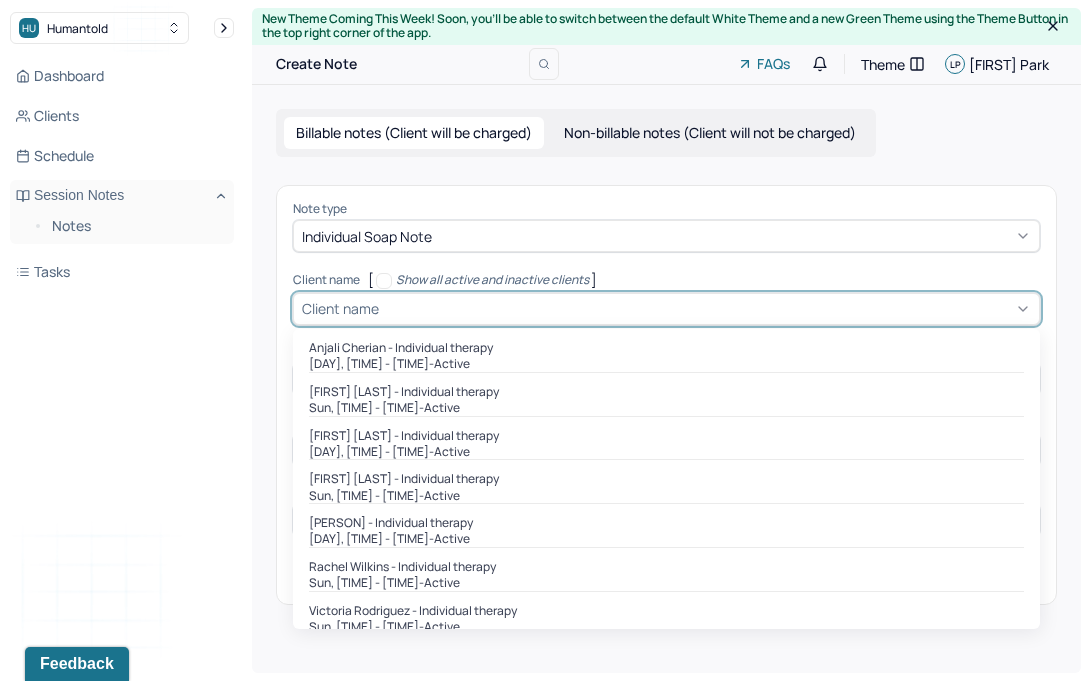 click at bounding box center (707, 308) 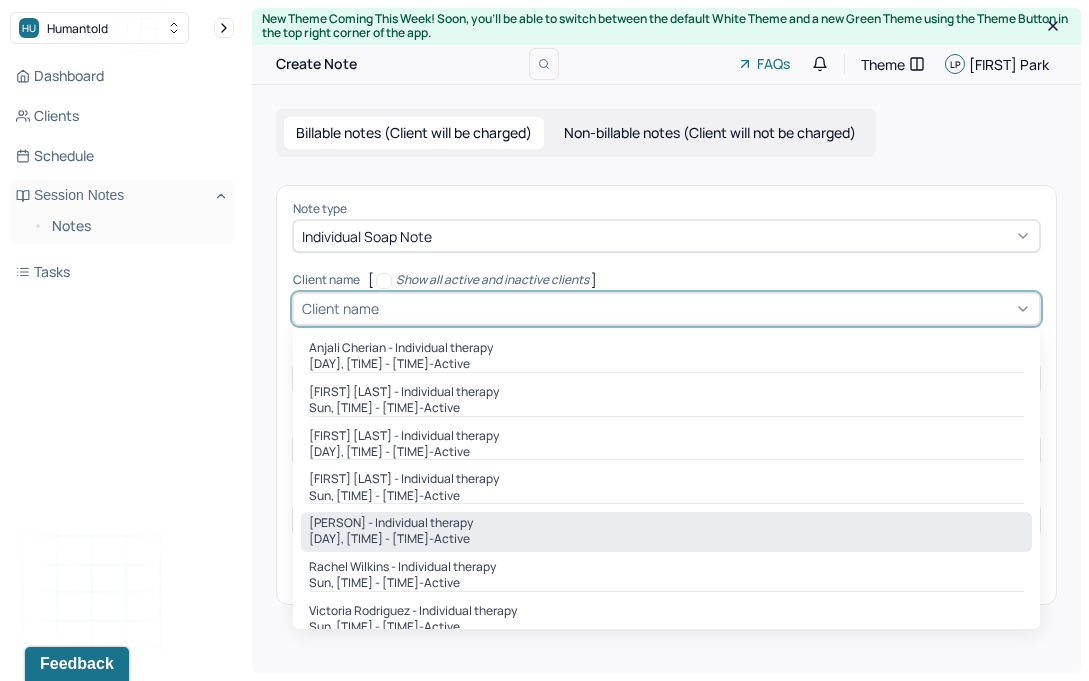 click on "[PERSON] - Individual therapy" at bounding box center (391, 523) 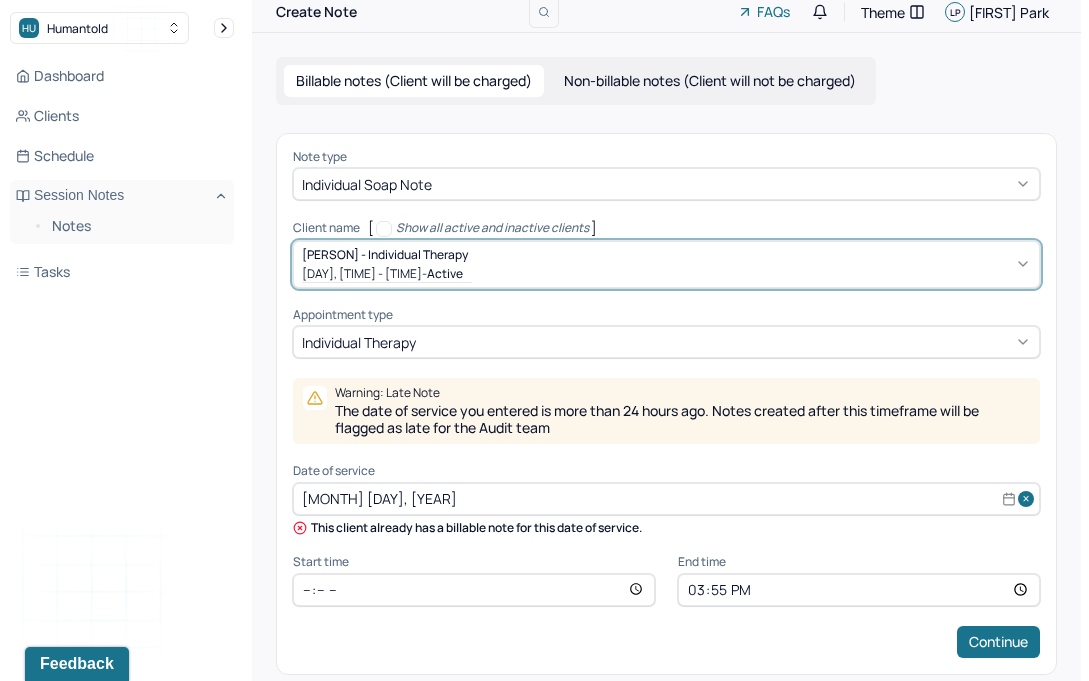 scroll, scrollTop: 74, scrollLeft: 0, axis: vertical 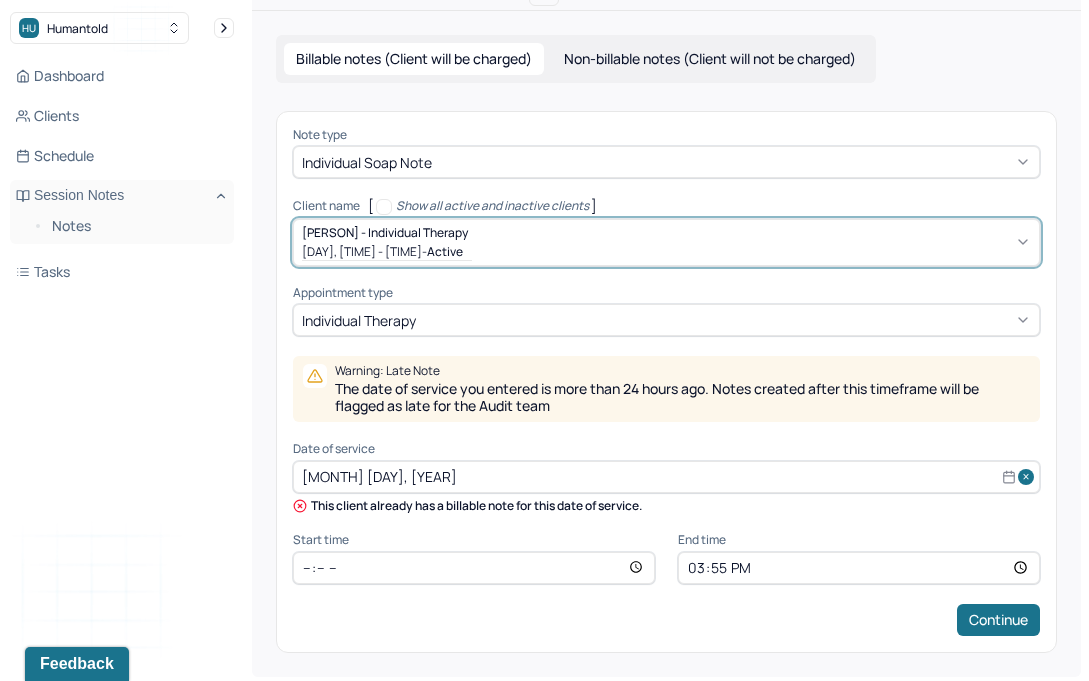 click on "[MONTH] [DAY], [YEAR]" at bounding box center (666, 477) 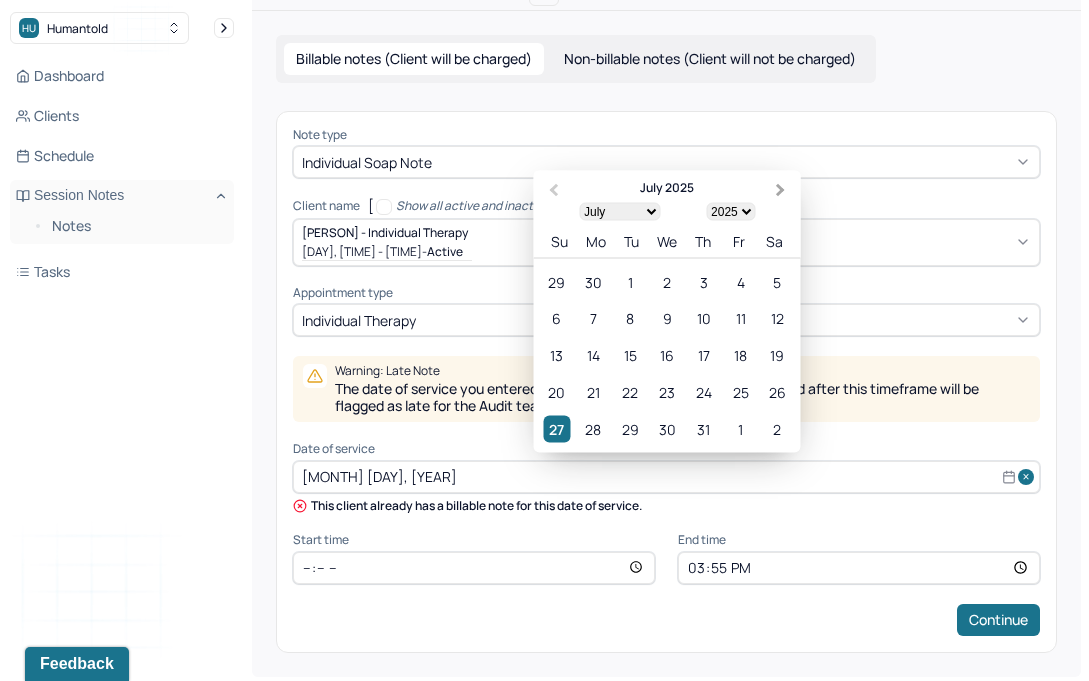click on "Next Month" at bounding box center (781, 190) 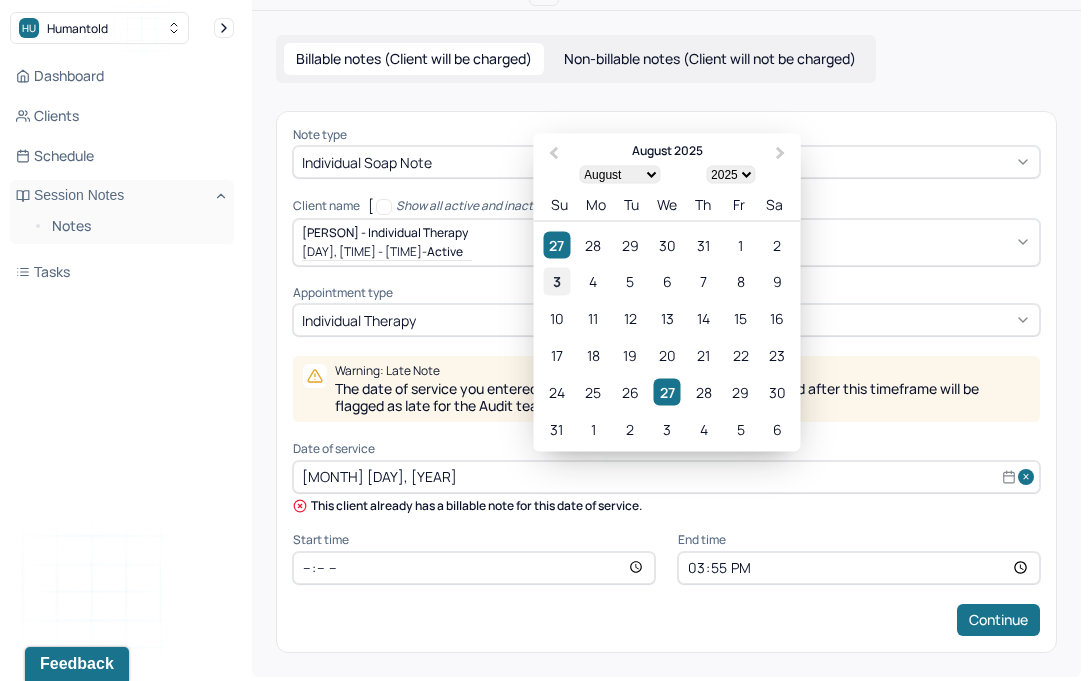 click on "3" at bounding box center (556, 281) 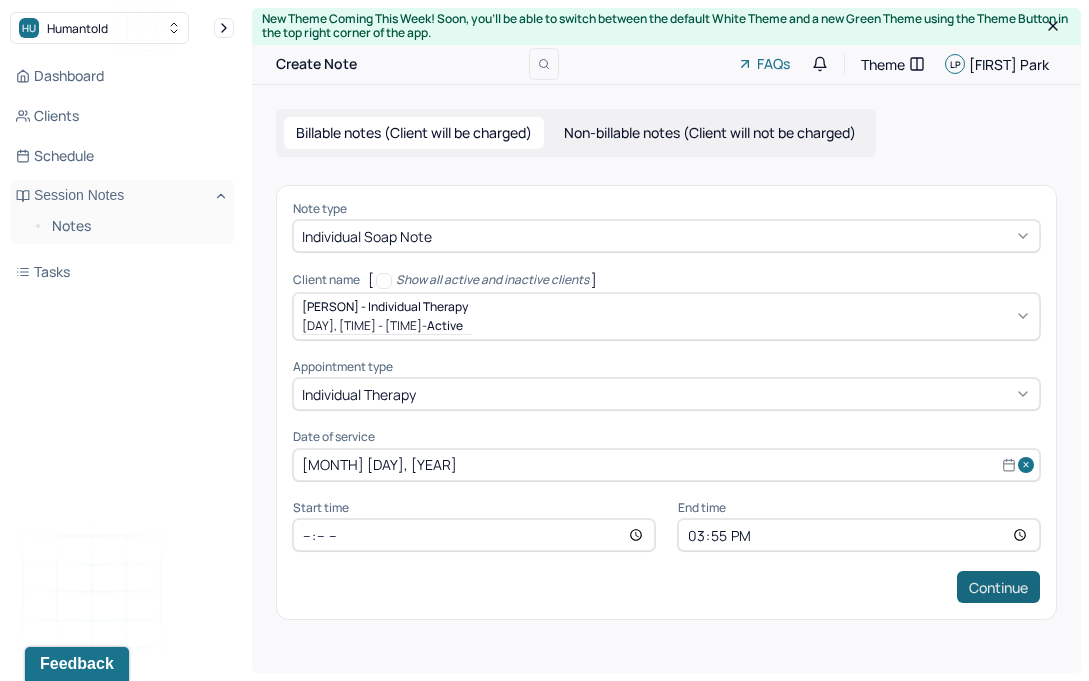 click on "Continue" at bounding box center [998, 587] 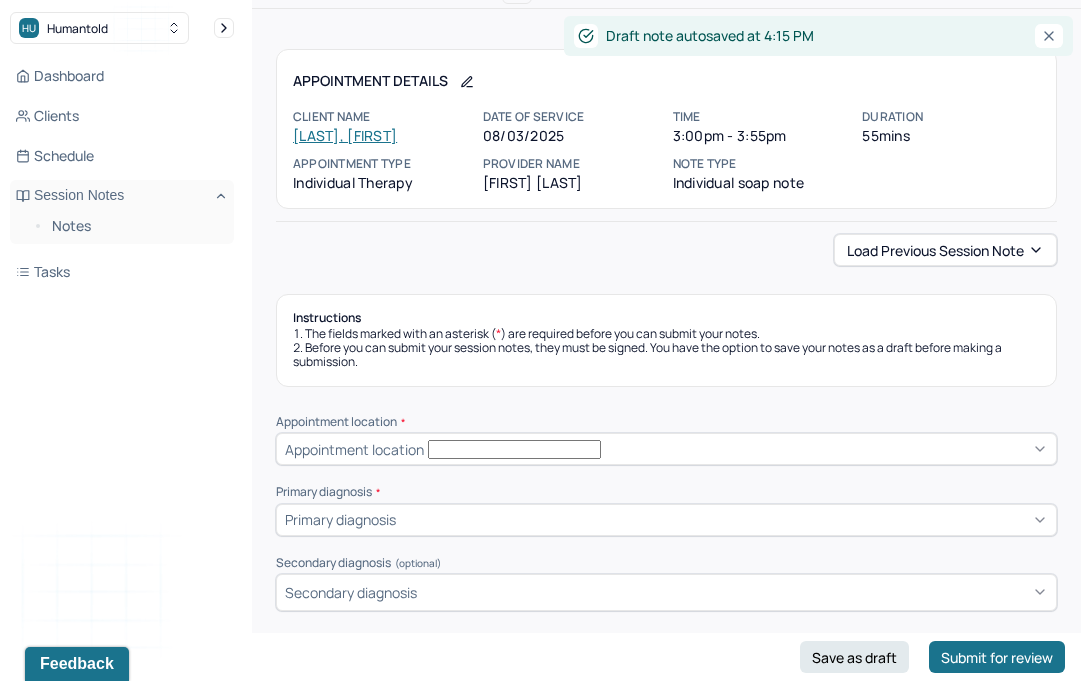 scroll, scrollTop: 256, scrollLeft: 0, axis: vertical 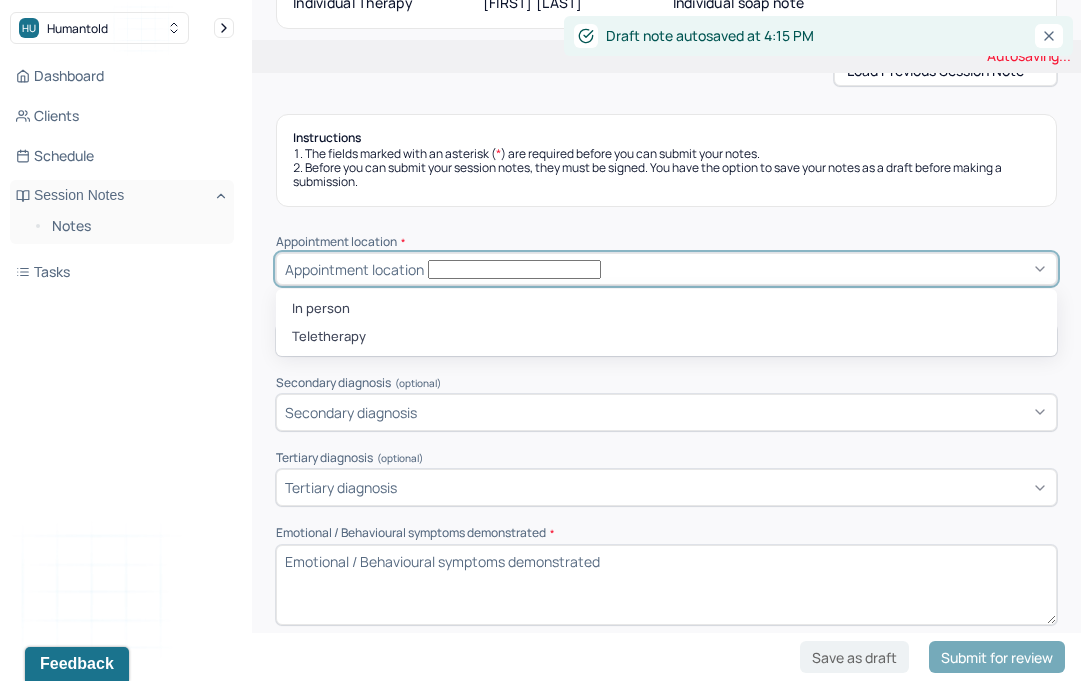 click on "Appointment location" at bounding box center (666, 269) 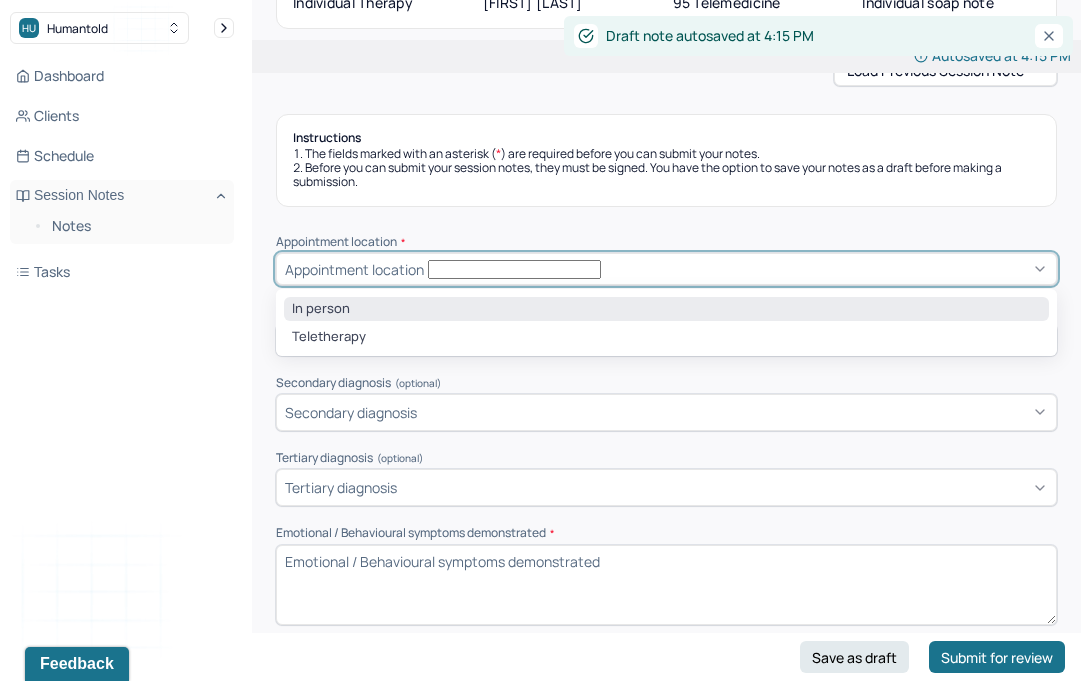 click on "In person" at bounding box center (666, 309) 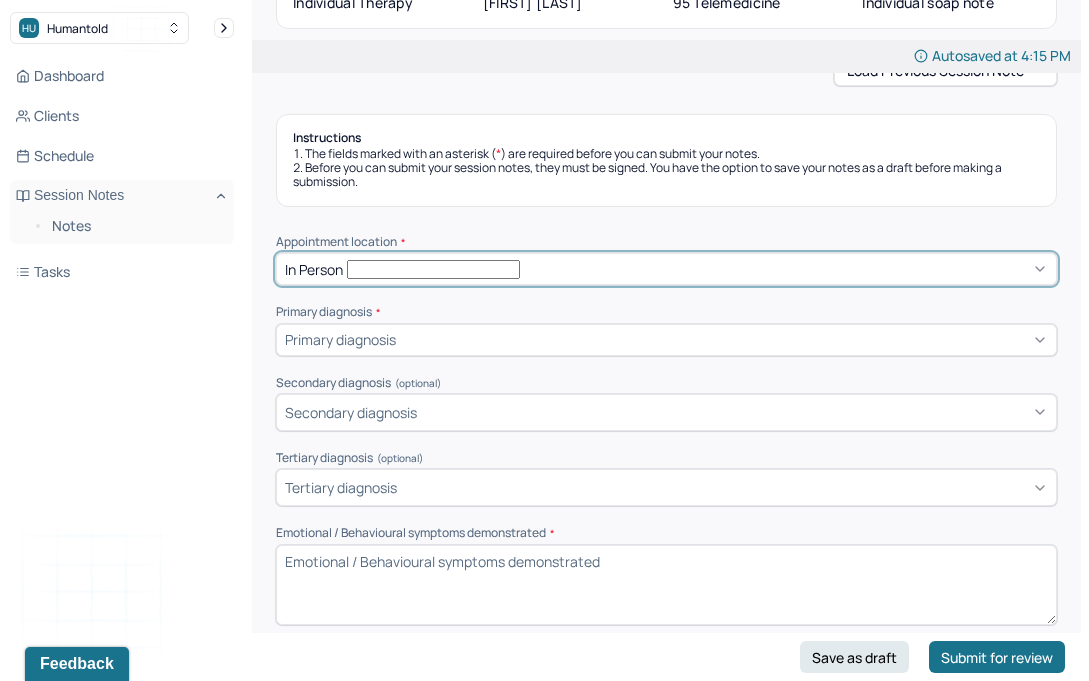 click at bounding box center [724, 339] 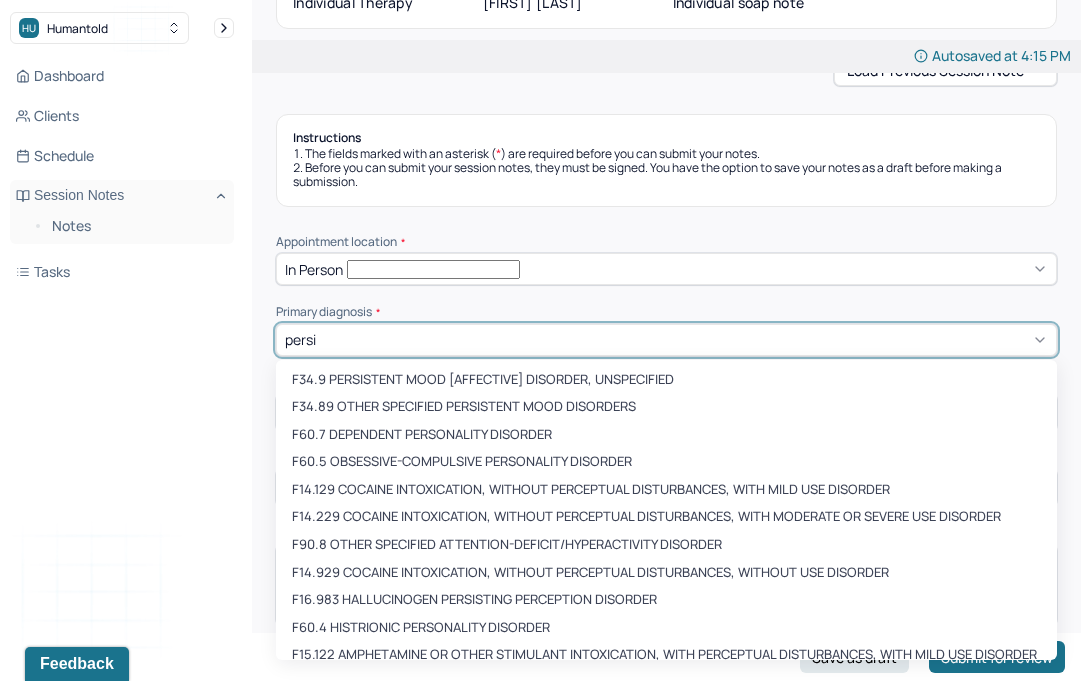 type on "persis" 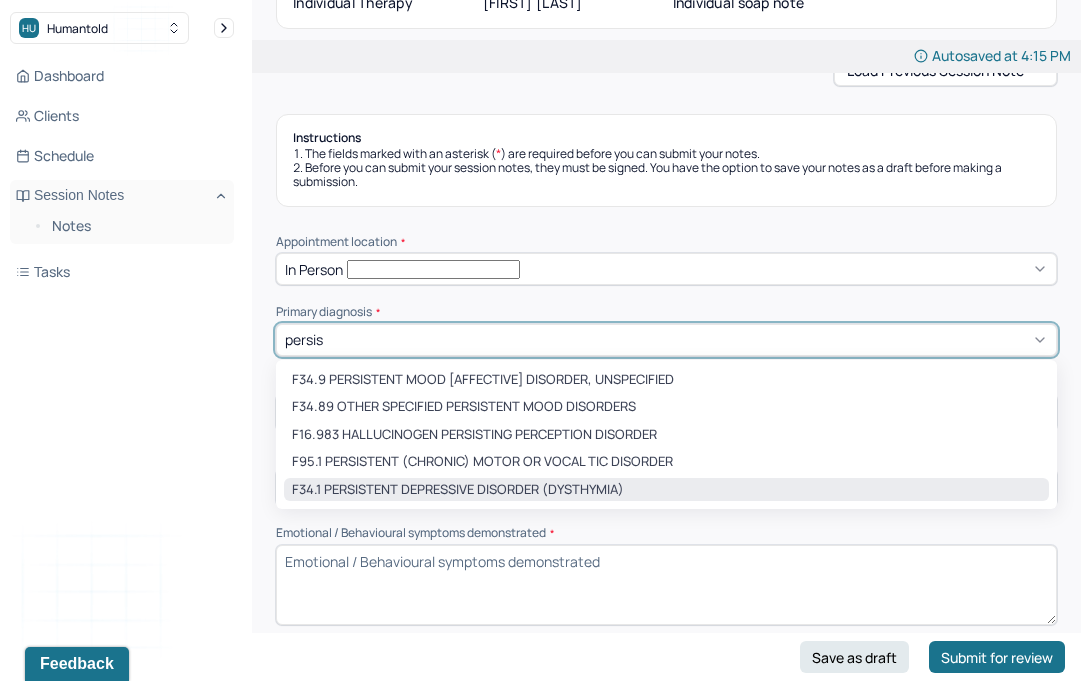 click on "F34.1 PERSISTENT DEPRESSIVE DISORDER (DYSTHYMIA)" at bounding box center [666, 490] 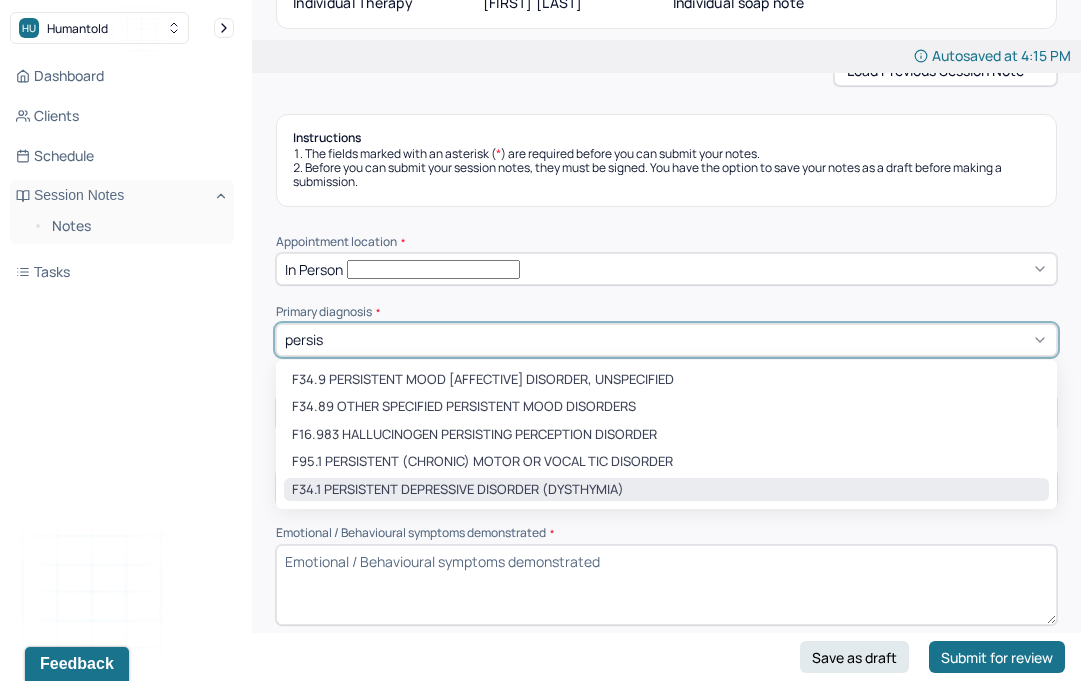 type 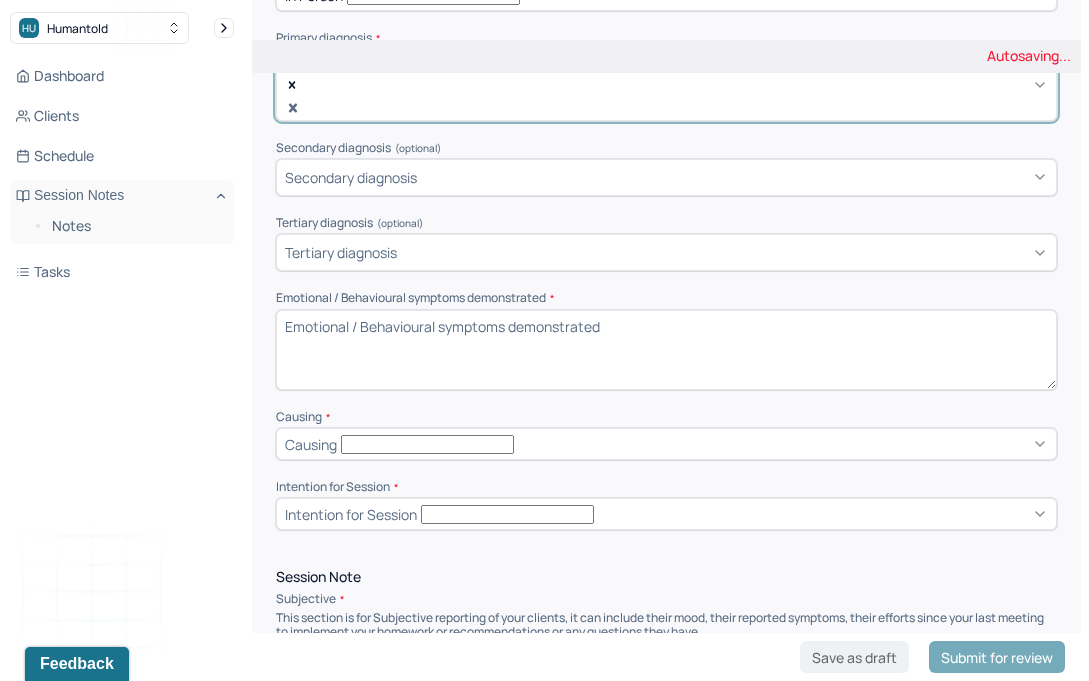 scroll, scrollTop: 545, scrollLeft: 0, axis: vertical 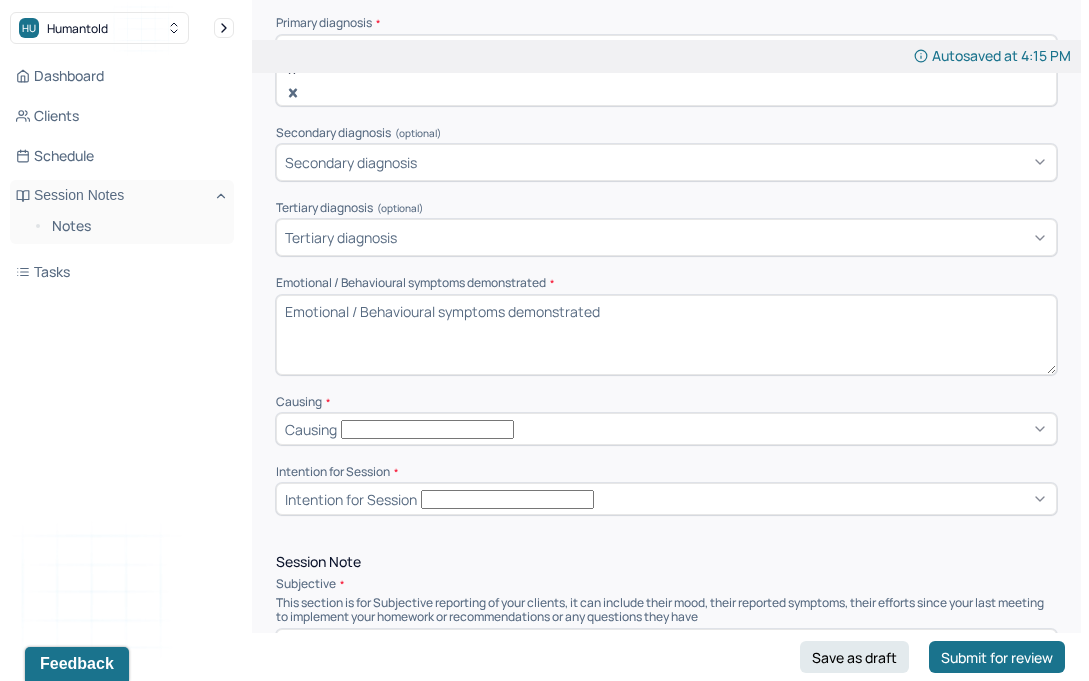 click on "Emotional / Behavioural symptoms demonstrated *" at bounding box center (666, 335) 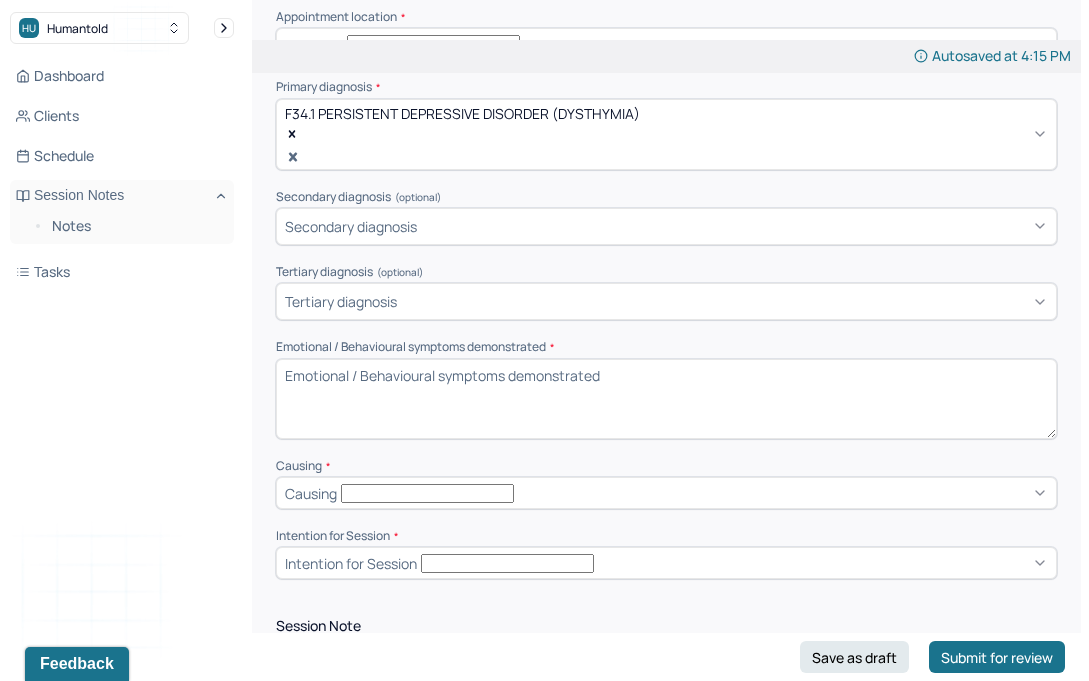 scroll, scrollTop: 475, scrollLeft: 0, axis: vertical 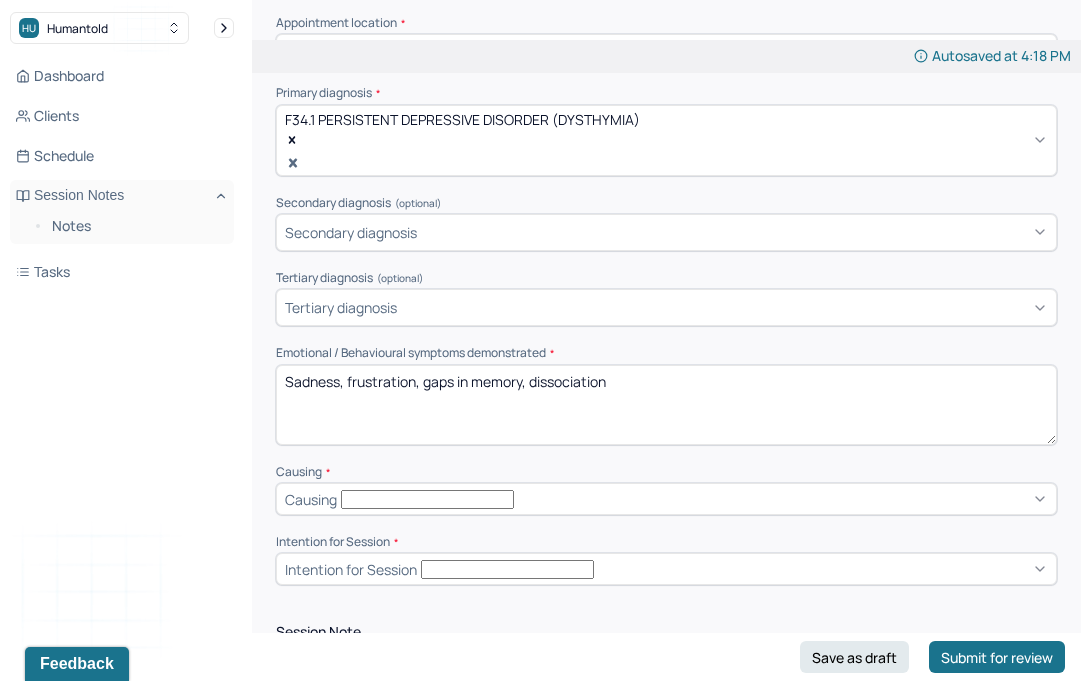 click on "Sadness, frustration, gaps in memory, dissociation" at bounding box center (666, 405) 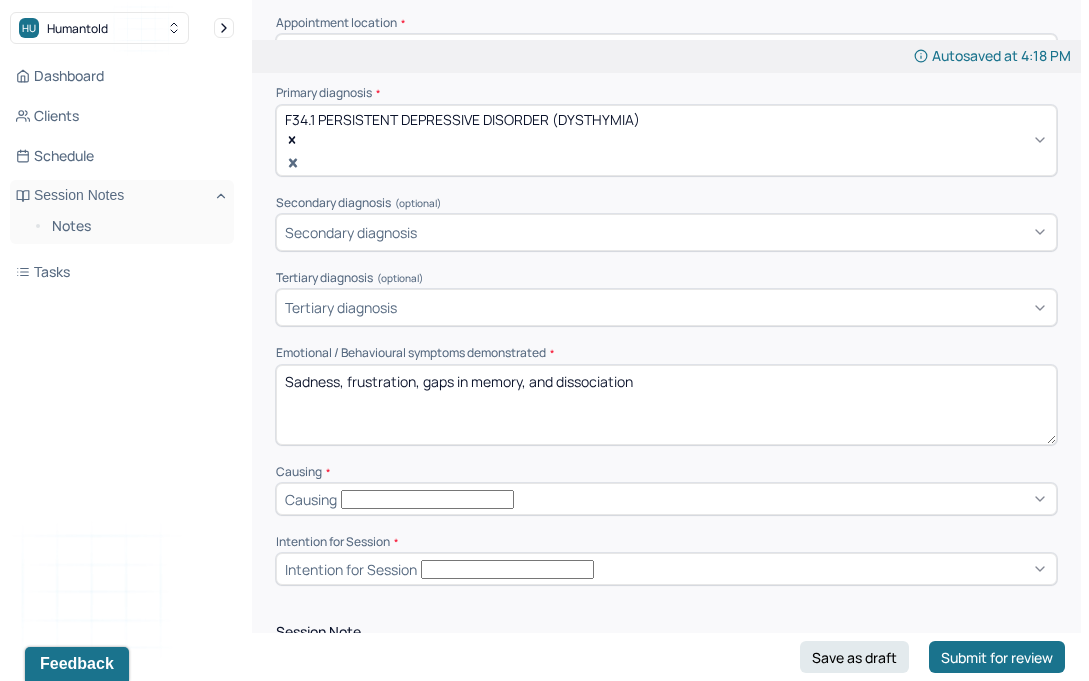 type on "Sadness, frustration, gaps in memory, and dissociation" 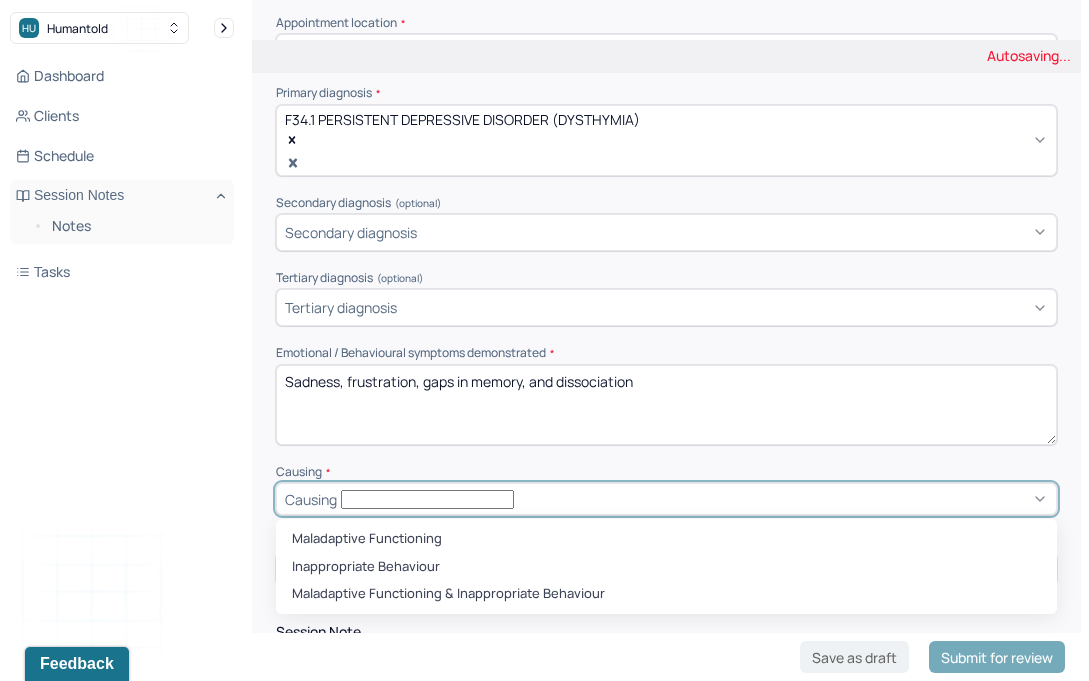 click on "Causing" at bounding box center (666, 499) 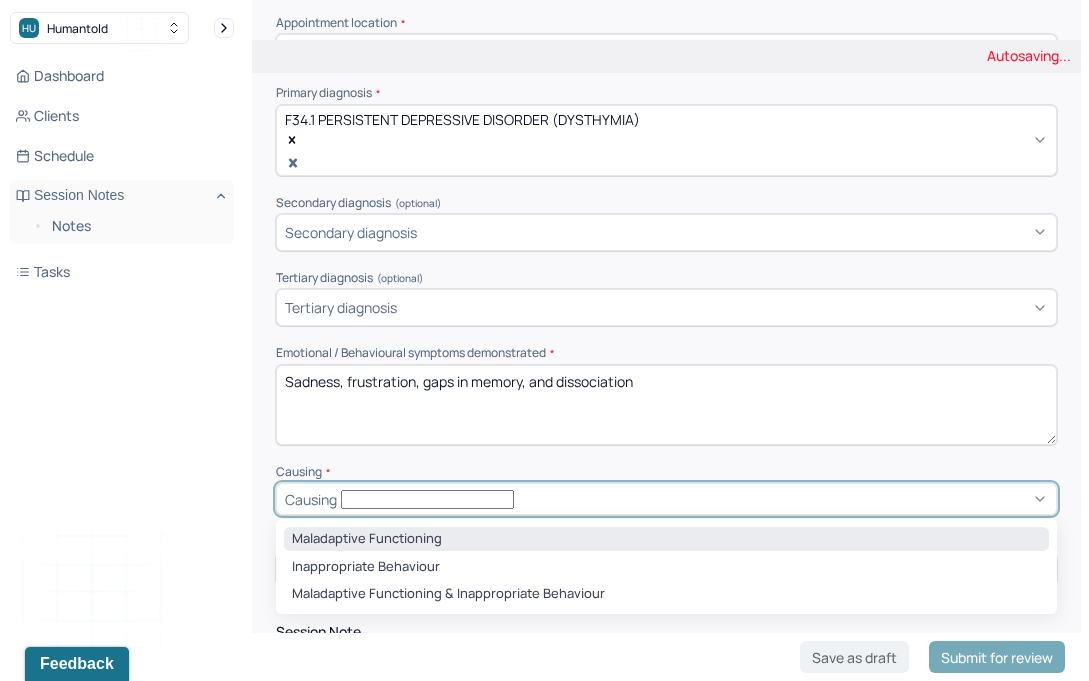 click on "Maladaptive Functioning" at bounding box center [666, 539] 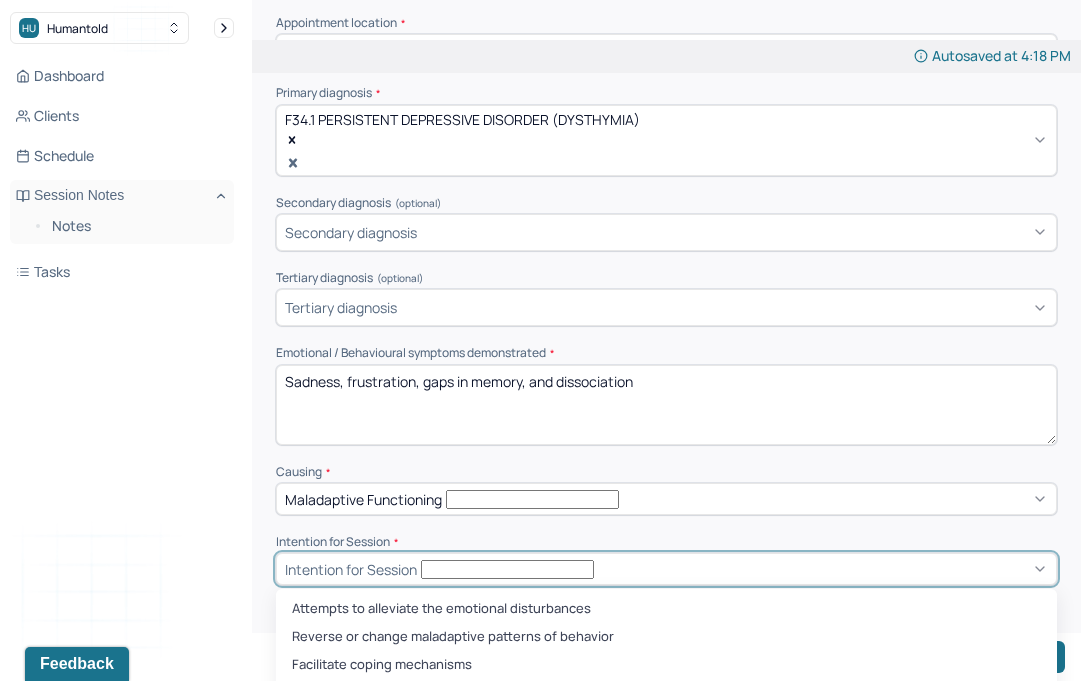 click on "Attempts to alleviate the emotional disturbances, 1 of 6. 6 results available. Use Up and Down to choose options, press Enter to select the currently focused option, press Escape to exit the menu, press Tab to select the option and exit the menu. Intention for Session Attempts to alleviate the emotional disturbances Reverse or change maladaptive patterns of behavior Facilitate coping mechanisms Encourage personality growth and development Encourage personality growth and minimize maladaptive functioning Facilitate coping mechanisms" at bounding box center (666, 569) 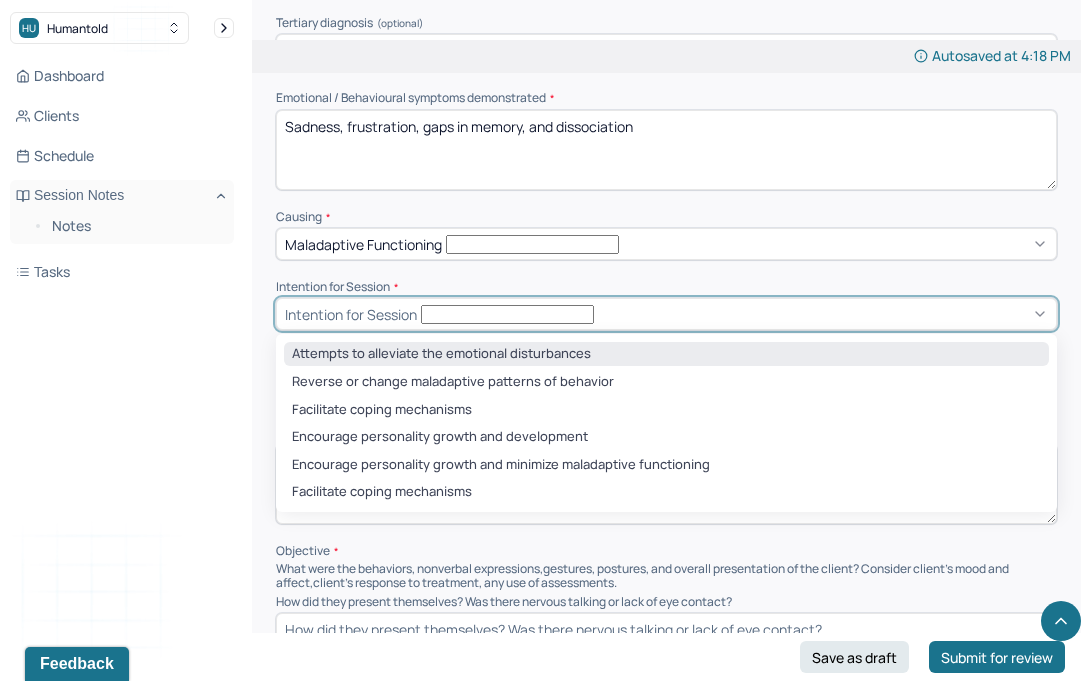 scroll, scrollTop: 732, scrollLeft: 0, axis: vertical 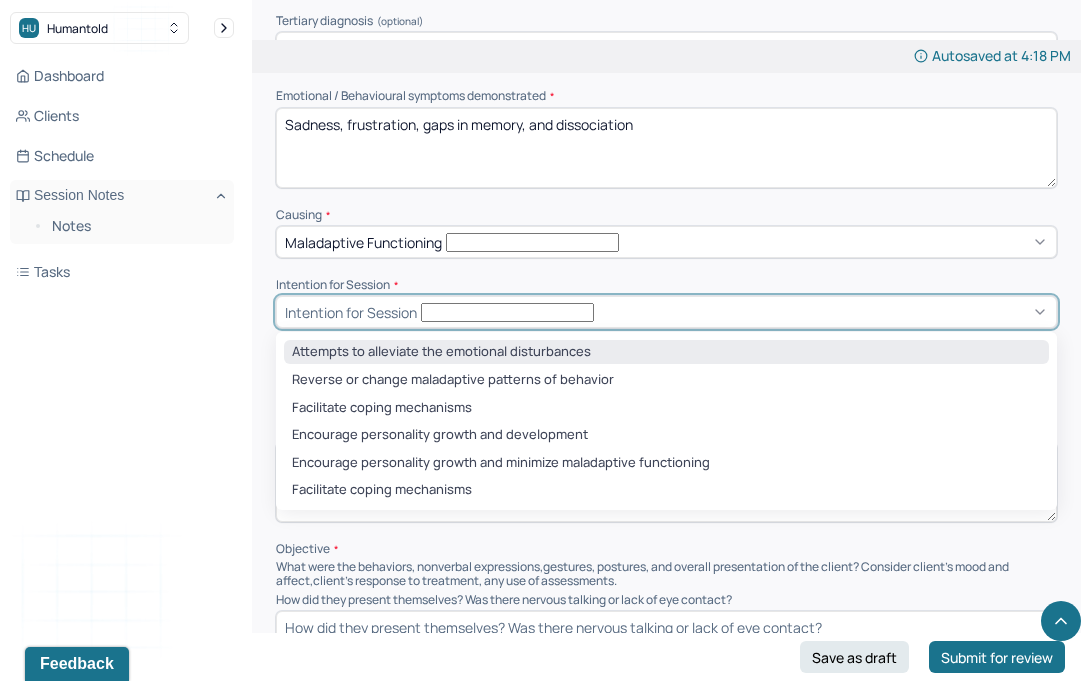 click on "Attempts to alleviate the emotional disturbances" at bounding box center [666, 352] 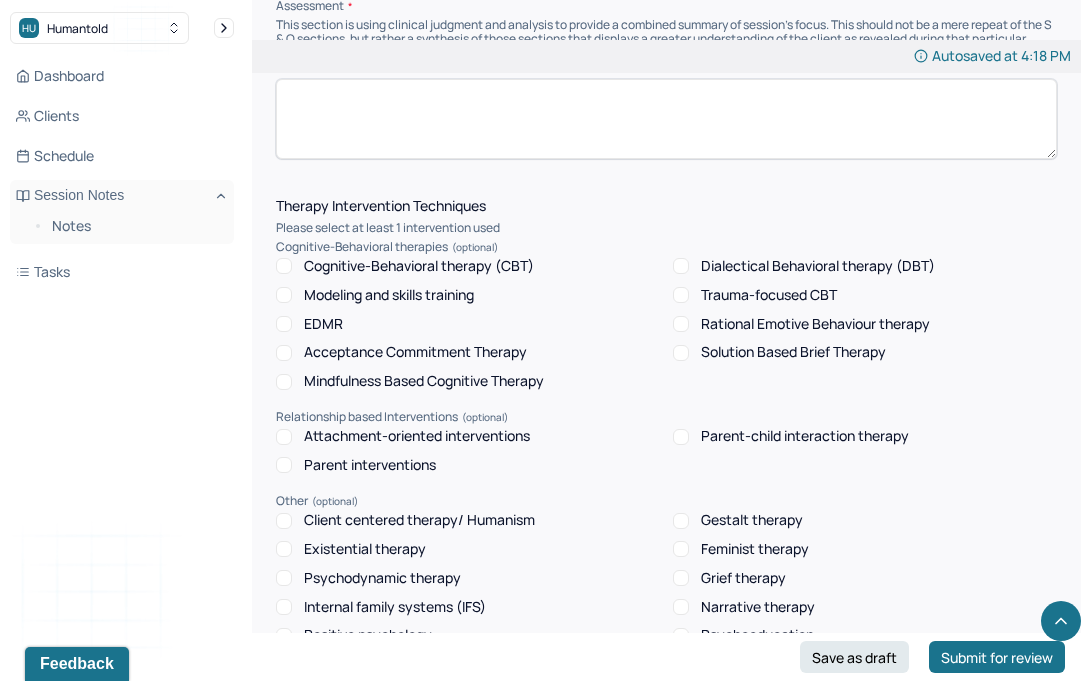 scroll, scrollTop: 1445, scrollLeft: 0, axis: vertical 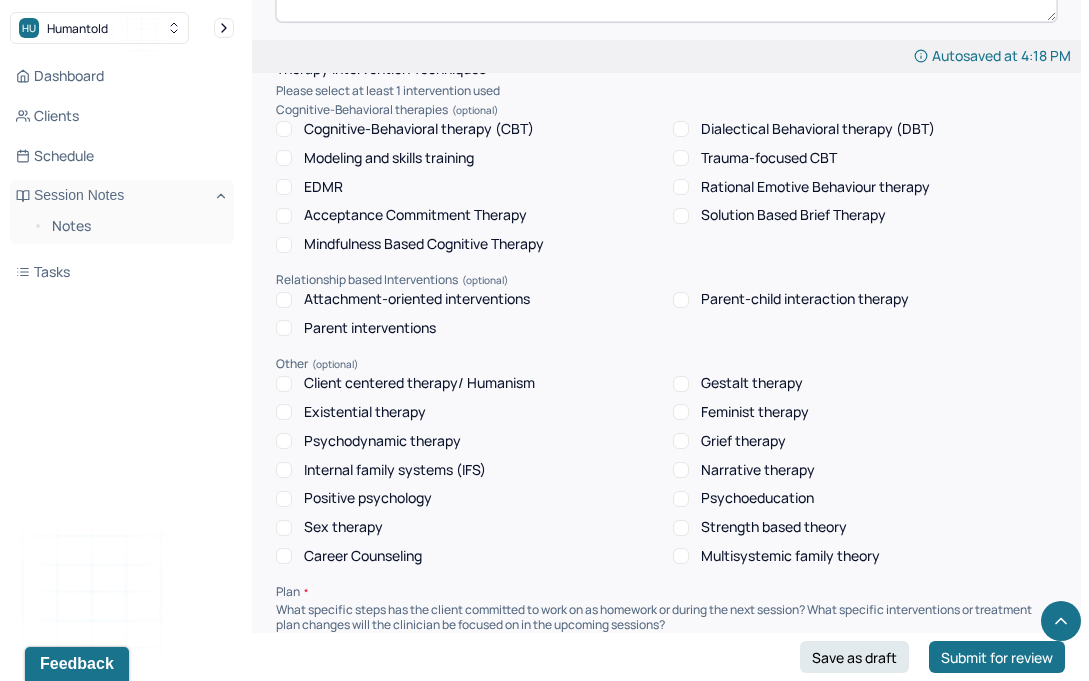click on "Psychodynamic therapy" at bounding box center (382, 441) 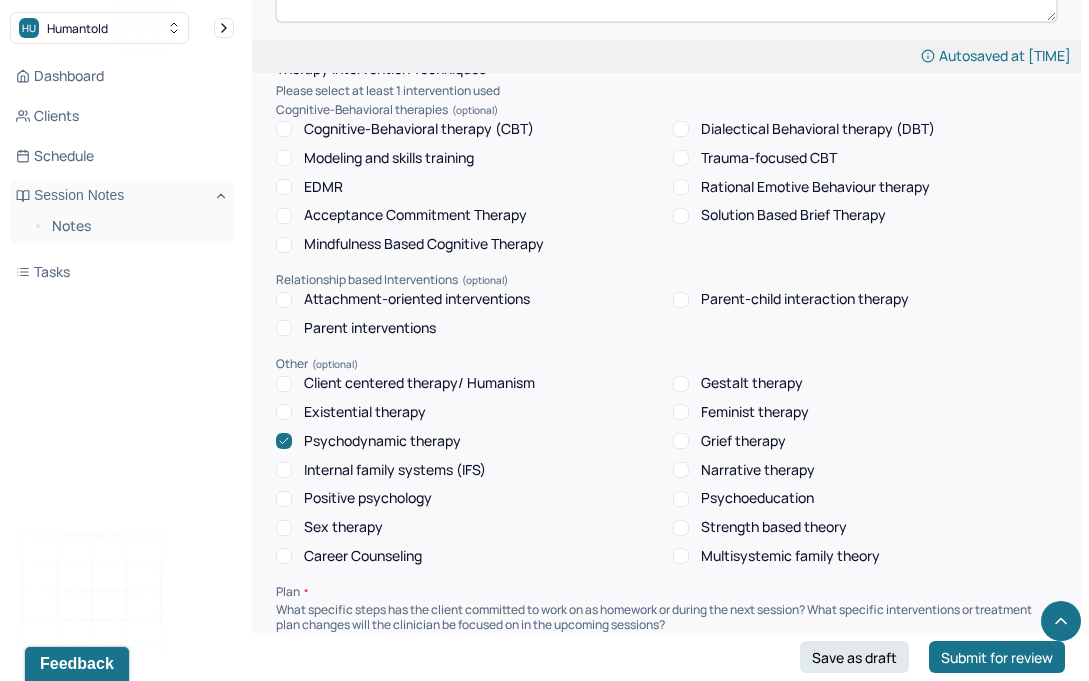 click on "Narrative therapy" at bounding box center [758, 470] 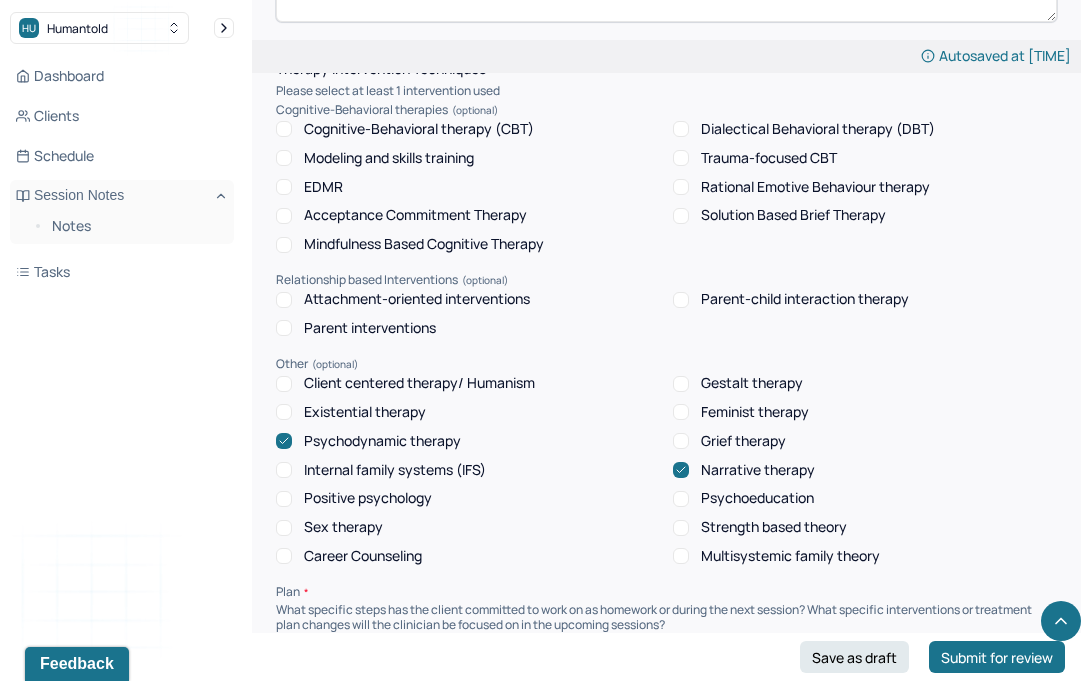 click on "Psychoeducation" at bounding box center (757, 498) 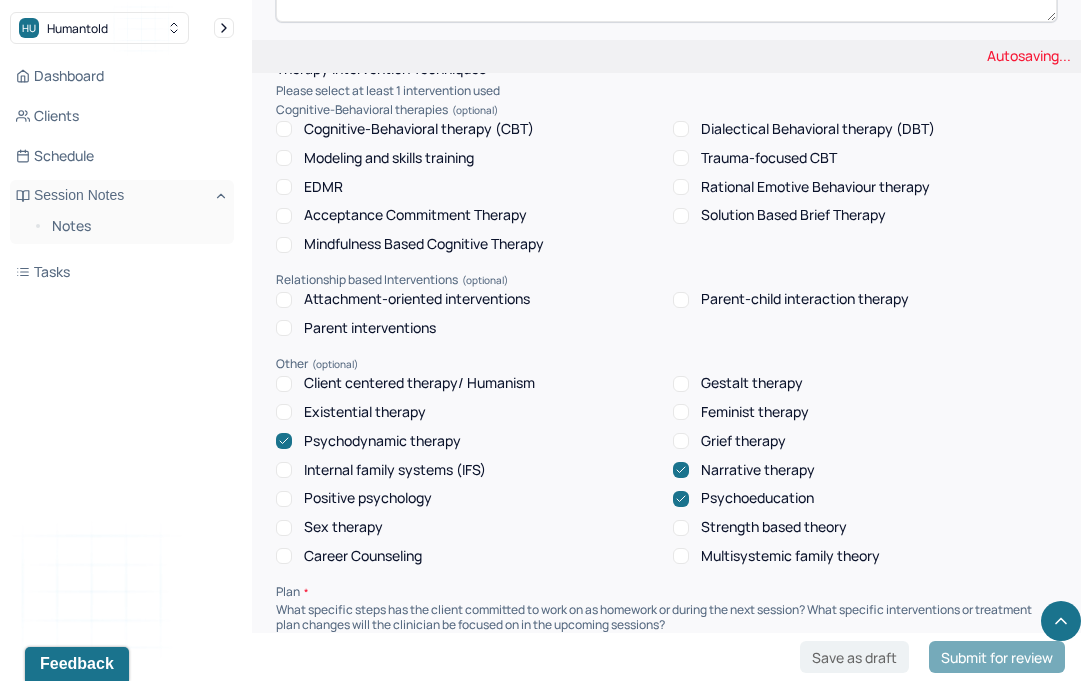 scroll, scrollTop: 1562, scrollLeft: 0, axis: vertical 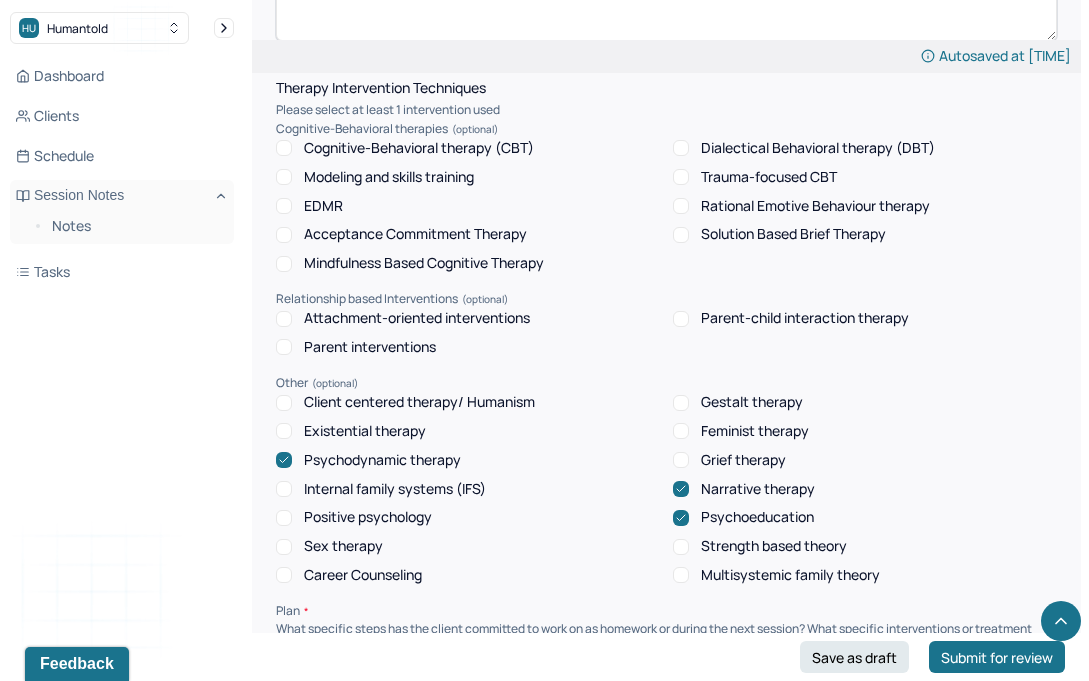 click on "Client centered therapy/ Humanism Gestalt therapy Existential therapy Feminist therapy Psychodynamic therapy Grief therapy Internal family systems (IFS) Narrative therapy Positive psychology Psychoeducation Sex therapy Strength based theory Career Counseling Multisystemic family theory" at bounding box center (666, 489) 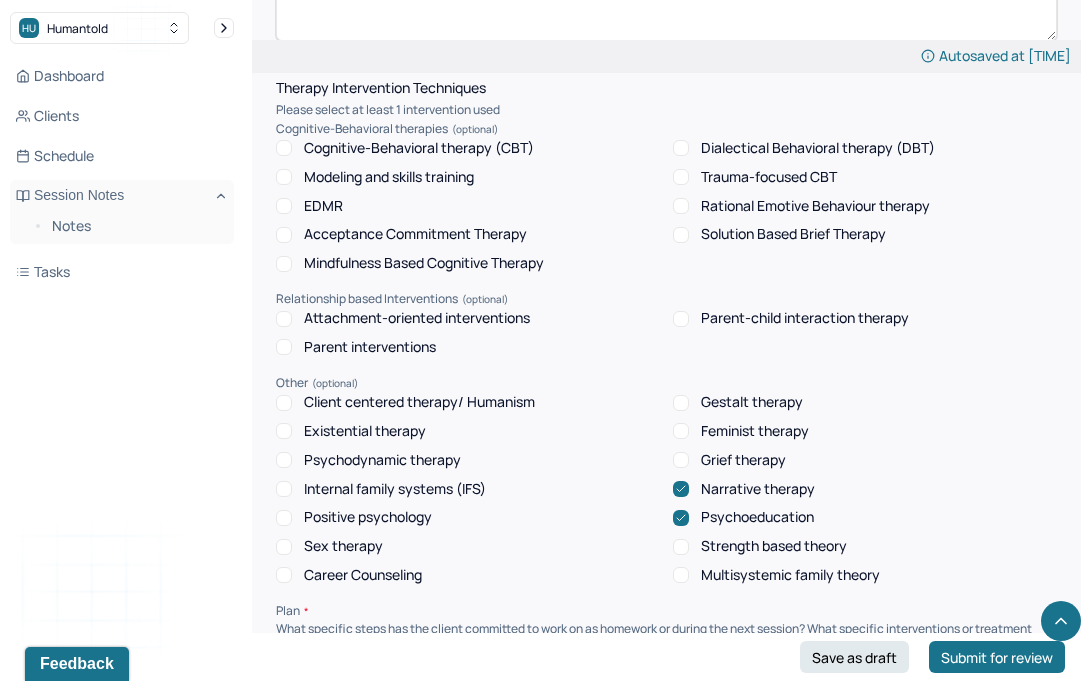 click on "Client centered therapy/ Humanism" at bounding box center [419, 402] 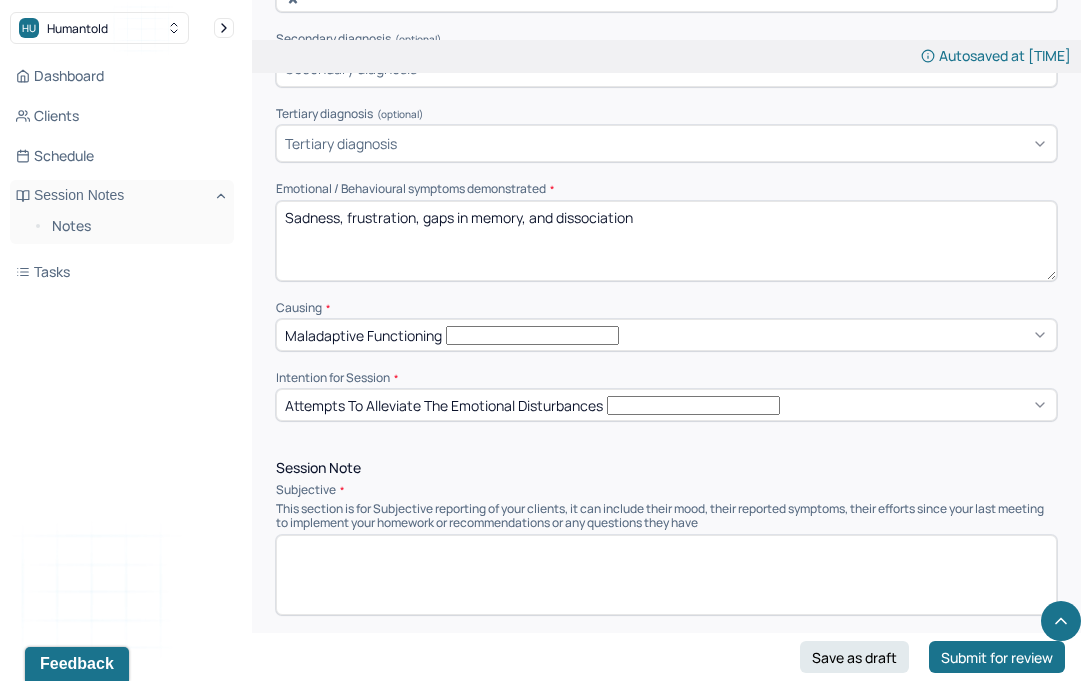 scroll, scrollTop: 634, scrollLeft: 0, axis: vertical 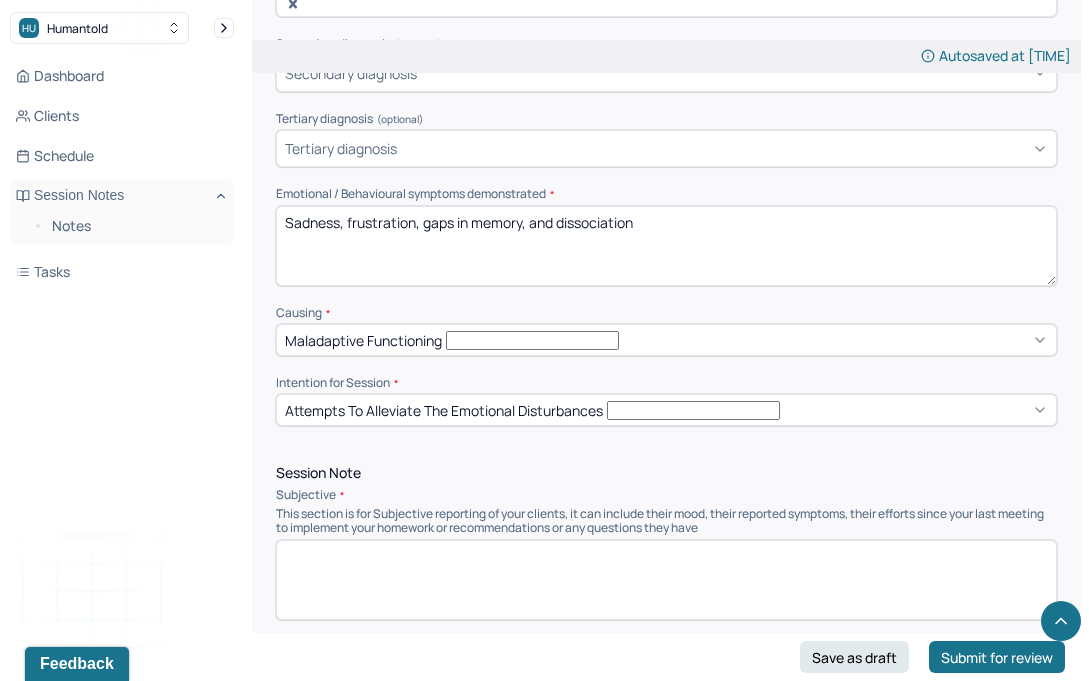 click at bounding box center (666, 580) 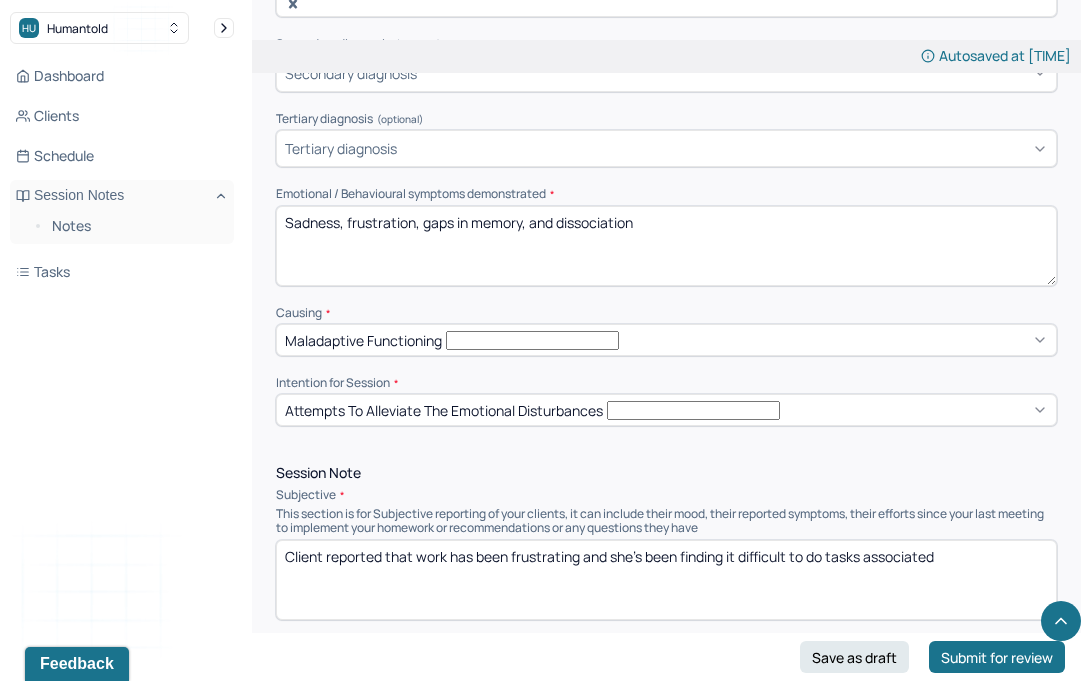click on "Client reported that work has been frustrating and she's been finding it difficult to do tasks associated" at bounding box center [666, 580] 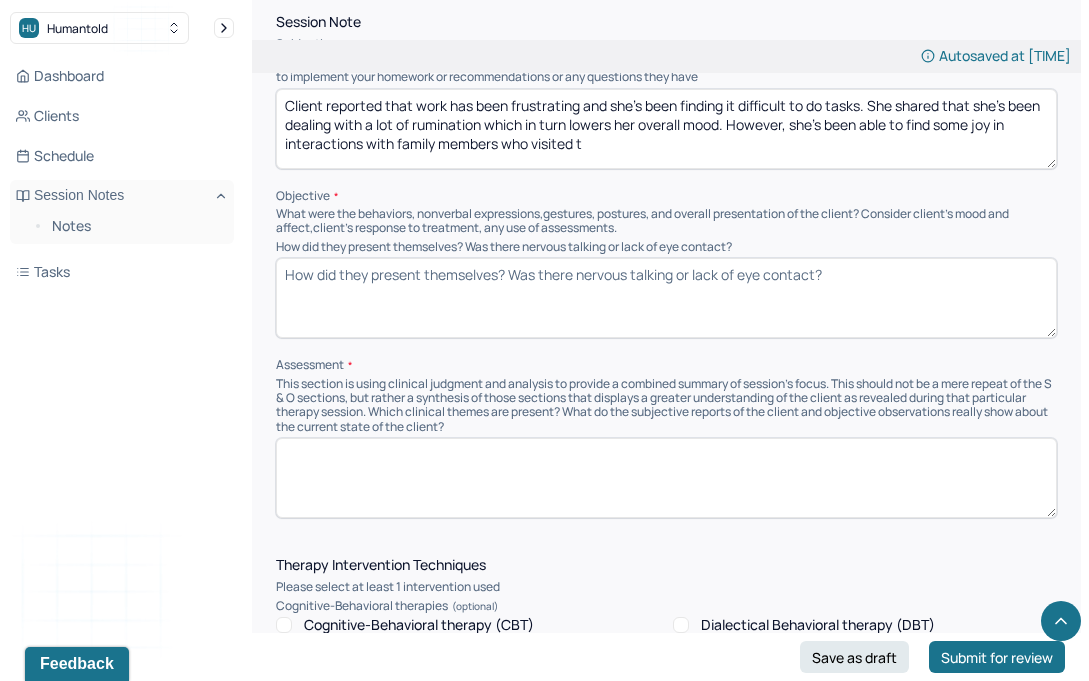 scroll, scrollTop: 1105, scrollLeft: 0, axis: vertical 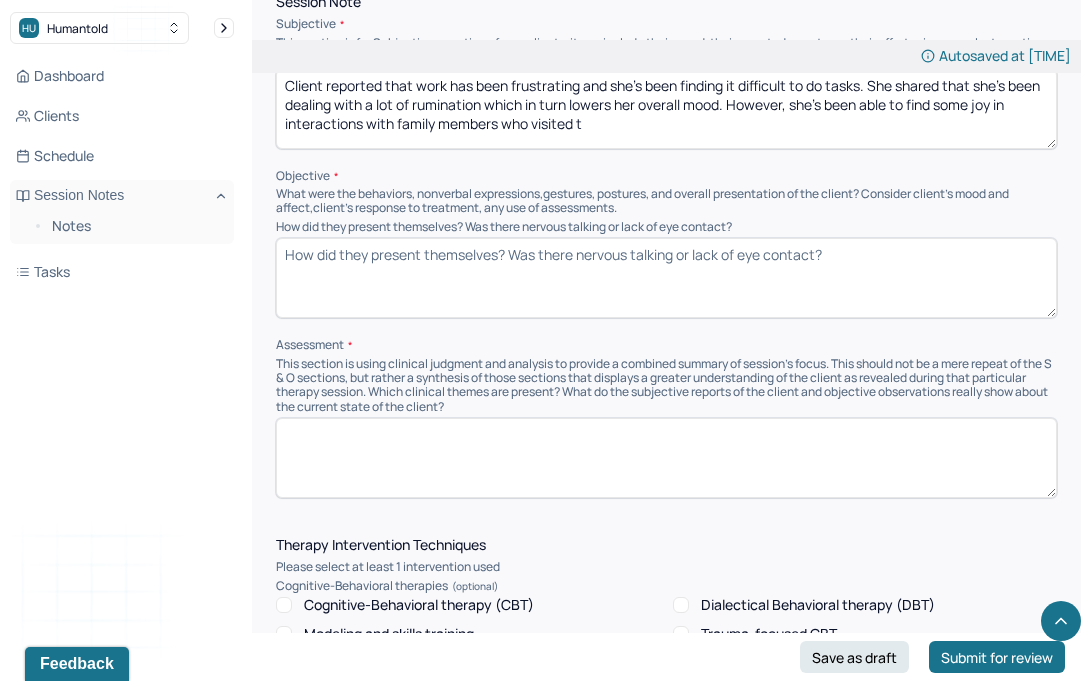type on "Client reported that work has been frustrating and she's been finding it difficult to do tasks. She shared that she's been dealing with a lot of rumination which in turn lowers her overall mood. However, she's been able to find some joy in interactions with family members who visited t" 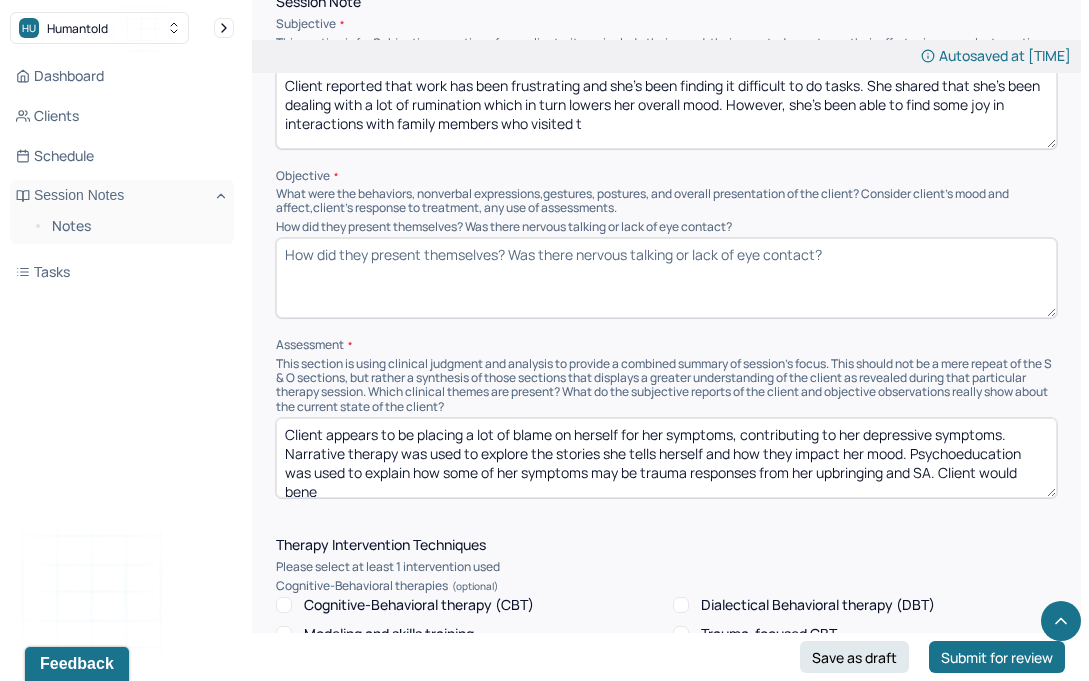 scroll, scrollTop: 3, scrollLeft: 0, axis: vertical 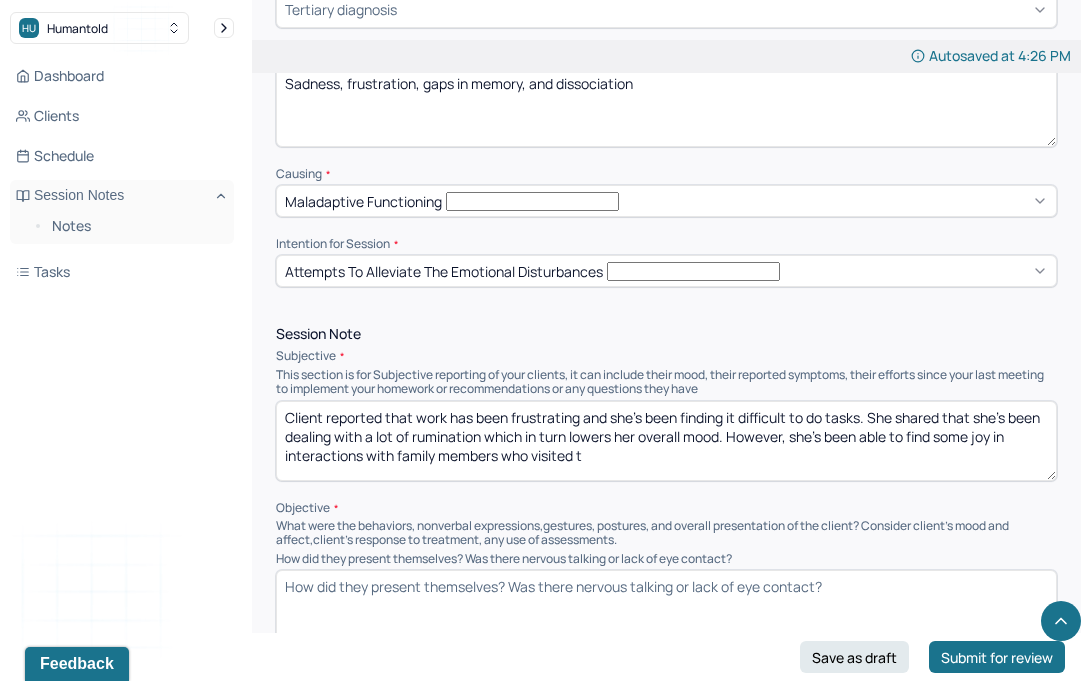 type on "Client appears to be placing a lot of blame on herself for her symptoms, contributing to her depressive symptoms. Narrative therapy was used to explore the stories she tells herself and how they impact her mood. Psychoeducation was used to explain how some of her symptoms may be trauma responses from her upbringing and SA. Client would benefit from continued exploration of her past and introducing coping mechanisms." 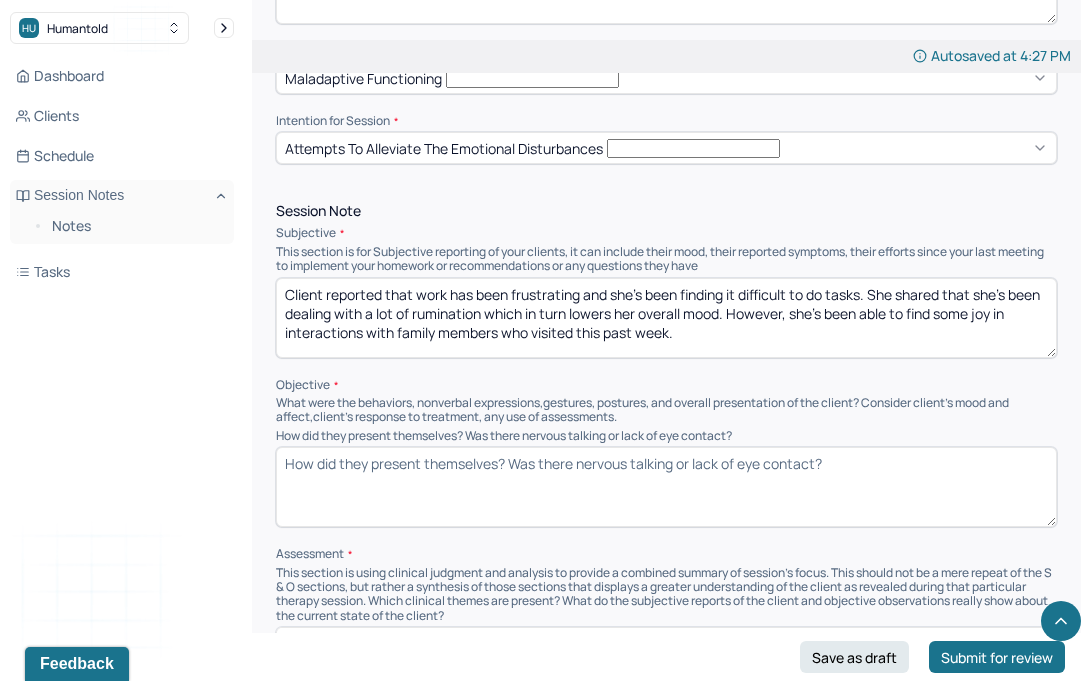 scroll, scrollTop: 887, scrollLeft: 0, axis: vertical 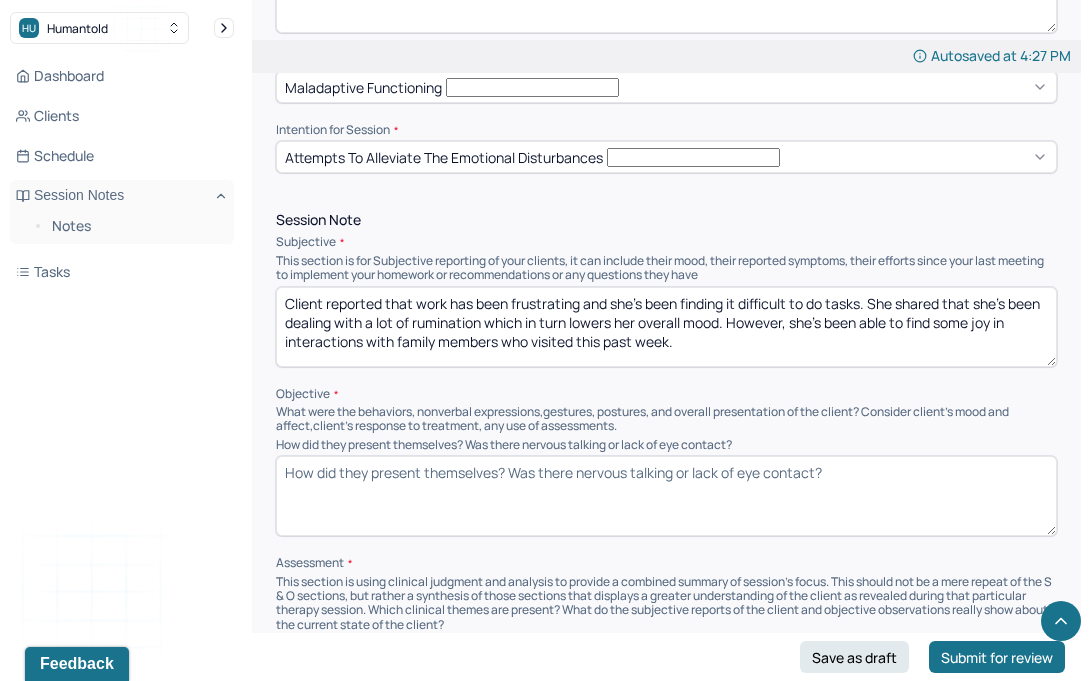 type on "Client reported that work has been frustrating and she's been finding it difficult to do tasks. She shared that she's been dealing with a lot of rumination which in turn lowers her overall mood. However, she's been able to find some joy in interactions with family members who visited this past week." 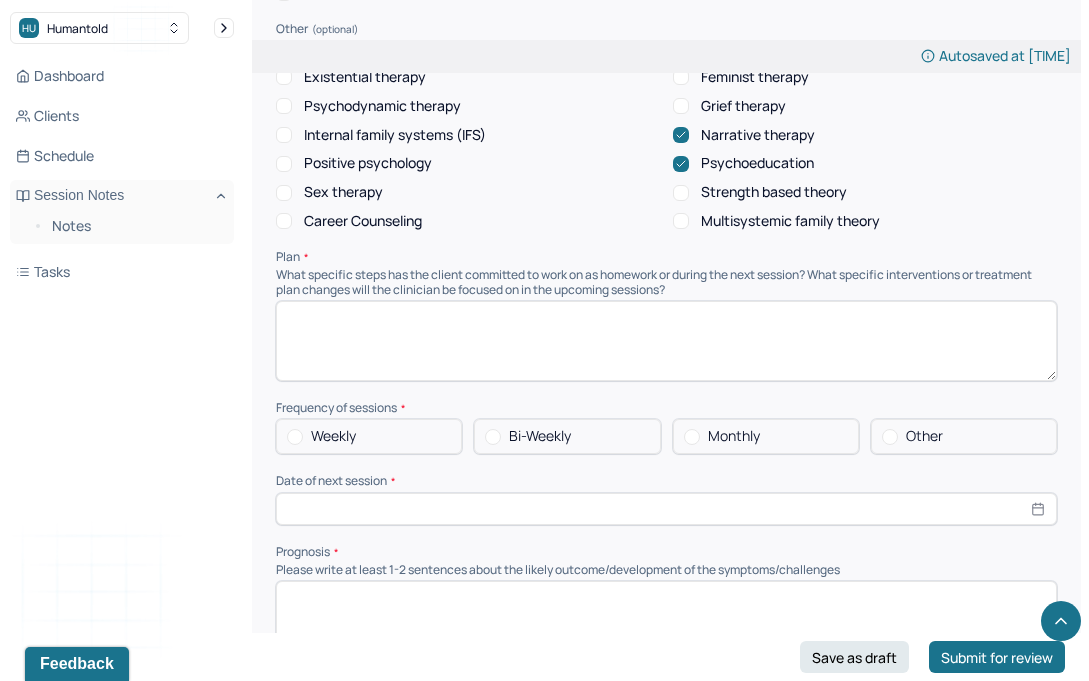 scroll, scrollTop: 1899, scrollLeft: 0, axis: vertical 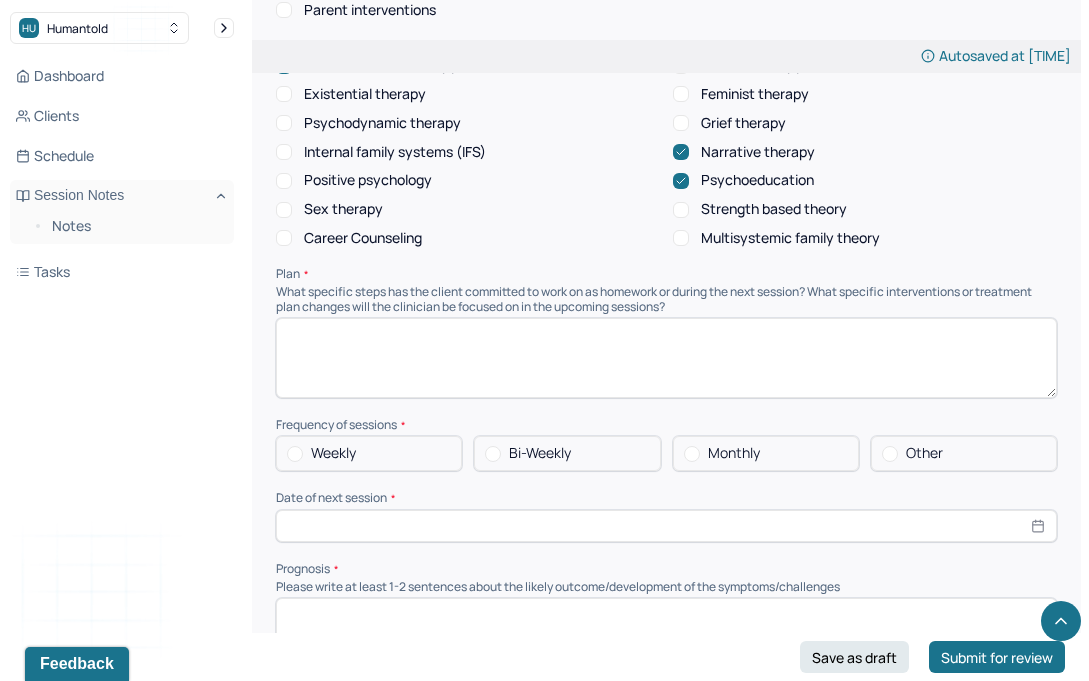 type on "Client intermittently engaged in eye contact, occasionally looking off in the distance as she spoke. Client's thought processes were logical and her affect was congruent with her mood. She also appeared neat and well kept to the session." 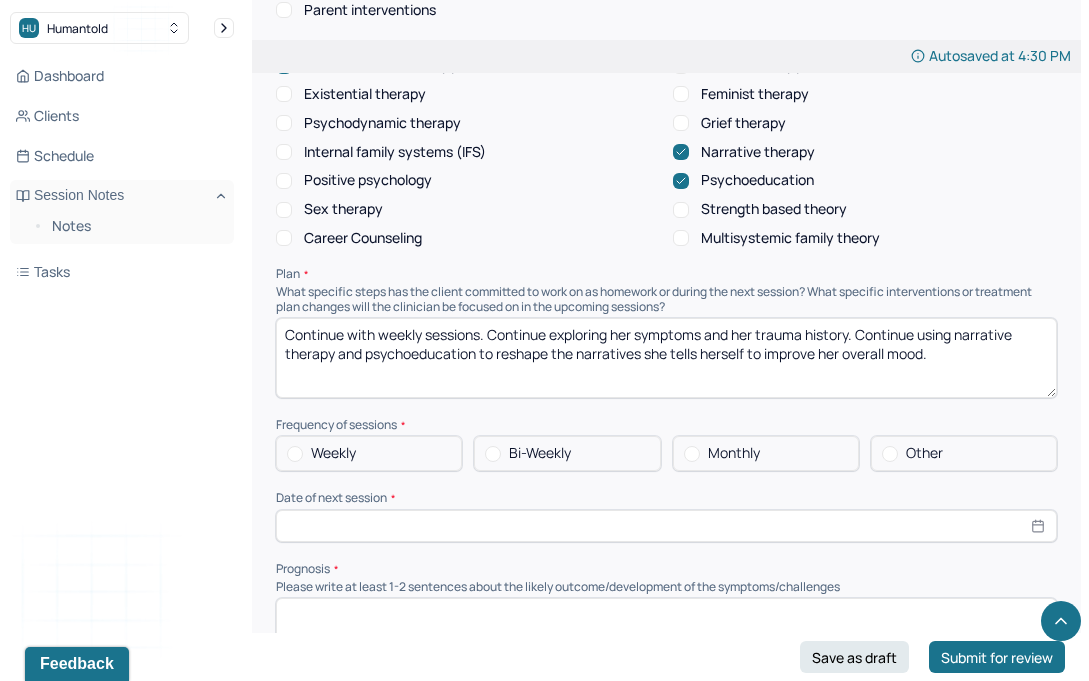 type on "Continue with weekly sessions. Continue exploring her symptoms and her trauma history. Continue using narrative therapy and psychoeducation to reshape the narratives she tells herself to improve her overall mood." 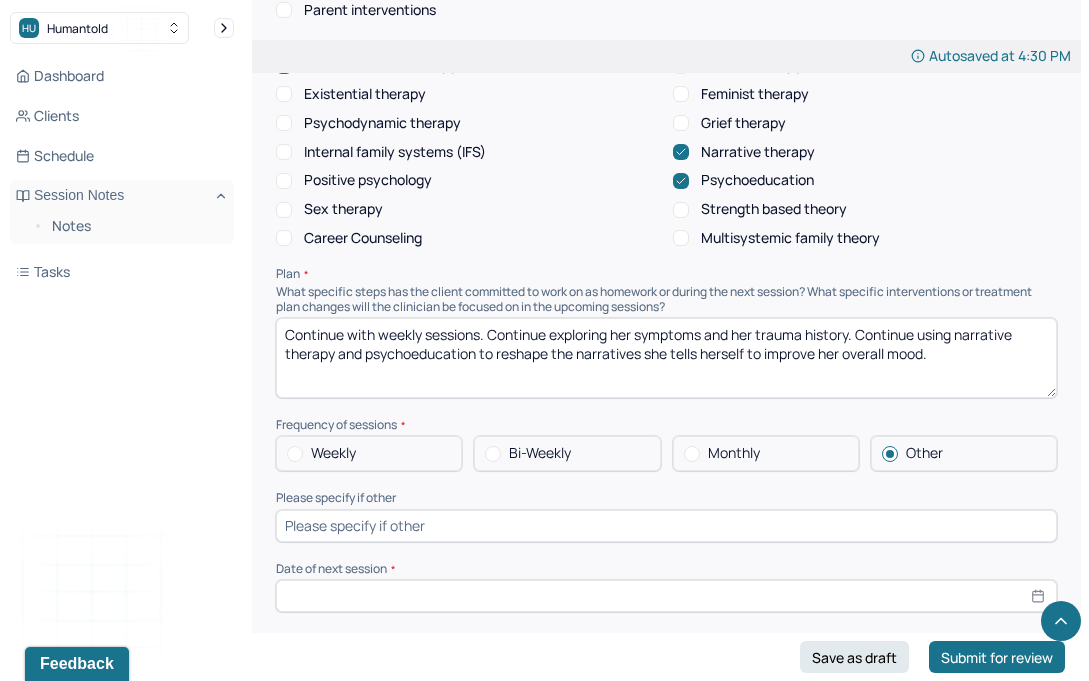 click on "Therapy Intervention Techniques Please select at least 1 intervention used Cognitive-Behavioral therapies Cognitive-Behavioral therapy (CBT) Dialectical Behavioral therapy (DBT) Modeling and skills training Trauma-focused CBT EDMR Rational Emotive Behaviour therapy Acceptance Commitment Therapy Solution Based Brief Therapy Mindfulness Based Cognitive Therapy Relationship based Interventions Attachment-oriented interventions Parent-child interaction therapy Parent interventions Other Client centered therapy/ Humanism Gestalt therapy Existential therapy Feminist therapy Psychodynamic therapy Grief therapy Internal family systems (IFS) Narrative therapy Positive psychology Psychoeducation Sex therapy Strength based theory Career Counseling Multisystemic family theory Plan What specific steps has the client committed to work on as homework or during the next session? What specific interventions or treatment plan changes will the clinician be focused on in the upcoming sessions? Frequency of sessions Weekly Other" at bounding box center (666, 305) 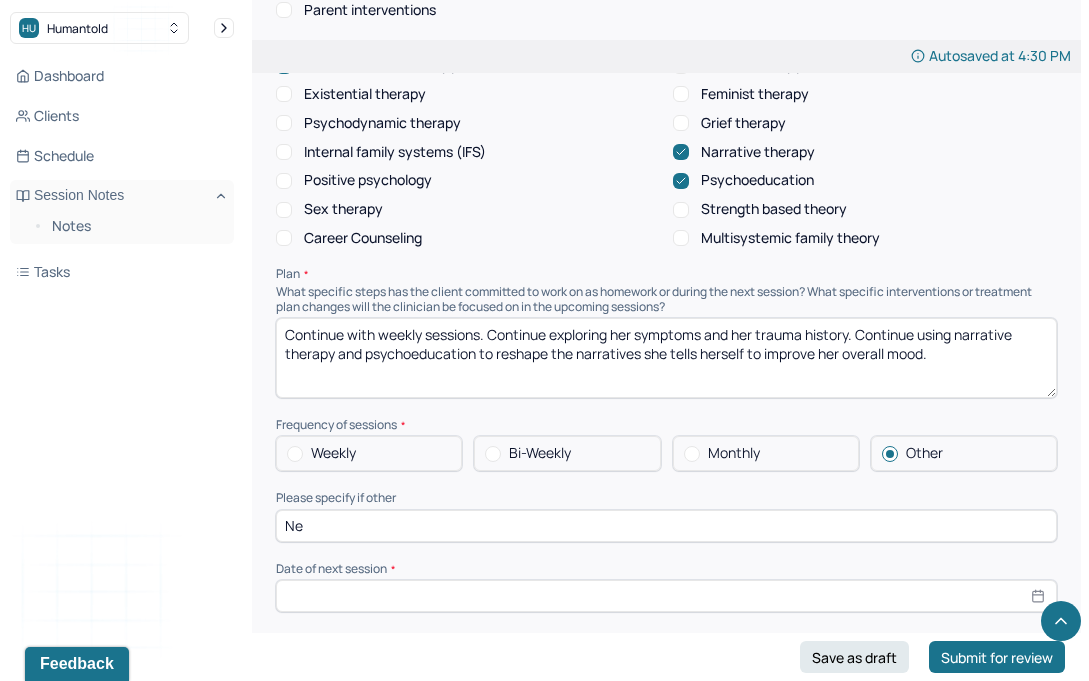 type on "N" 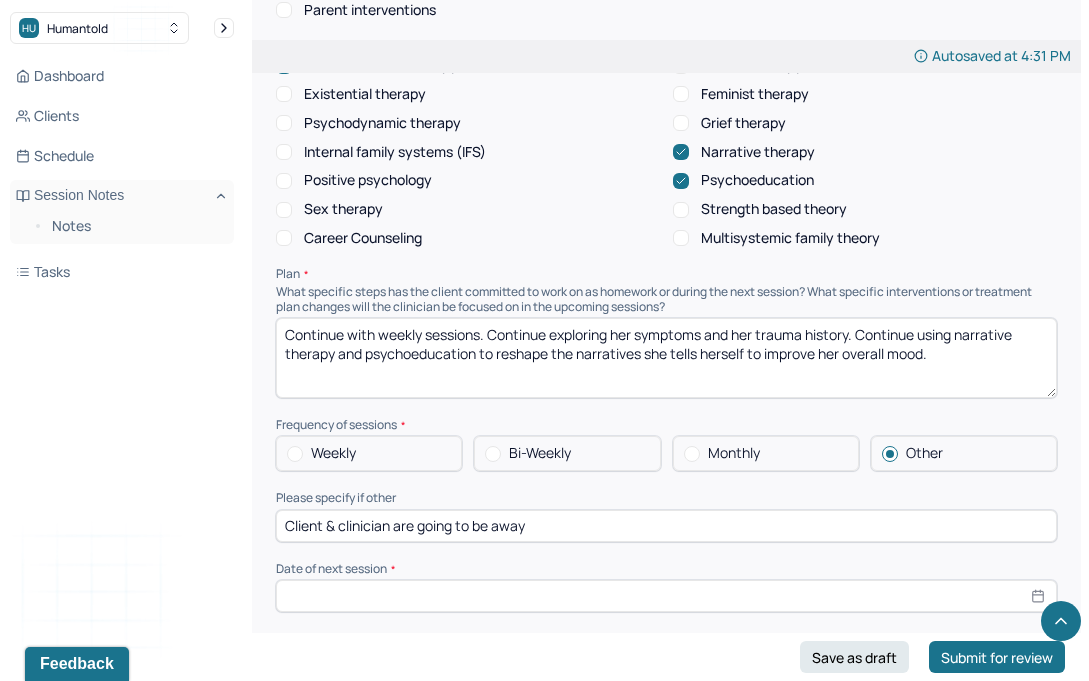 drag, startPoint x: 324, startPoint y: 484, endPoint x: 614, endPoint y: 489, distance: 290.0431 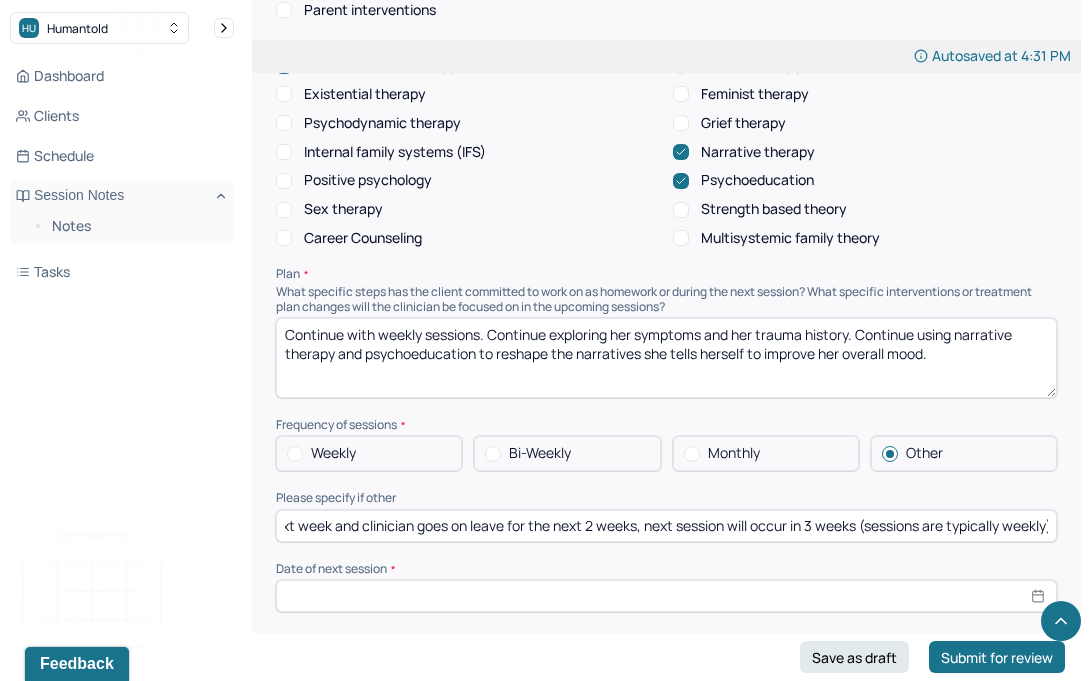 scroll, scrollTop: 0, scrollLeft: 116, axis: horizontal 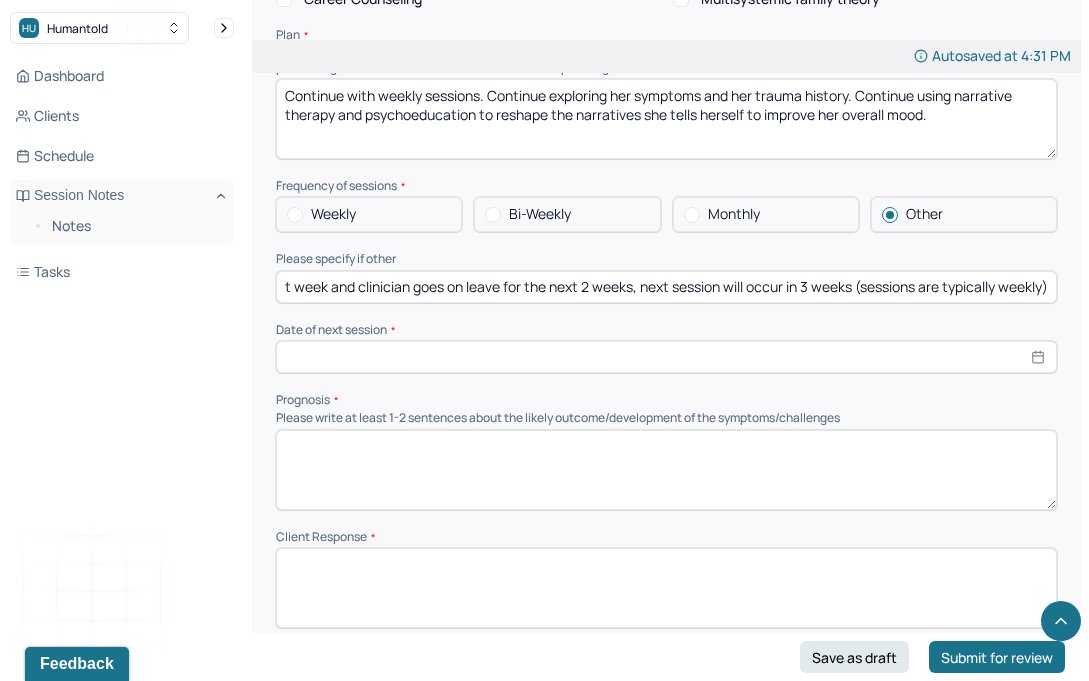 type on "Client is away next week and clinician goes on leave for the next 2 weeks, next session will occur in 3 weeks (sessions are typically weekly)" 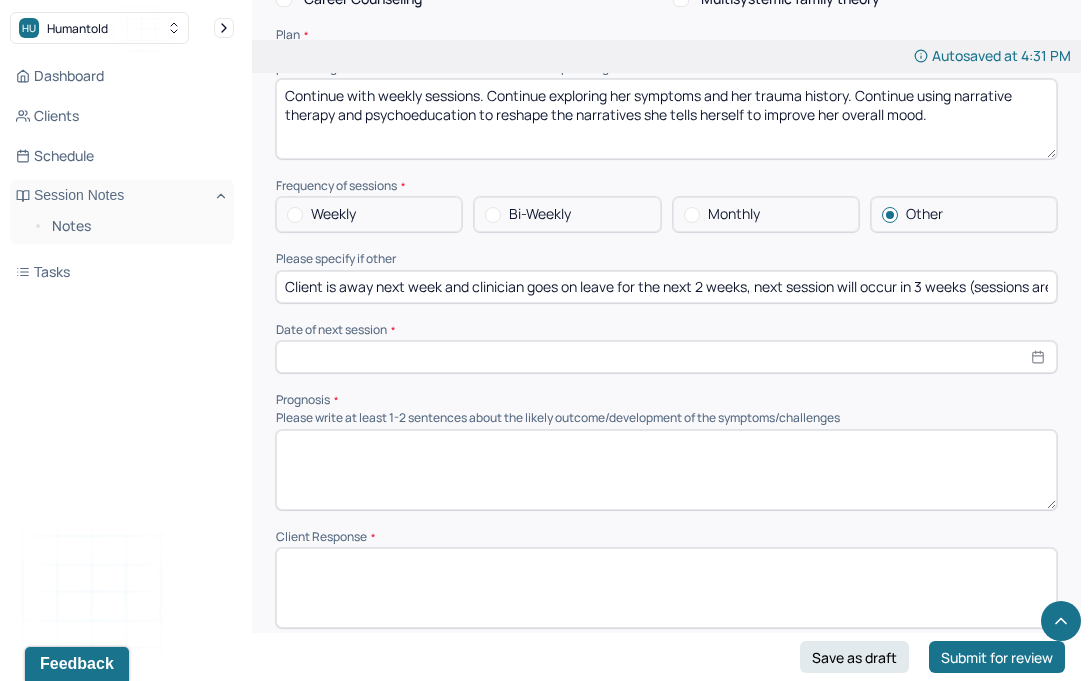 click on "Therapy Intervention Techniques Please select at least 1 intervention used Cognitive-Behavioral therapies Cognitive-Behavioral therapy (CBT) Dialectical Behavioral therapy (DBT) Modeling and skills training Trauma-focused CBT EDMR Rational Emotive Behaviour therapy Acceptance Commitment Therapy Solution Based Brief Therapy Mindfulness Based Cognitive Therapy Relationship based Interventions Attachment-oriented interventions Parent-child interaction therapy Parent interventions Other Client centered therapy/ Humanism Gestalt therapy Existential therapy Feminist therapy Psychodynamic therapy Grief therapy Internal family systems (IFS) Narrative therapy Positive psychology Psychoeducation Sex therapy Strength based theory Career Counseling Multisystemic family theory Plan What specific steps has the client committed to work on as homework or during the next session? What specific interventions or treatment plan changes will the clinician be focused on in the upcoming sessions? Frequency of sessions Weekly Other" at bounding box center (666, 66) 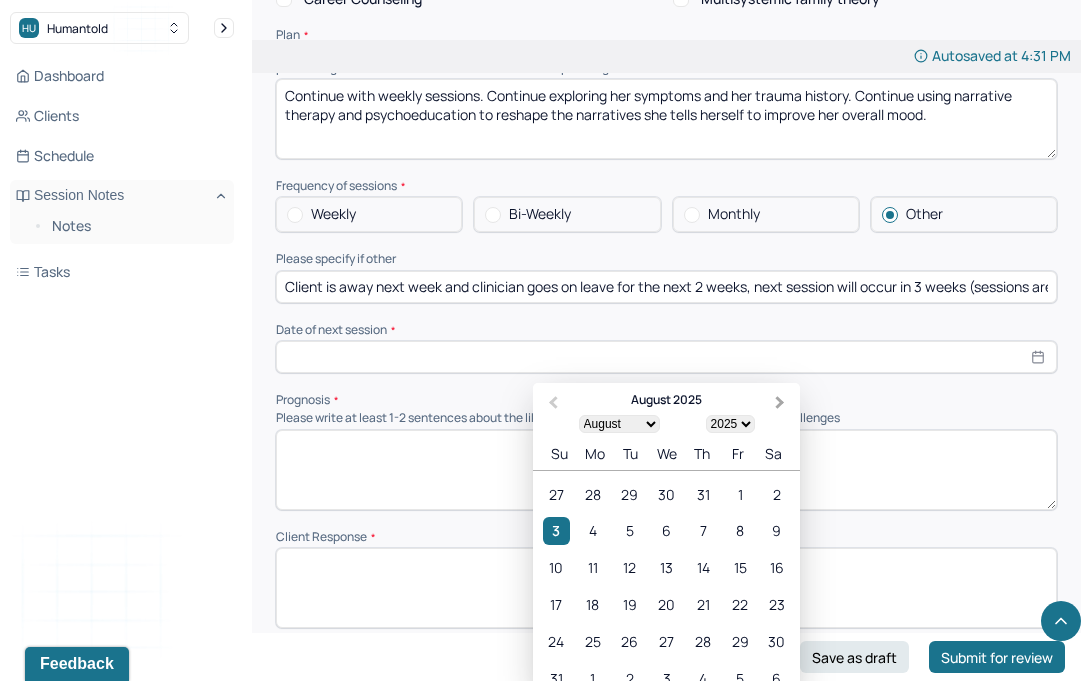 click on "Next Month" at bounding box center [782, 404] 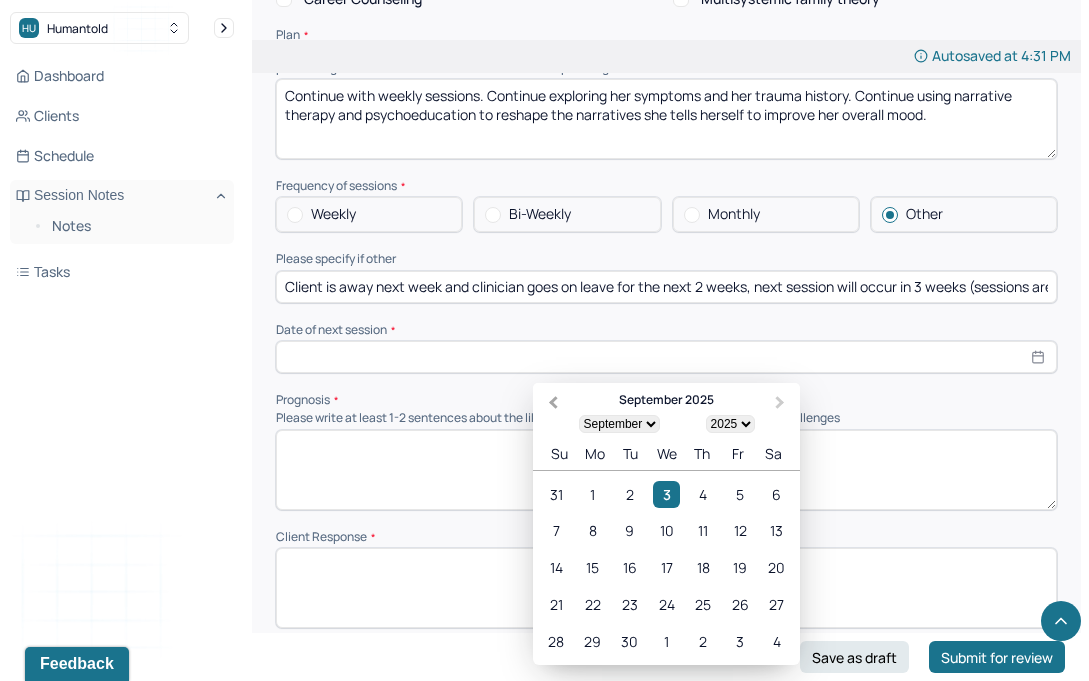 click on "Previous Month" at bounding box center [551, 404] 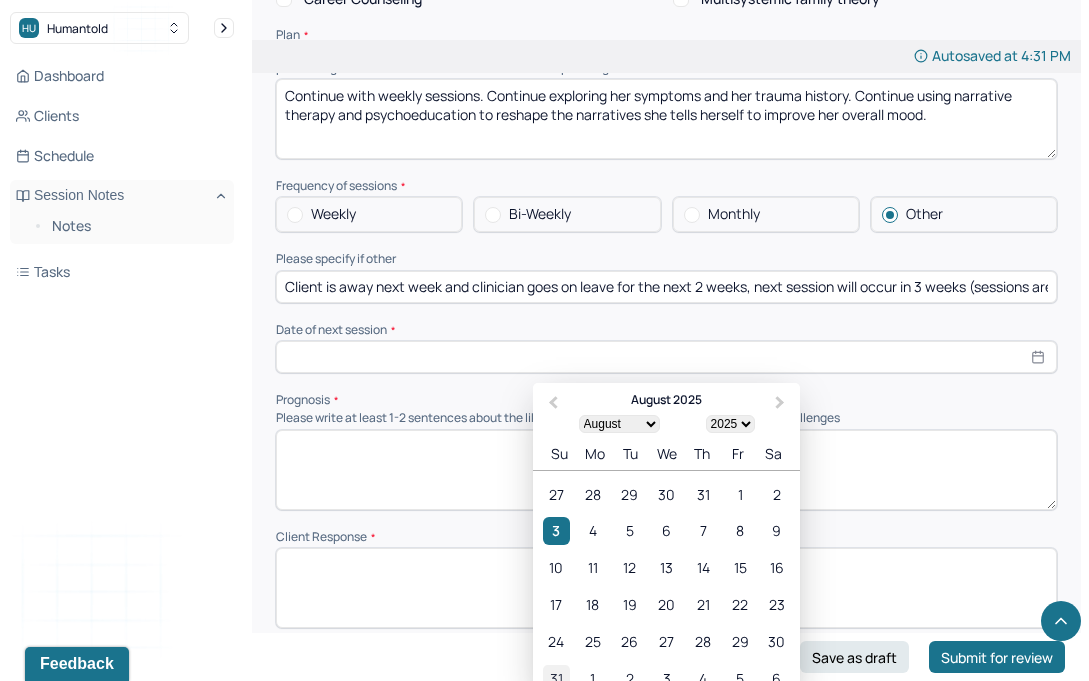 click on "31" at bounding box center (556, 678) 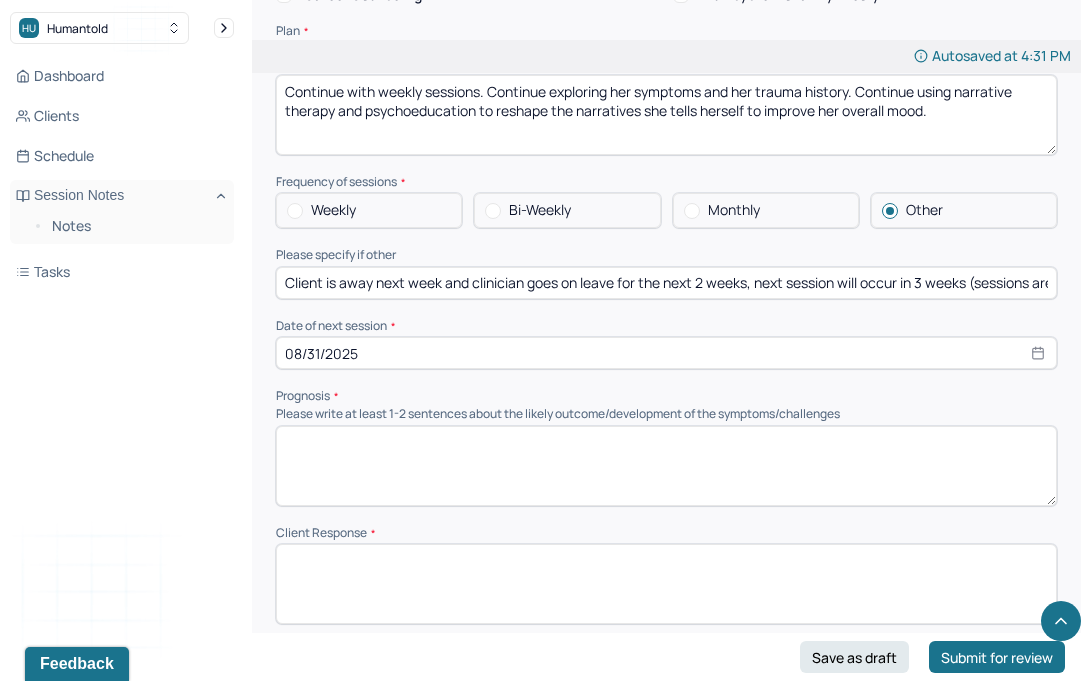 scroll, scrollTop: 2107, scrollLeft: 0, axis: vertical 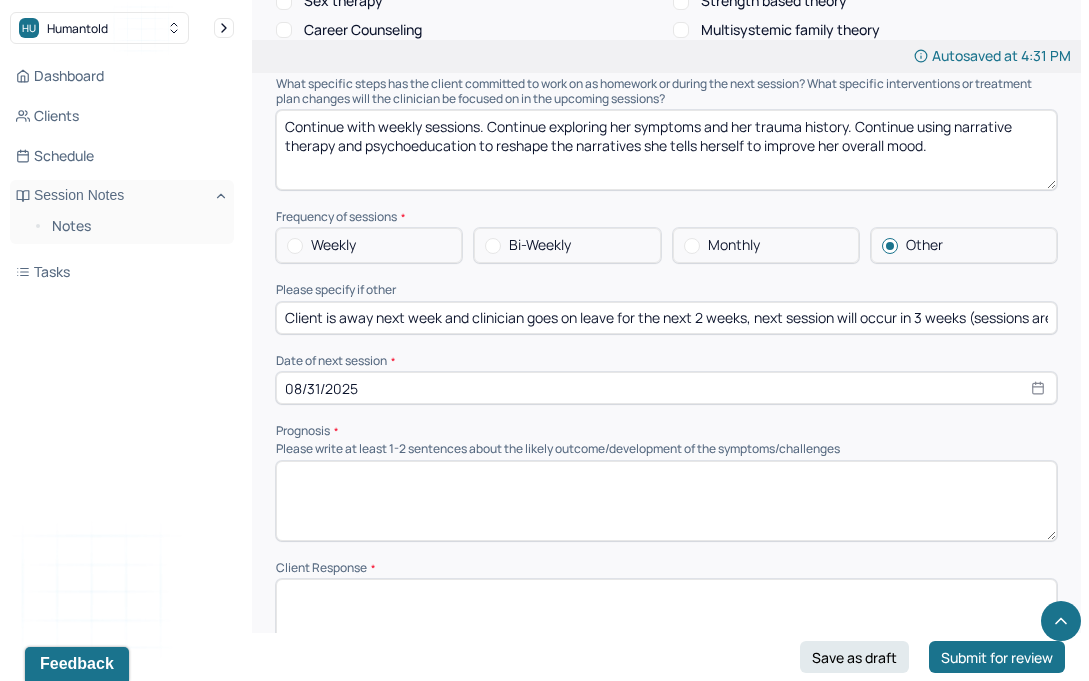 click at bounding box center [666, 619] 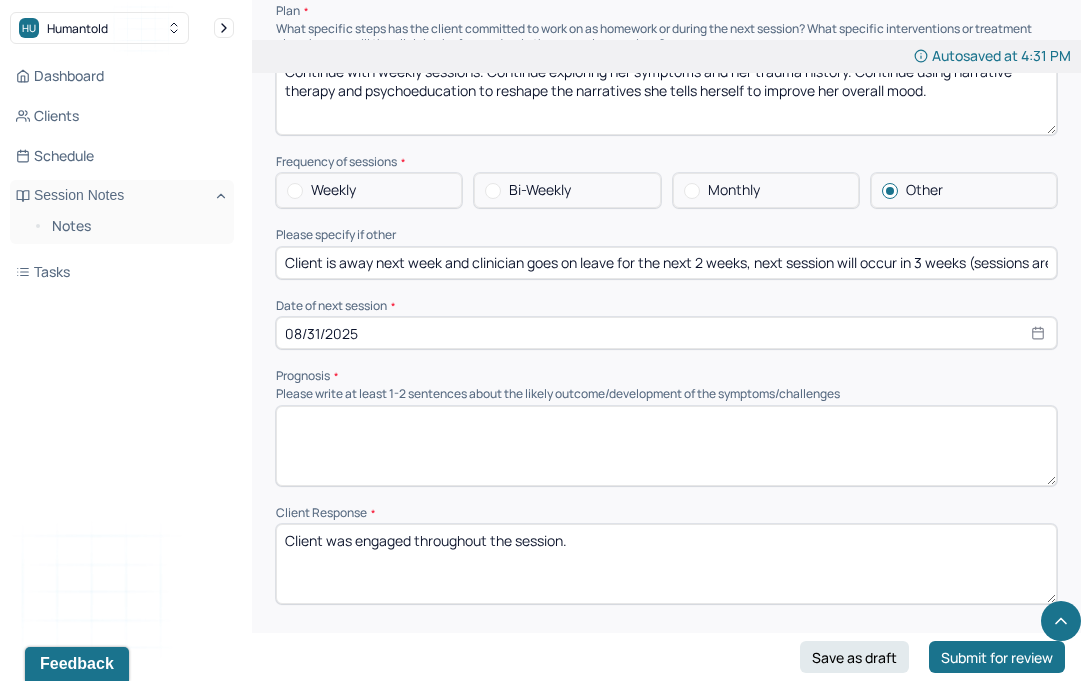 scroll, scrollTop: 2158, scrollLeft: 0, axis: vertical 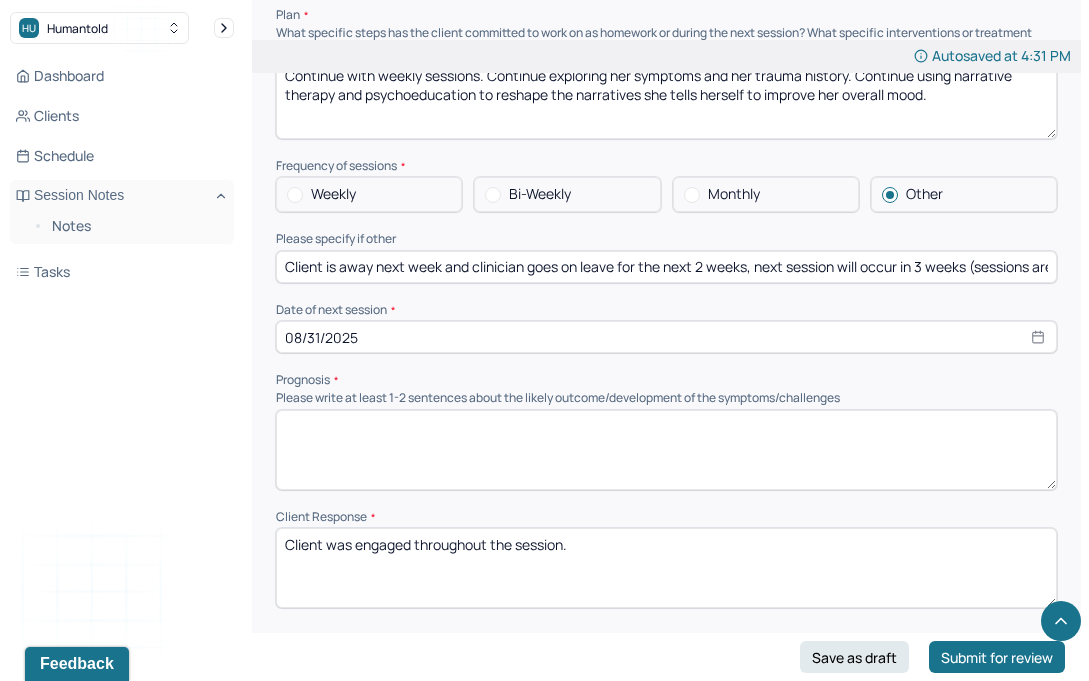 type on "Client was engaged throughout the session." 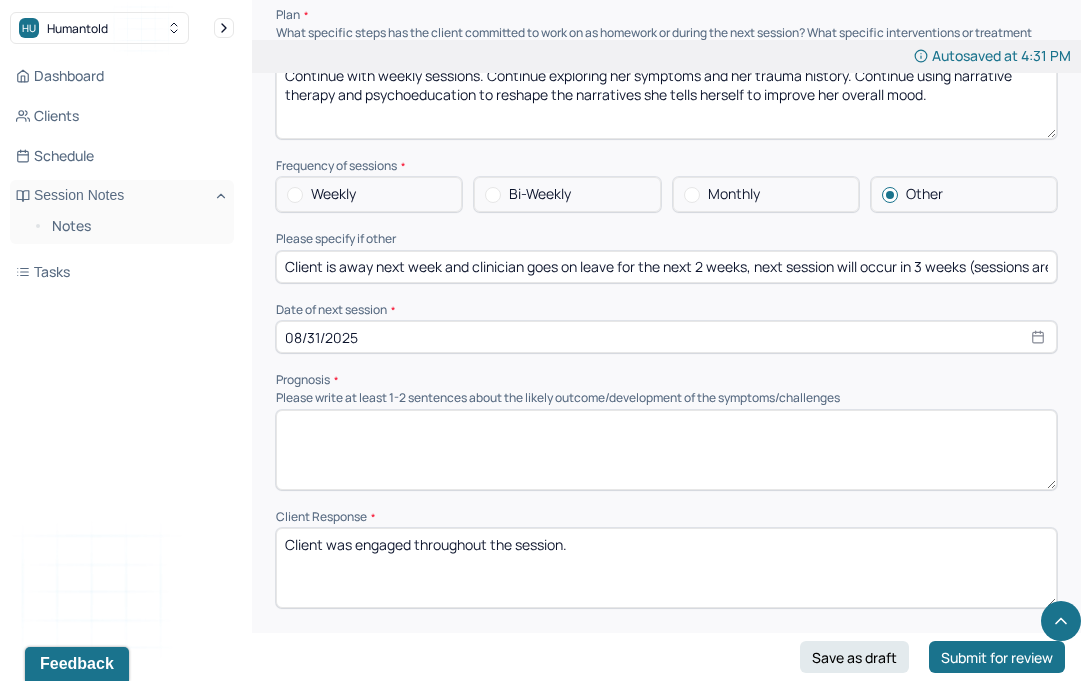 click on "Therapy Intervention Techniques Please select at least 1 intervention used Cognitive-Behavioral therapies Cognitive-Behavioral therapy (CBT) Dialectical Behavioral therapy (DBT) Modeling and skills training Trauma-focused CBT EDMR Rational Emotive Behaviour therapy Acceptance Commitment Therapy Solution Based Brief Therapy Mindfulness Based Cognitive Therapy Relationship based Interventions Attachment-oriented interventions Parent-child interaction therapy Parent interventions Other Client centered therapy/ Humanism Gestalt therapy Existential therapy Feminist therapy Psychodynamic therapy Grief therapy Internal family systems (IFS) Narrative therapy Positive psychology Psychoeducation Sex therapy Strength based theory Career Counseling Multisystemic family theory Plan What specific steps has the client committed to work on as homework or during the next session? What specific interventions or treatment plan changes will the clinician be focused on in the upcoming sessions? Frequency of sessions Weekly Other" at bounding box center (666, 46) 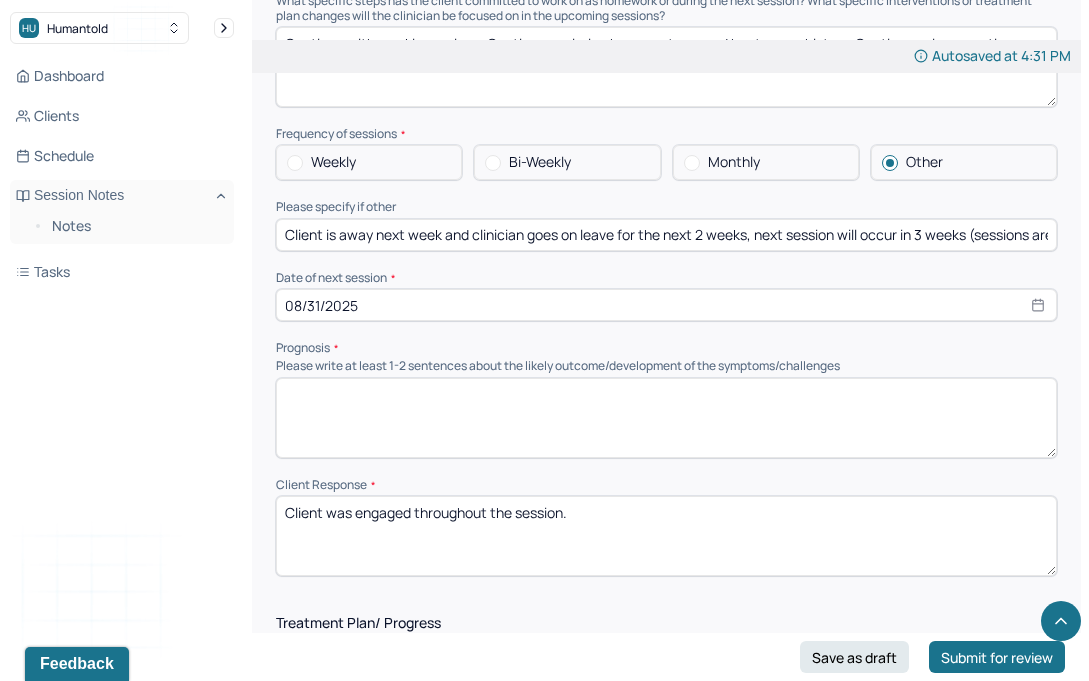 scroll, scrollTop: 2183, scrollLeft: 0, axis: vertical 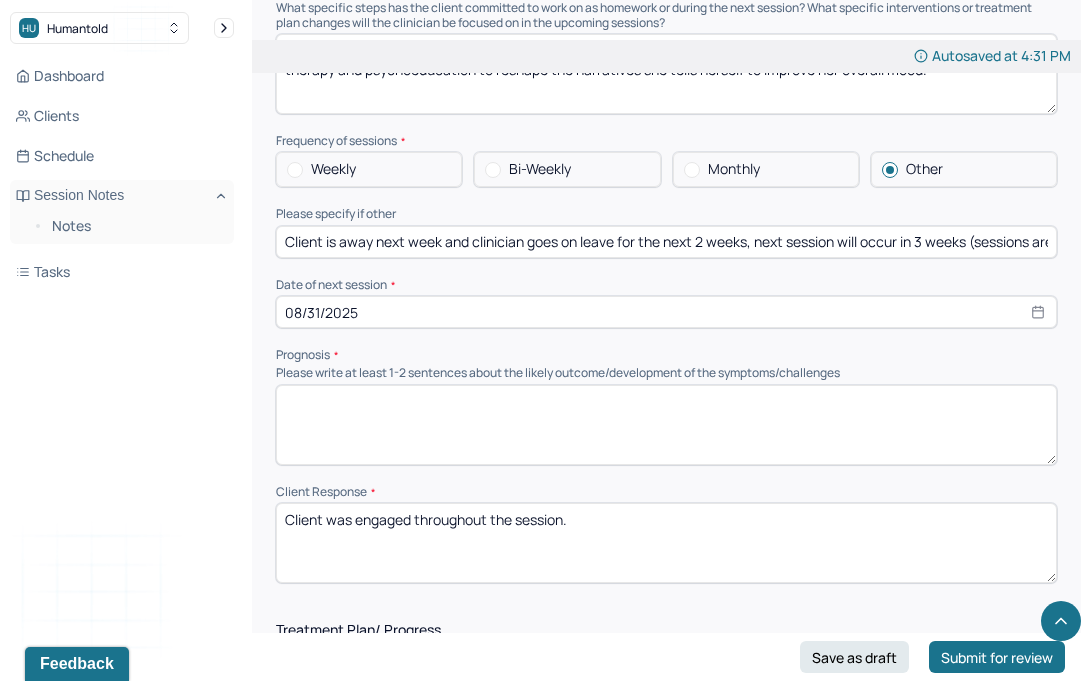 click at bounding box center (666, 425) 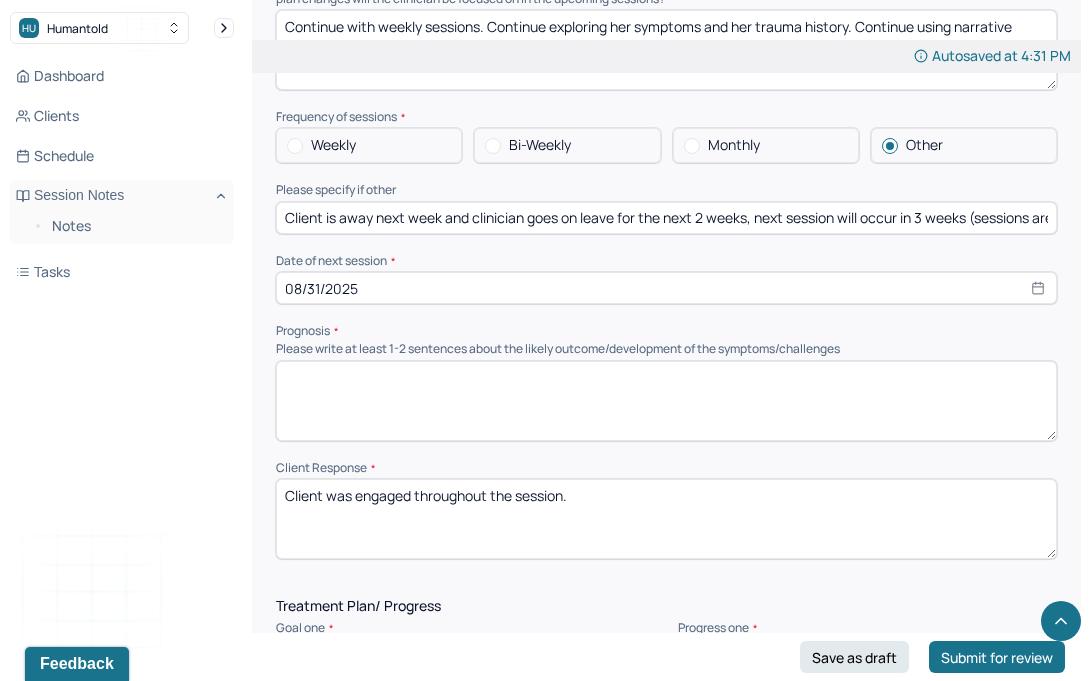 scroll, scrollTop: 2201, scrollLeft: 0, axis: vertical 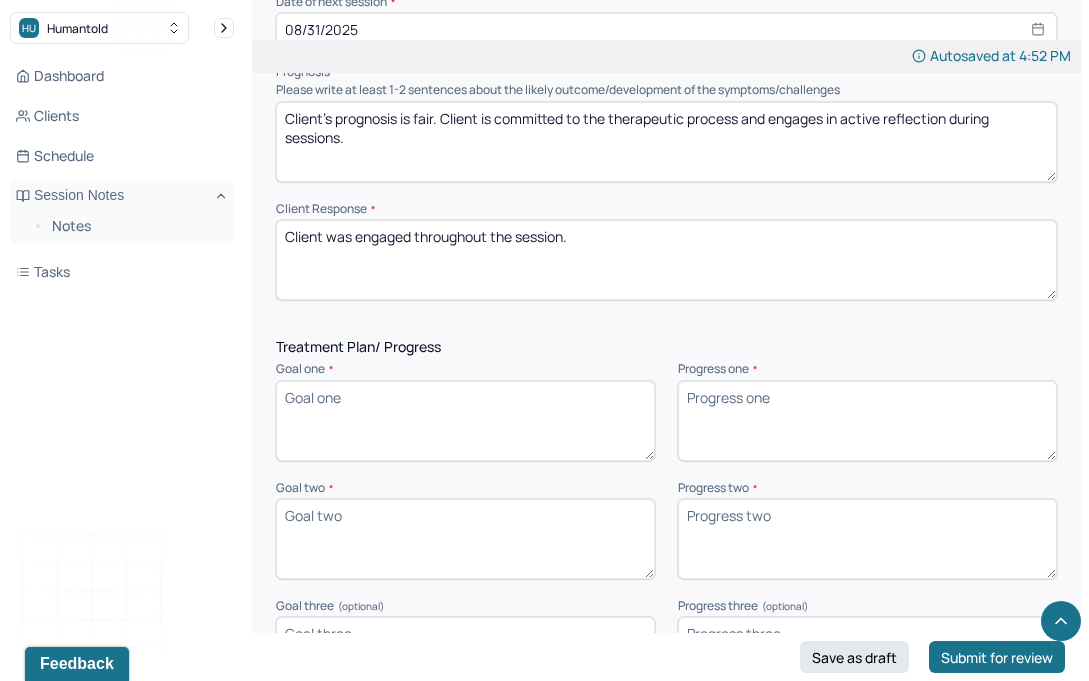 type on "Client's prognosis is fair. Client is committed to the therapeutic process and engages in active reflection during sessions." 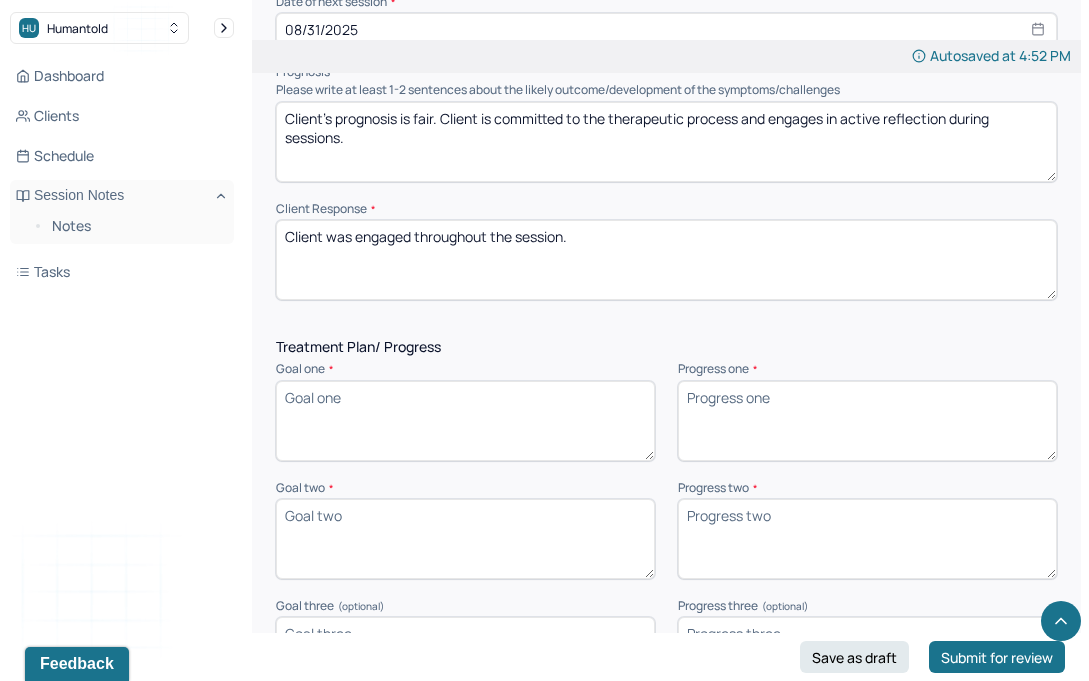 click on "Goal one *" at bounding box center (465, 421) 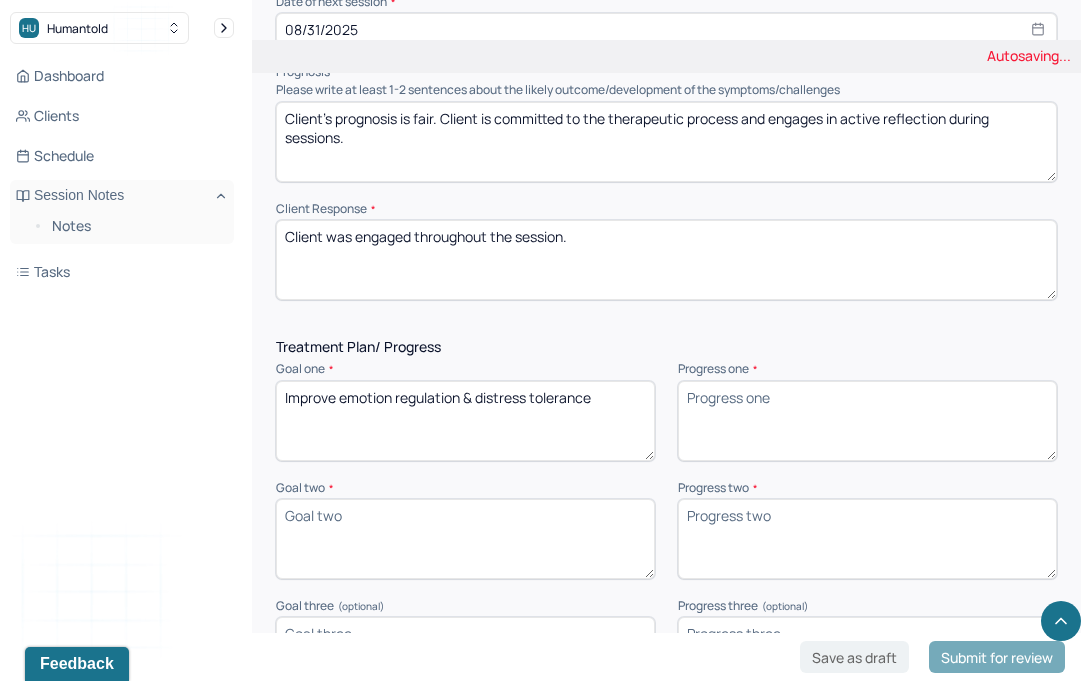 type on "Improve emotion regulation & distress tolerance" 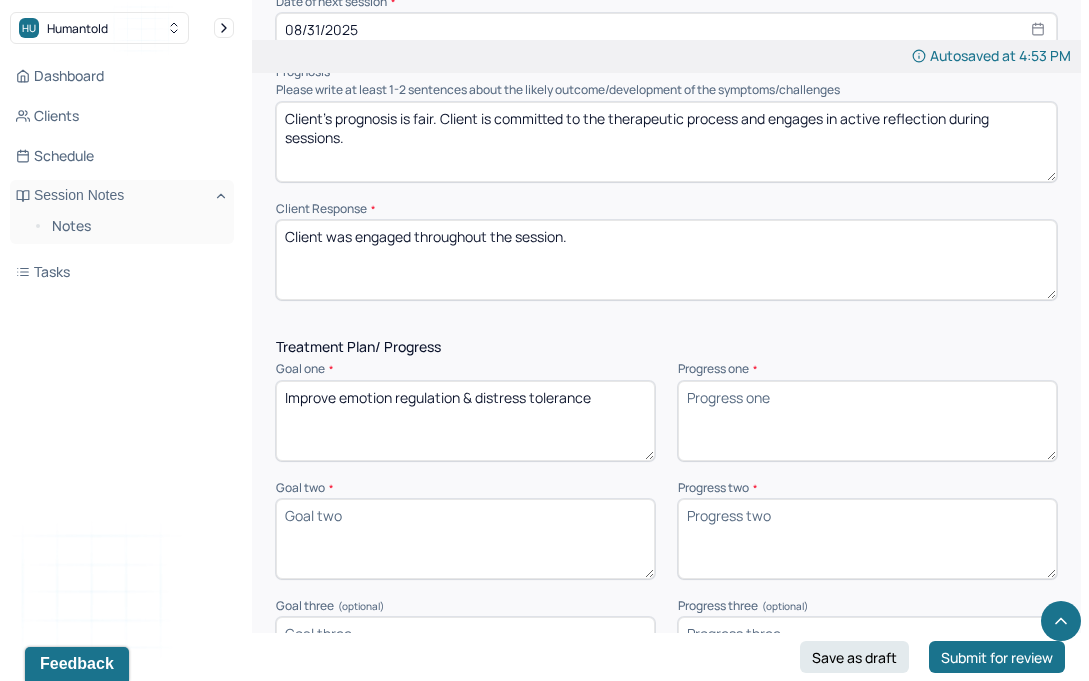 click on "Goal two *" at bounding box center [465, 539] 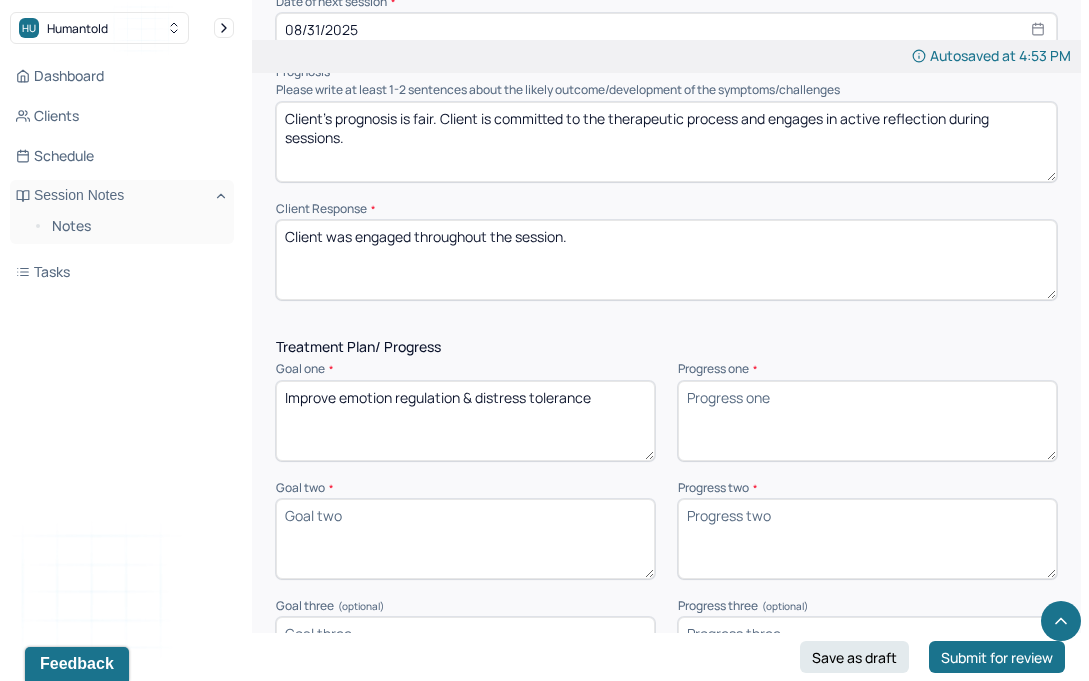 paste on "Reduce maladaptive coping mechanisms (i.e. drinking alcohol daily and intentional dissociation)" 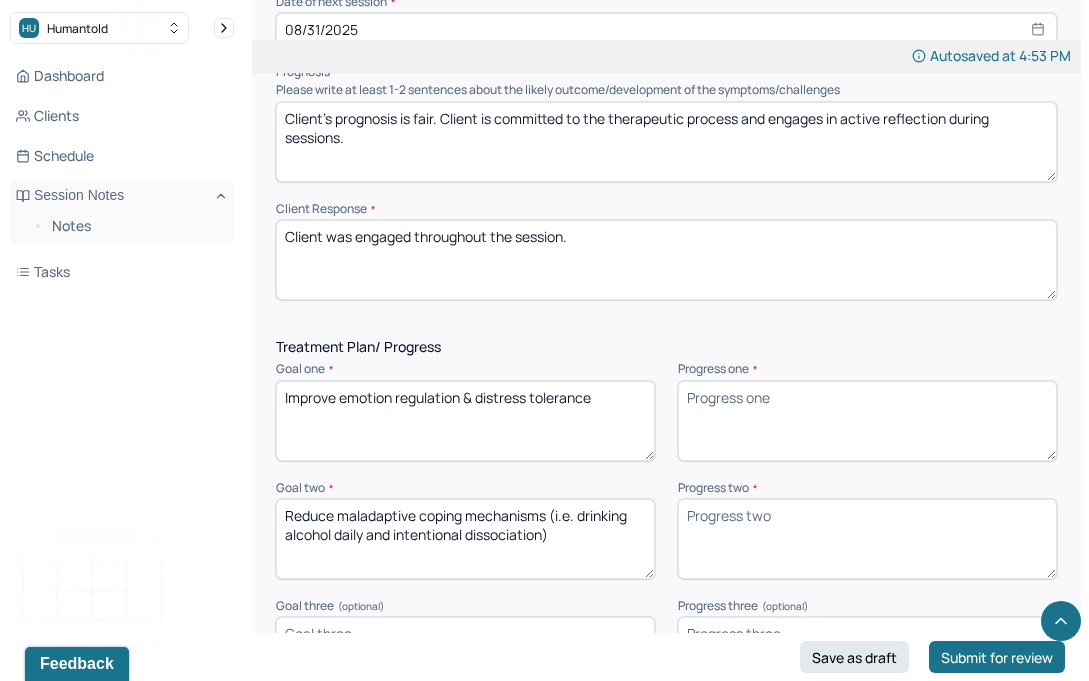type on "Reduce maladaptive coping mechanisms (i.e. drinking alcohol daily and intentional dissociation)" 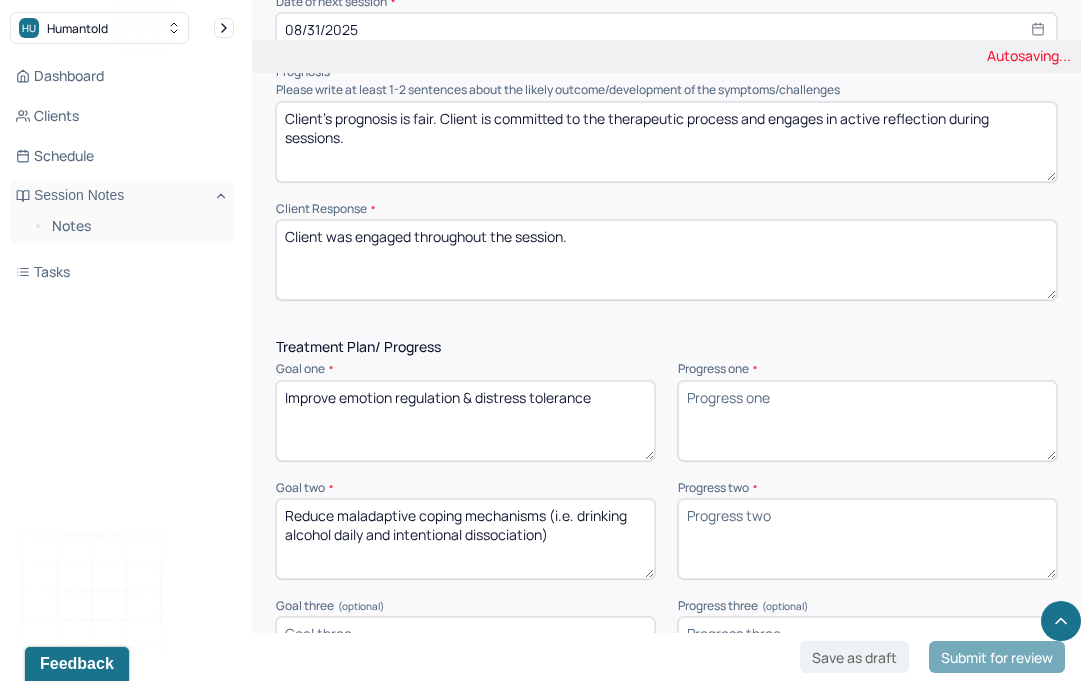 click on "Progress two *" at bounding box center (867, 539) 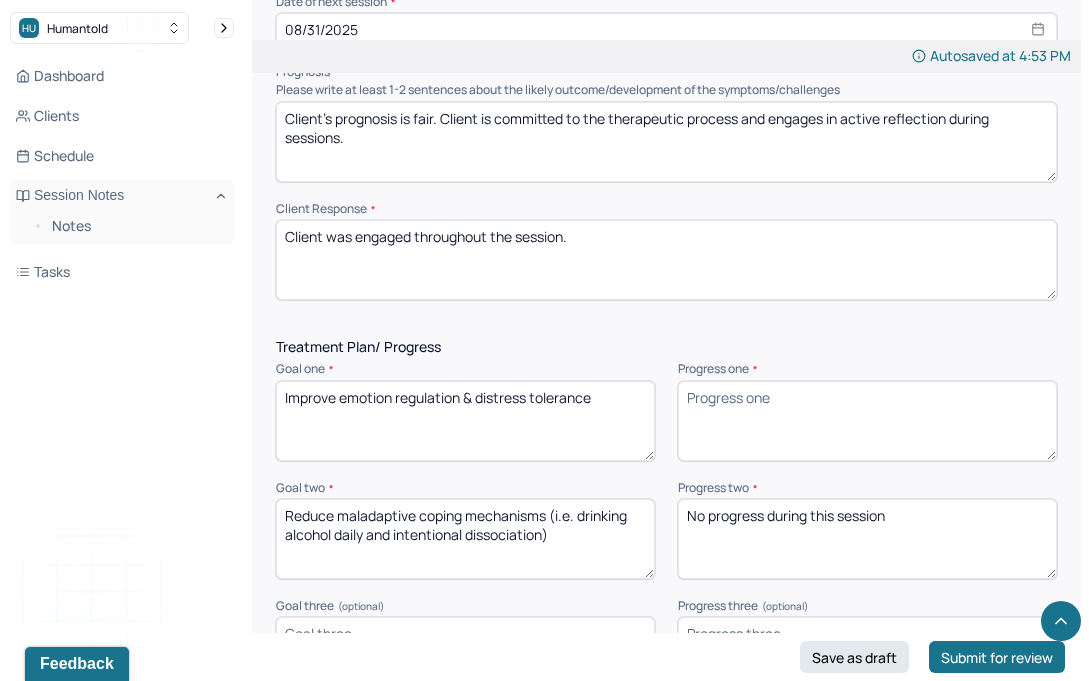 type on "No progress during this session" 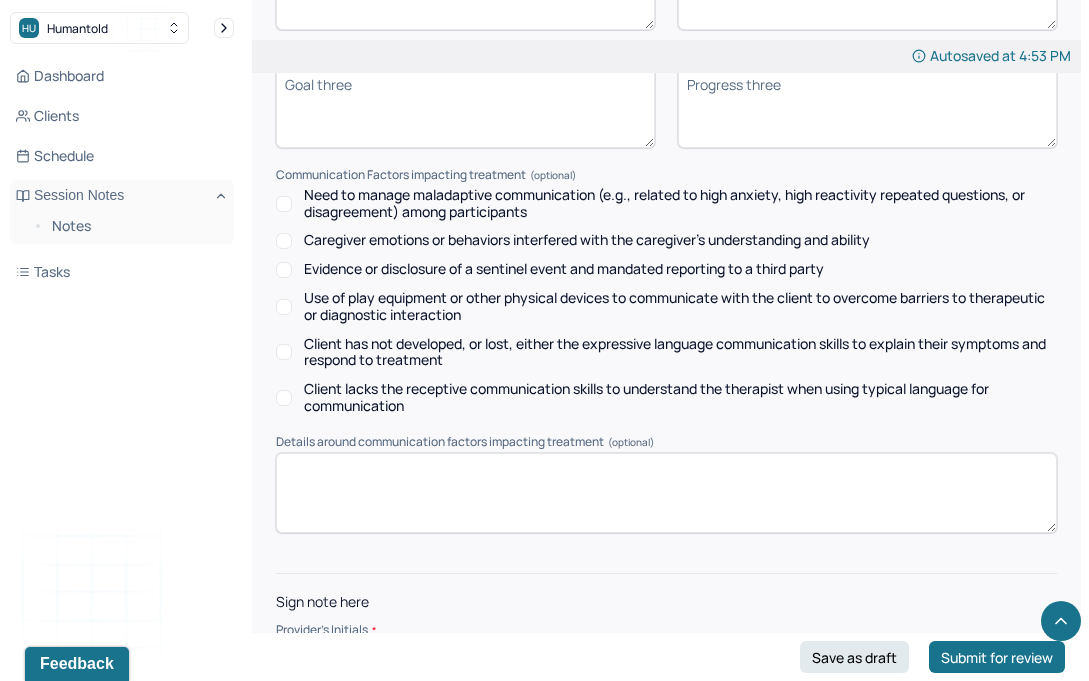 scroll, scrollTop: 3043, scrollLeft: 0, axis: vertical 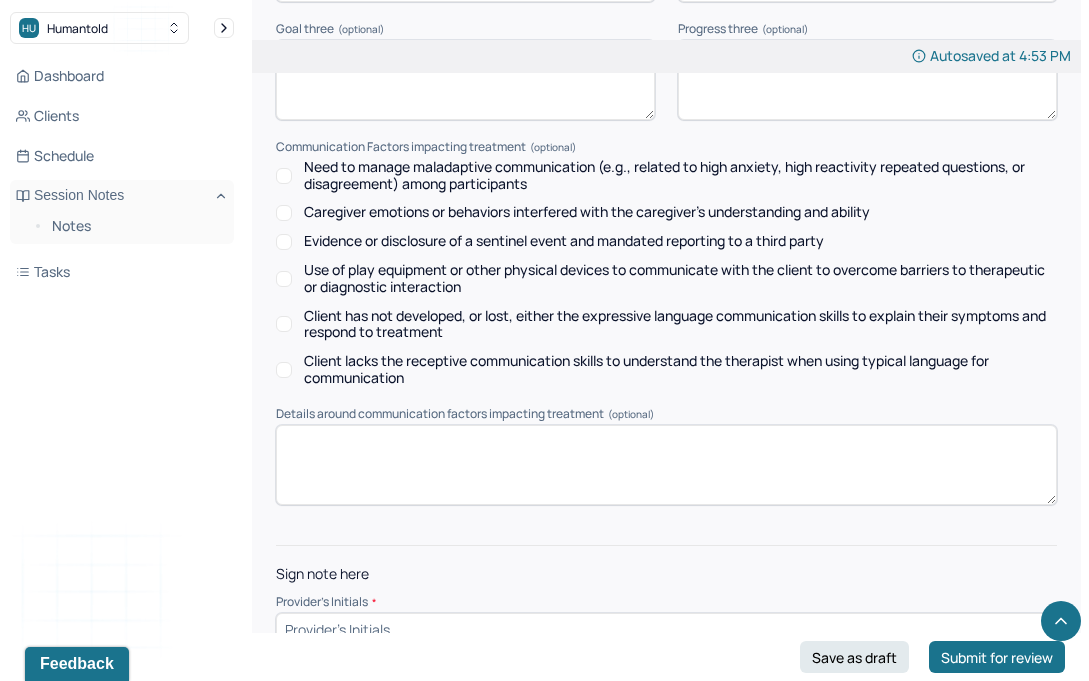 type on "Some progress. Client delved into narratives that feed into her negative mood." 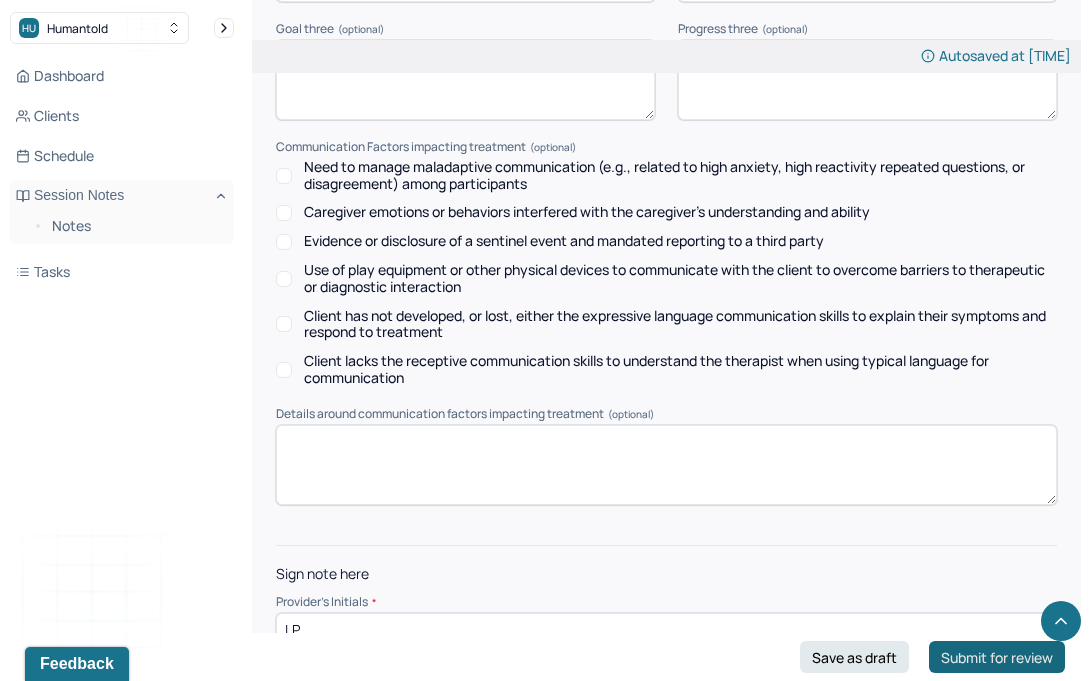 type on "LP" 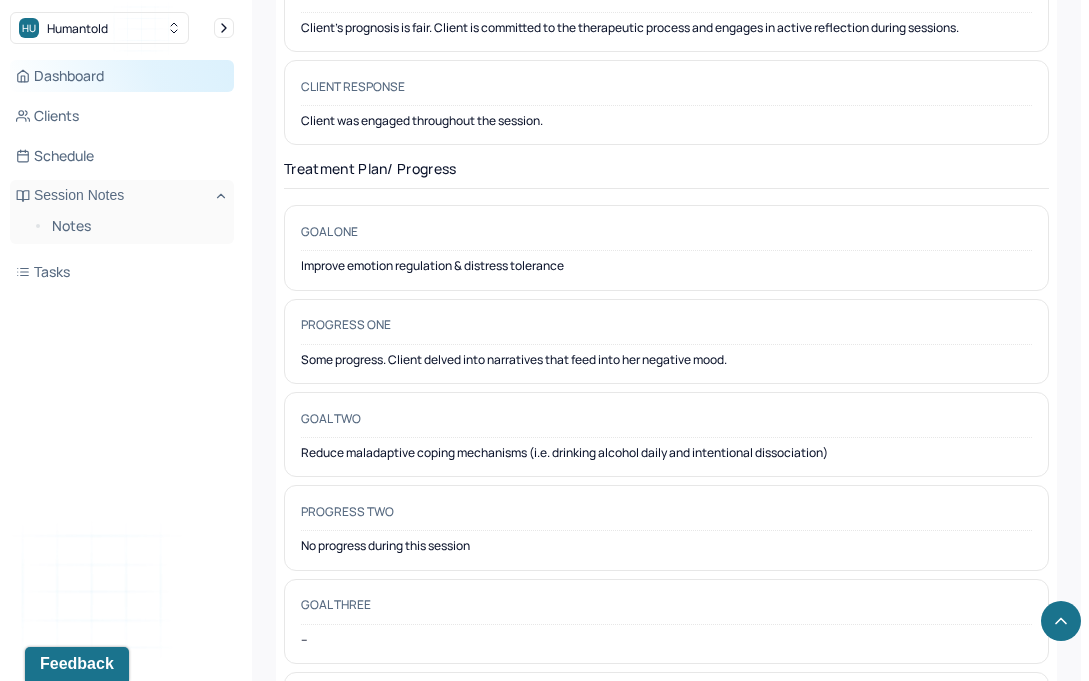 click on "Dashboard" at bounding box center (122, 76) 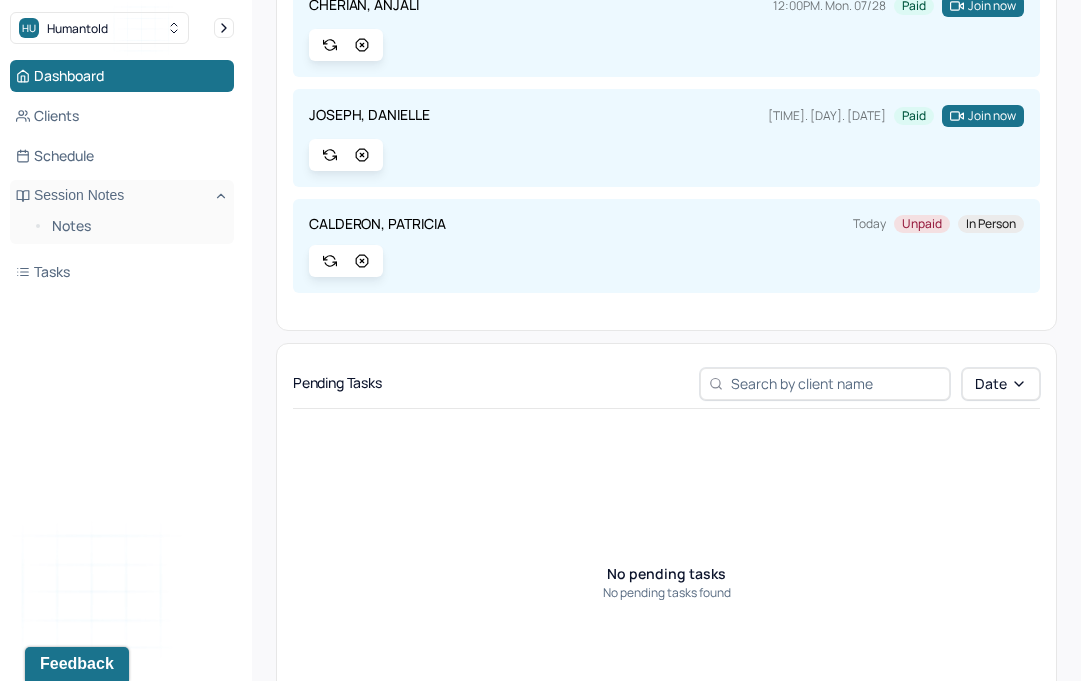 scroll, scrollTop: 0, scrollLeft: 0, axis: both 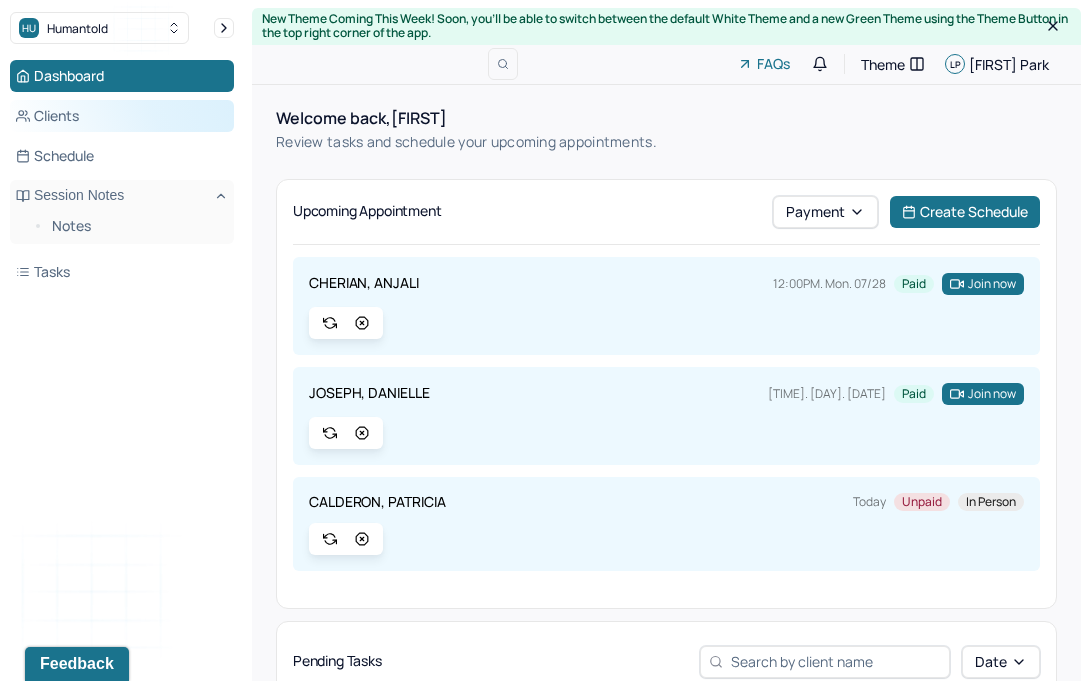 click on "Clients" at bounding box center [122, 116] 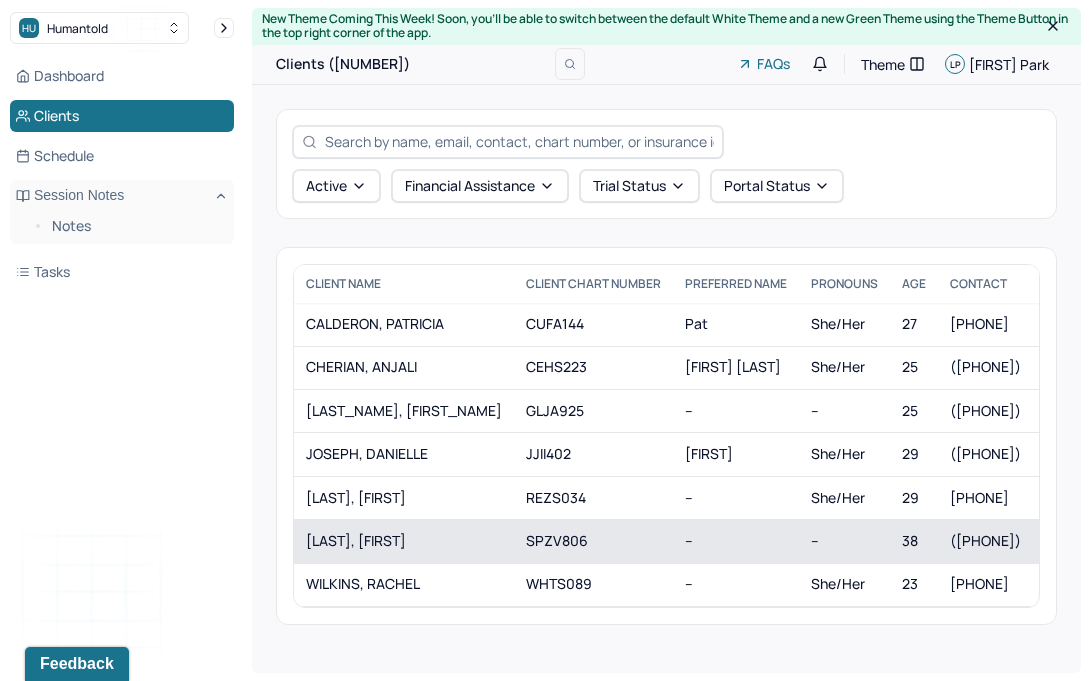 click on "[LAST], [FIRST]" at bounding box center (404, 541) 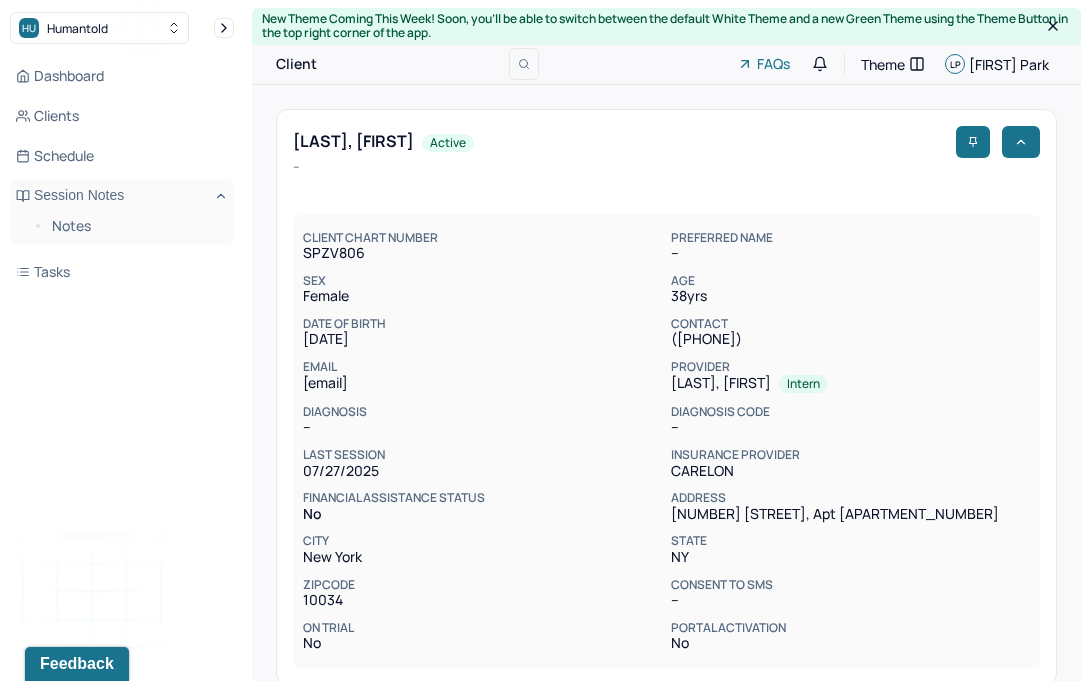 scroll, scrollTop: 1, scrollLeft: 0, axis: vertical 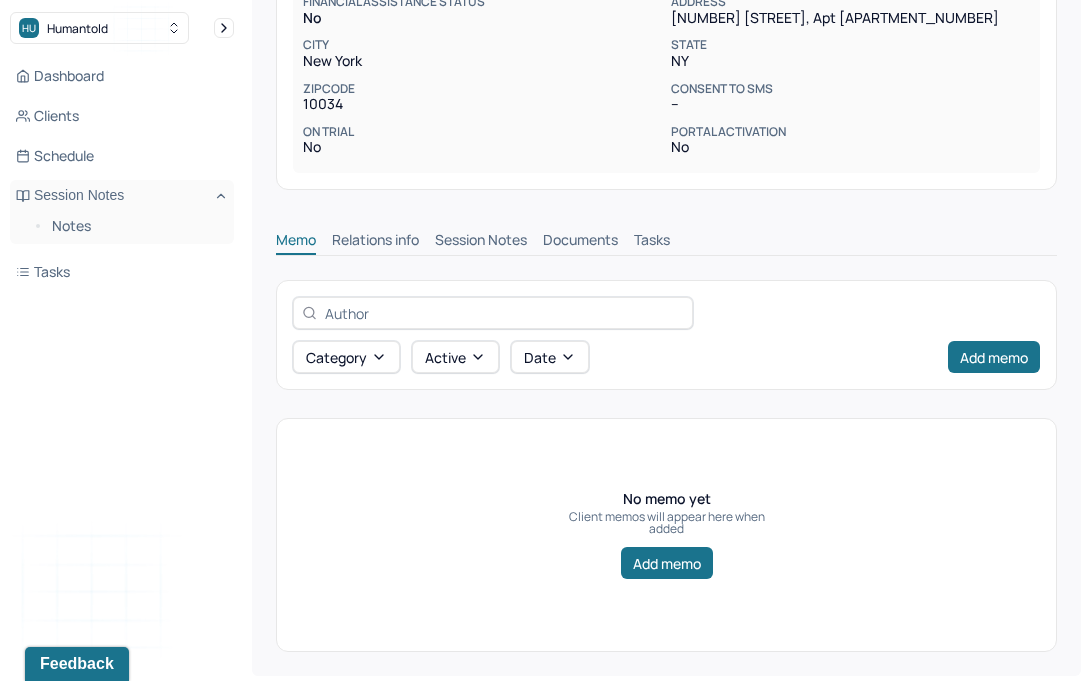 click on "Session Notes" at bounding box center [481, 242] 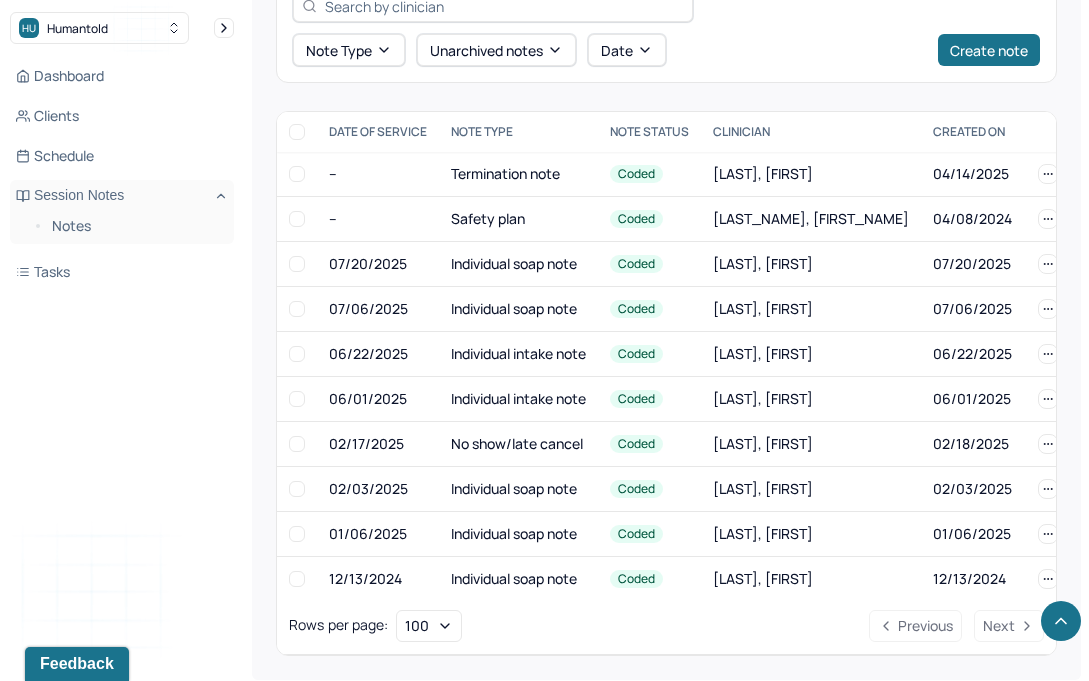 scroll, scrollTop: 807, scrollLeft: 0, axis: vertical 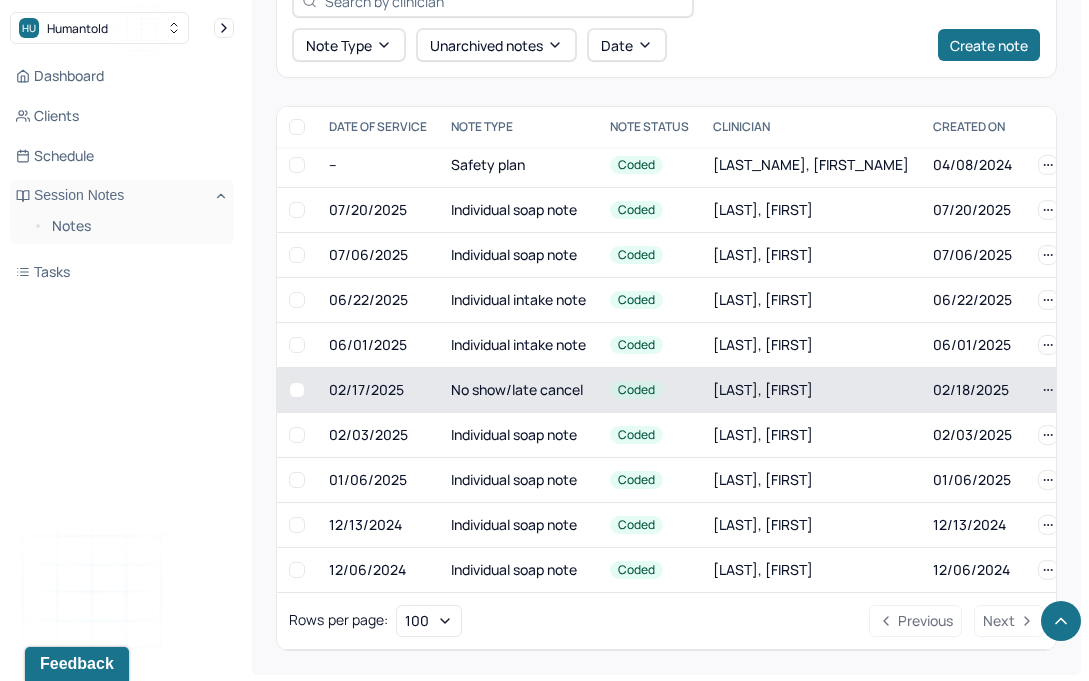 click on "No show/late cancel" at bounding box center (518, 390) 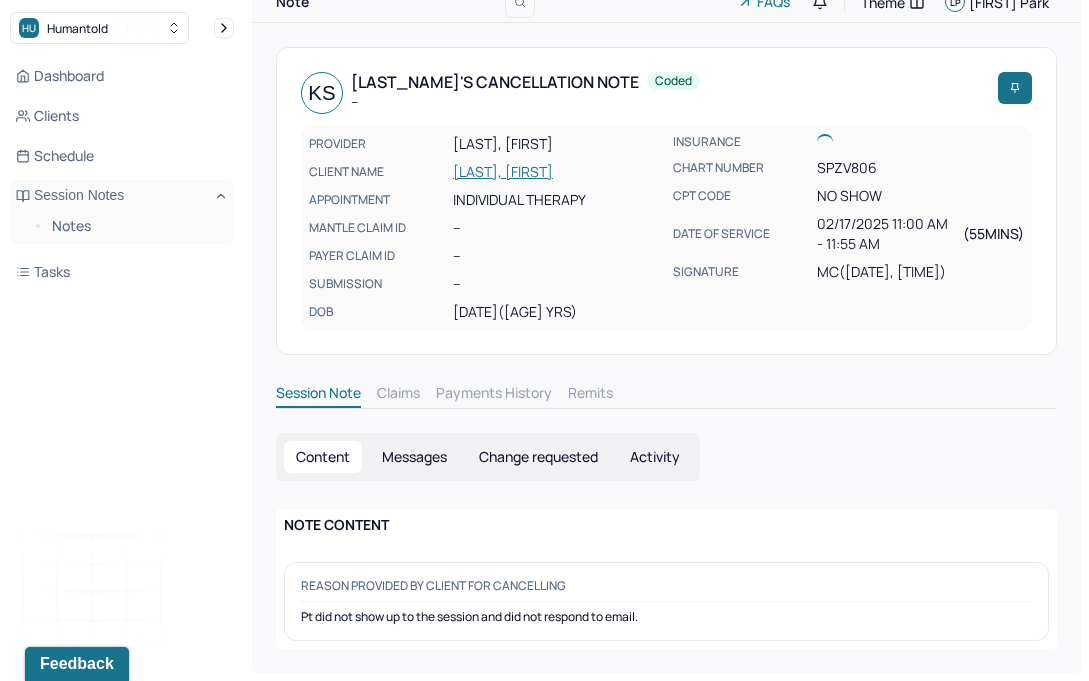 scroll, scrollTop: 60, scrollLeft: 0, axis: vertical 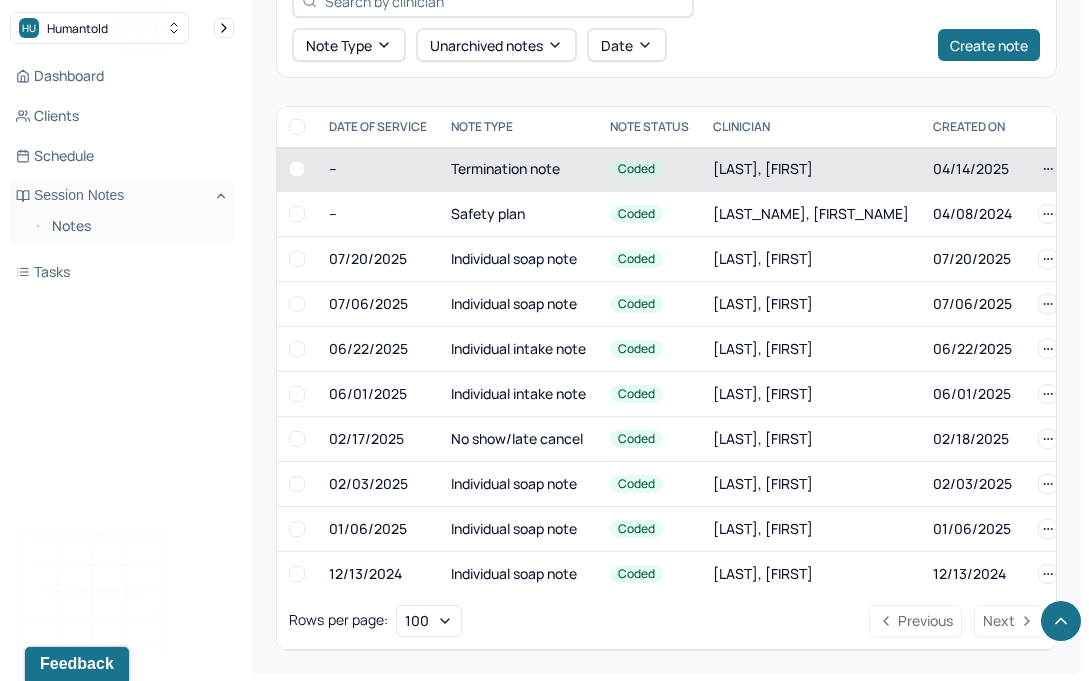 click on "Termination note" at bounding box center [518, 169] 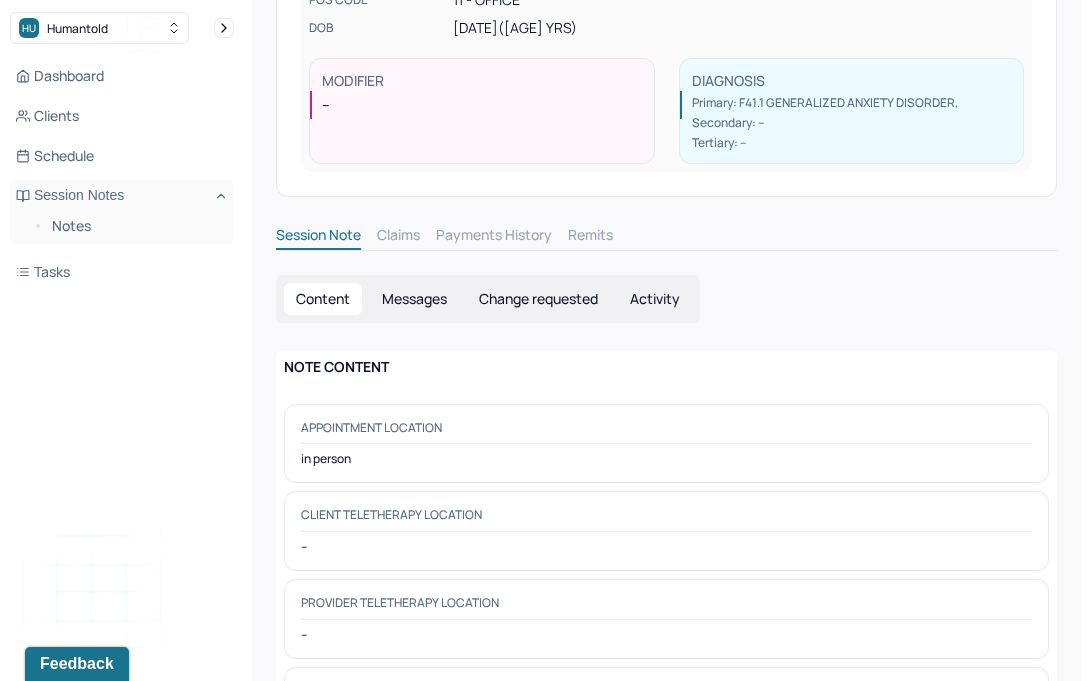scroll, scrollTop: 211, scrollLeft: 0, axis: vertical 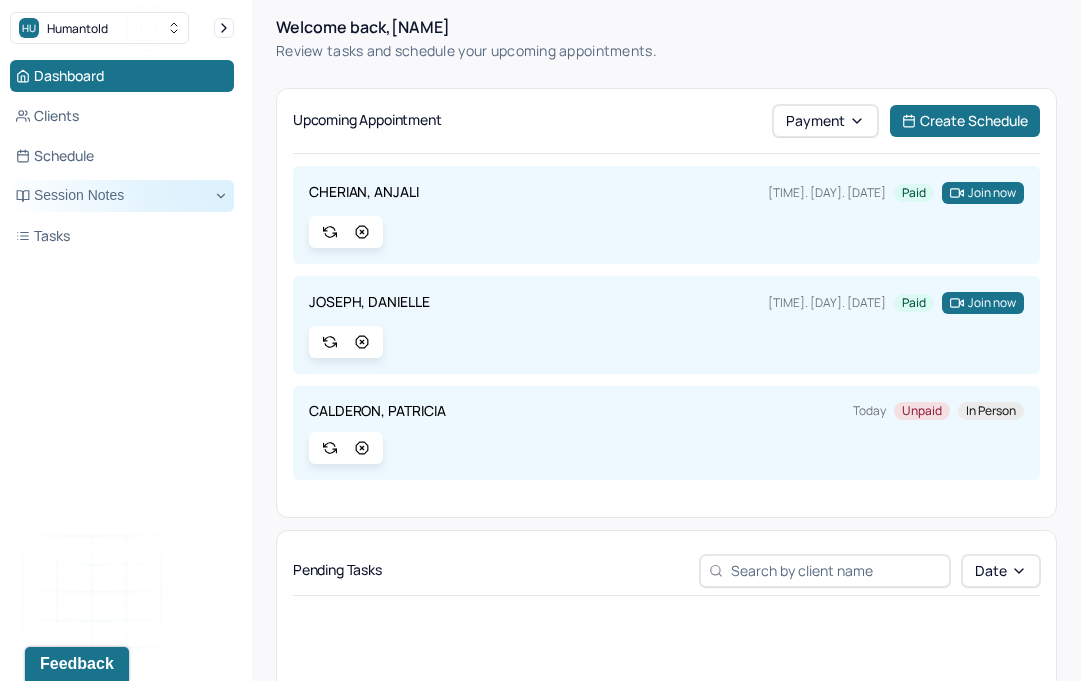 click on "Session Notes" at bounding box center [122, 196] 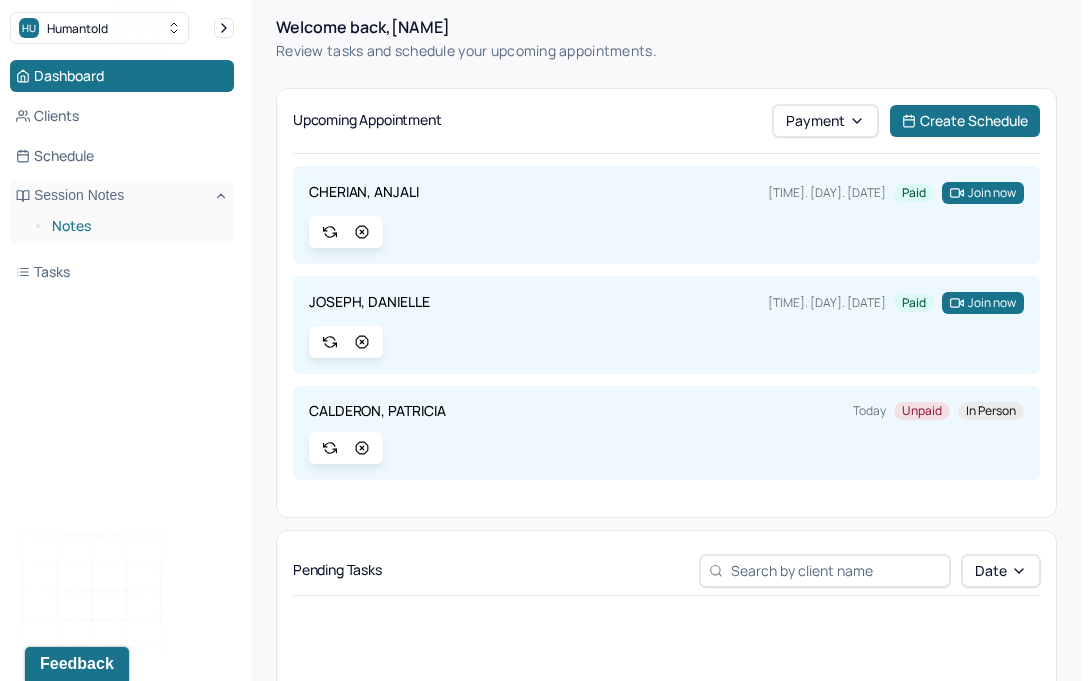 click on "Notes" at bounding box center (135, 226) 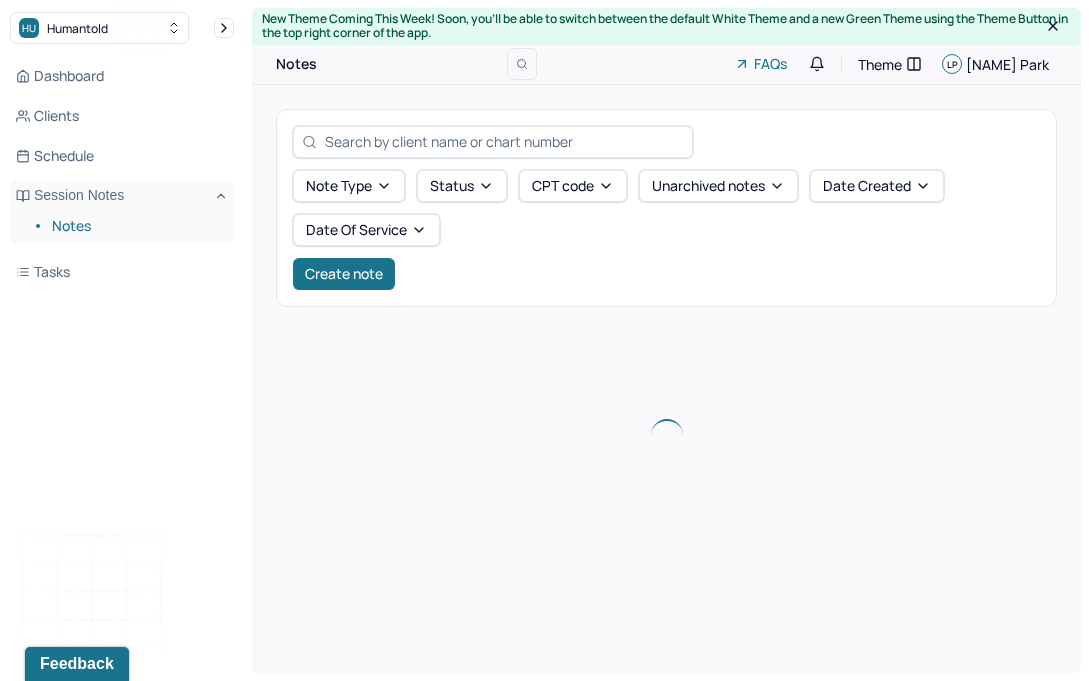 scroll, scrollTop: 0, scrollLeft: 0, axis: both 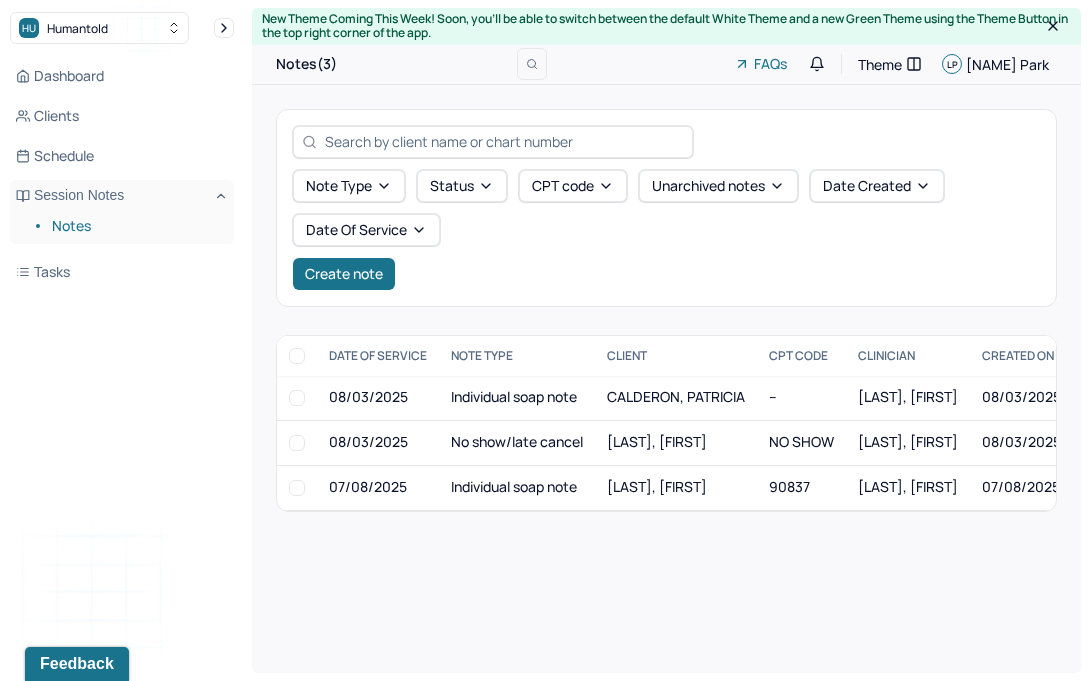 click on "Dashboard Clients Schedule Session Notes Notes Tasks" at bounding box center (122, 174) 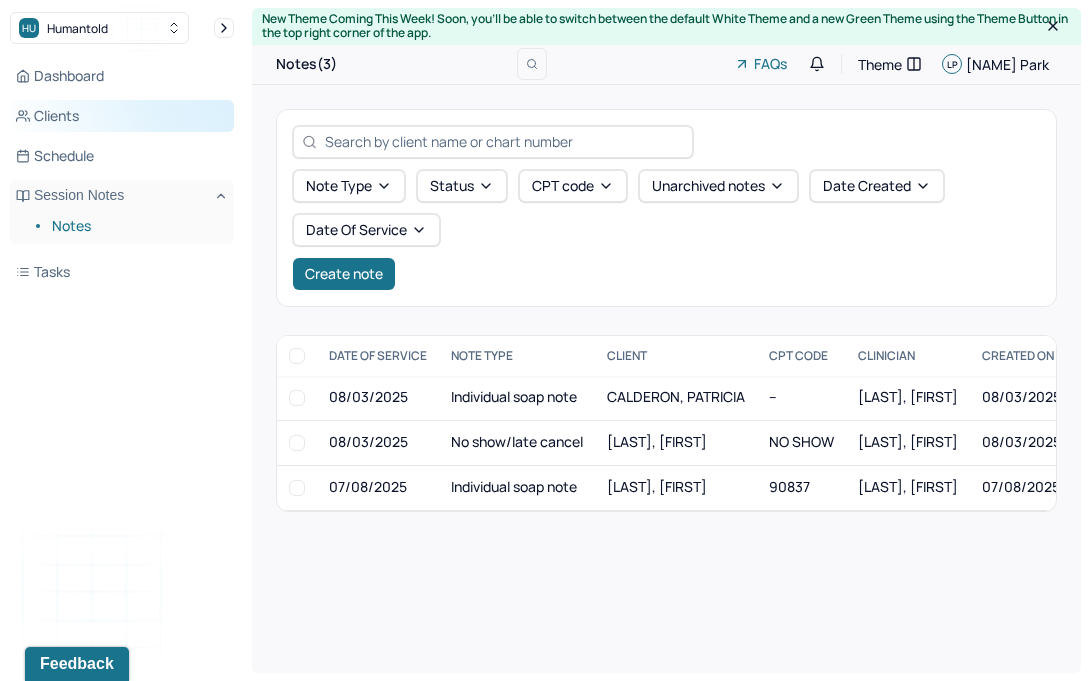click on "Clients" at bounding box center (122, 116) 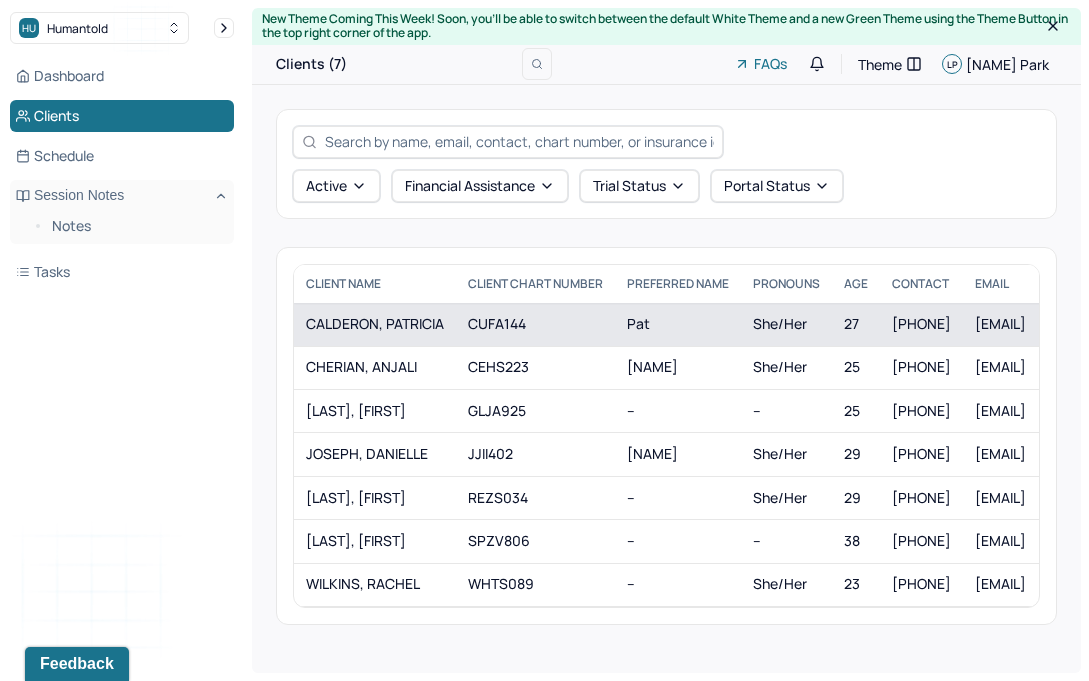 click on "CALDERON, PATRICIA" at bounding box center (375, 324) 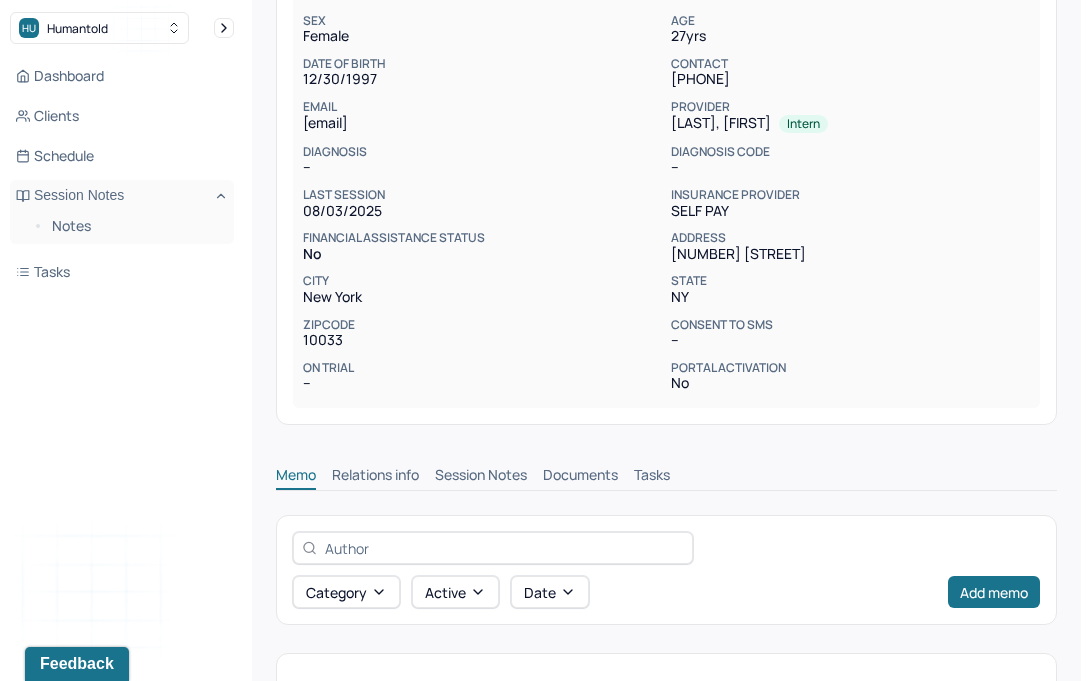 scroll, scrollTop: 495, scrollLeft: 0, axis: vertical 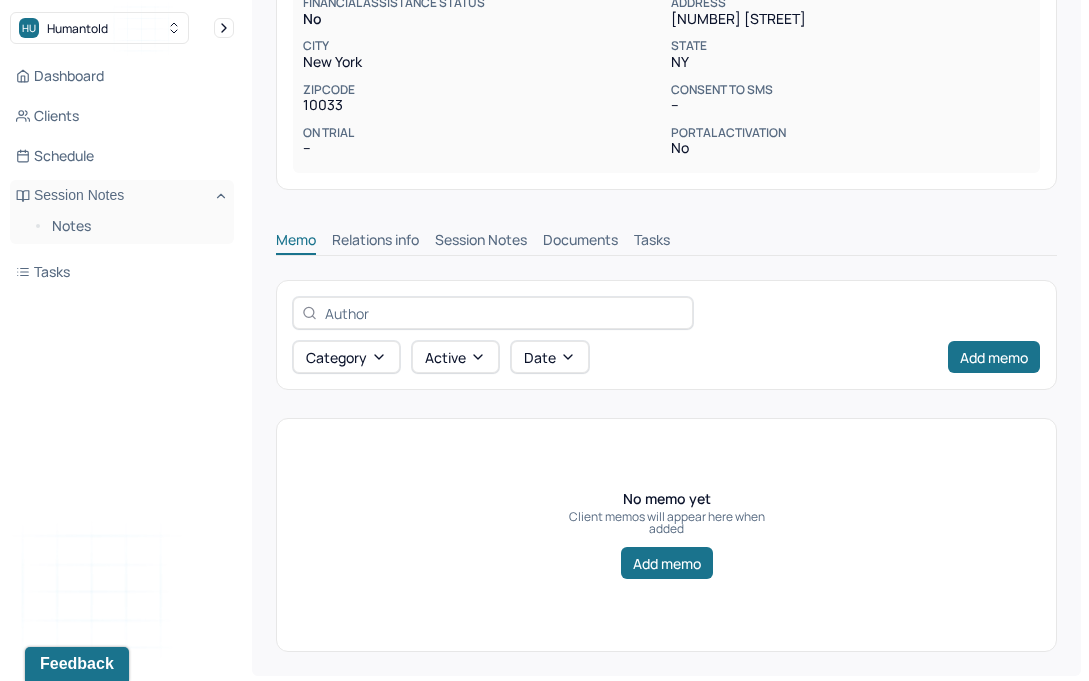 click on "Session Notes" at bounding box center [481, 242] 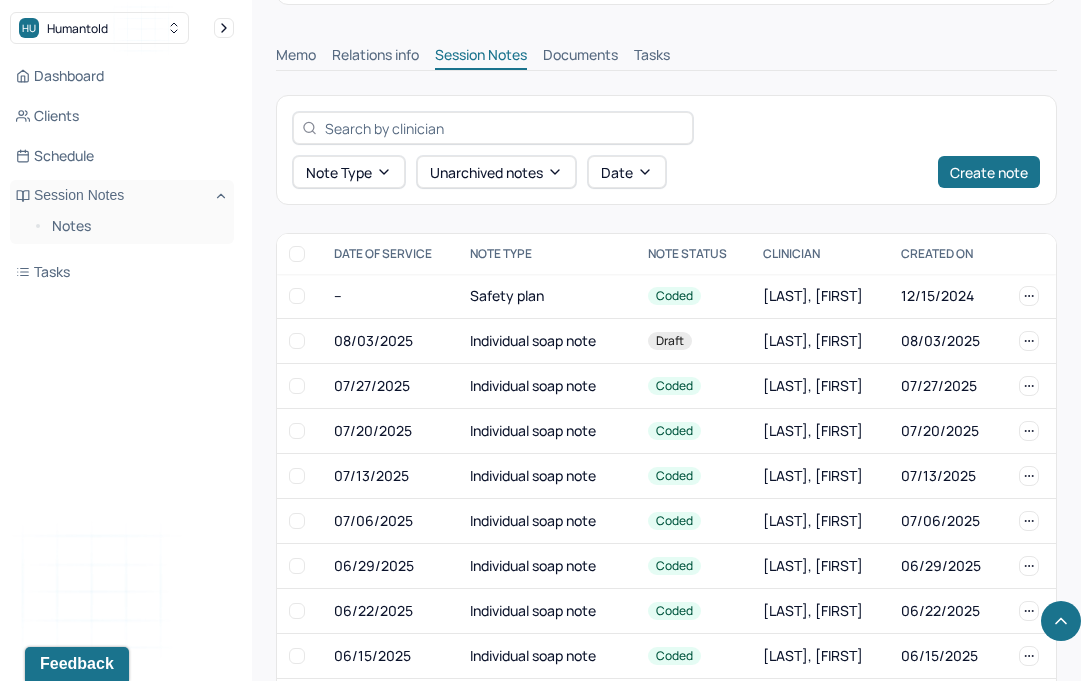 scroll, scrollTop: 681, scrollLeft: 0, axis: vertical 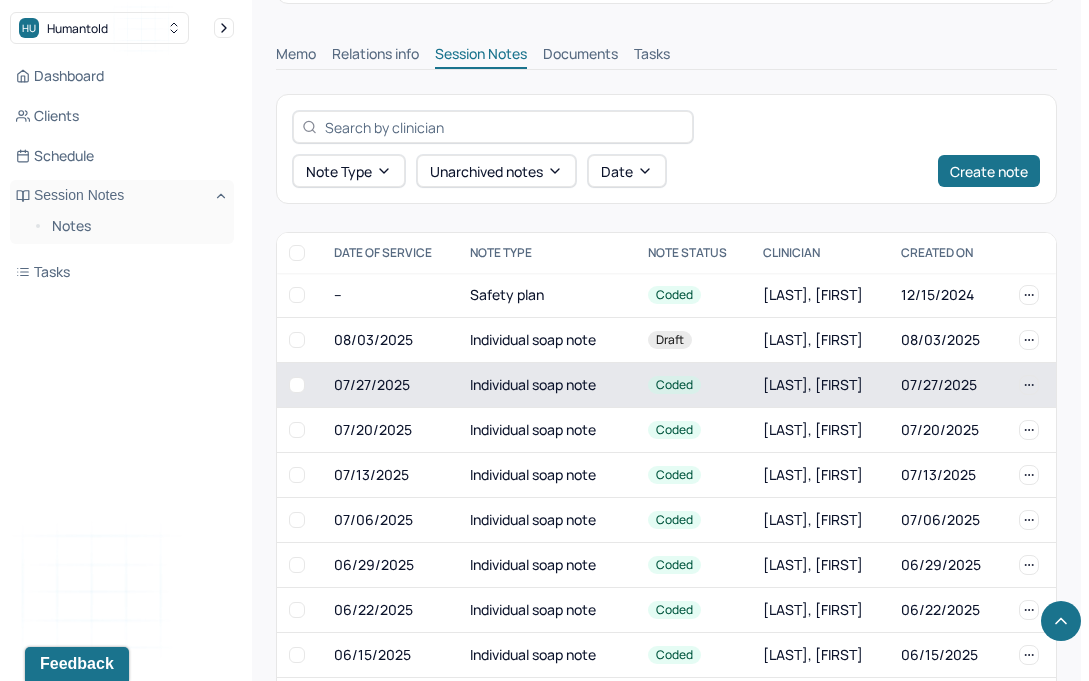 click on "Individual soap note" at bounding box center (547, 385) 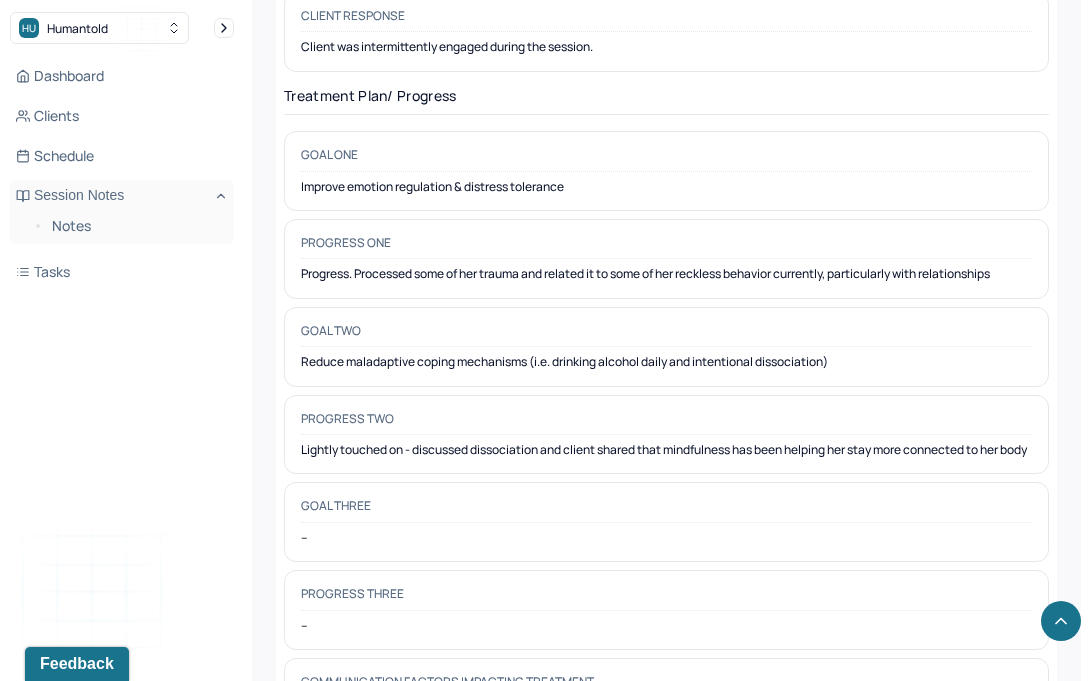 scroll, scrollTop: 3036, scrollLeft: 0, axis: vertical 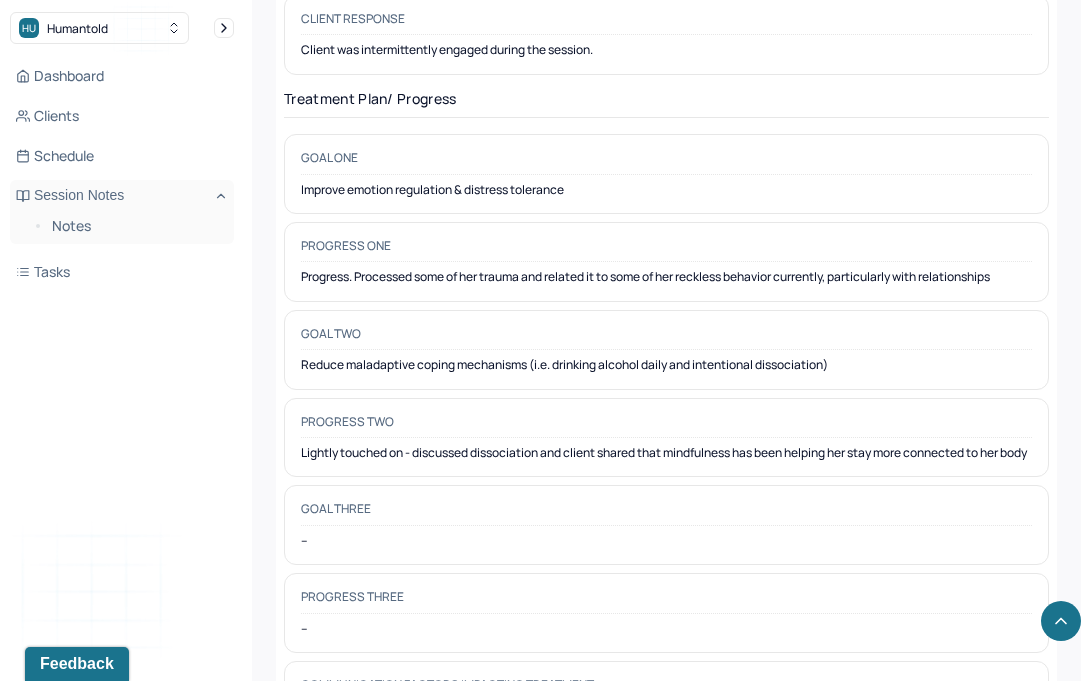 click on "Improve emotion regulation & distress tolerance" at bounding box center [666, 190] 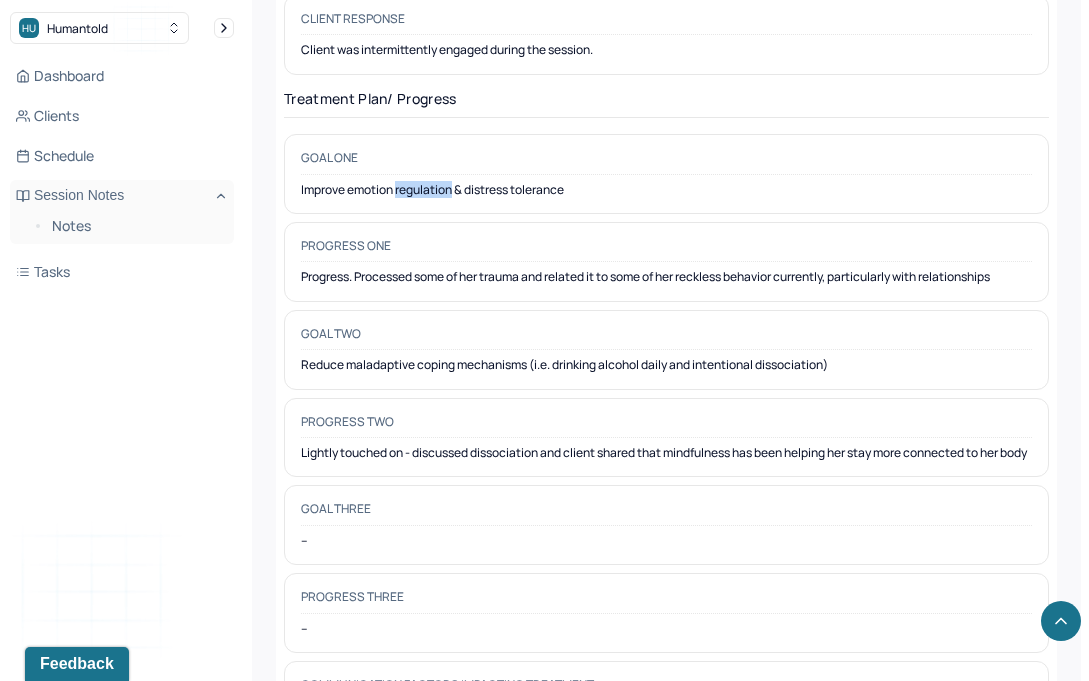 click on "Improve emotion regulation & distress tolerance" at bounding box center [666, 190] 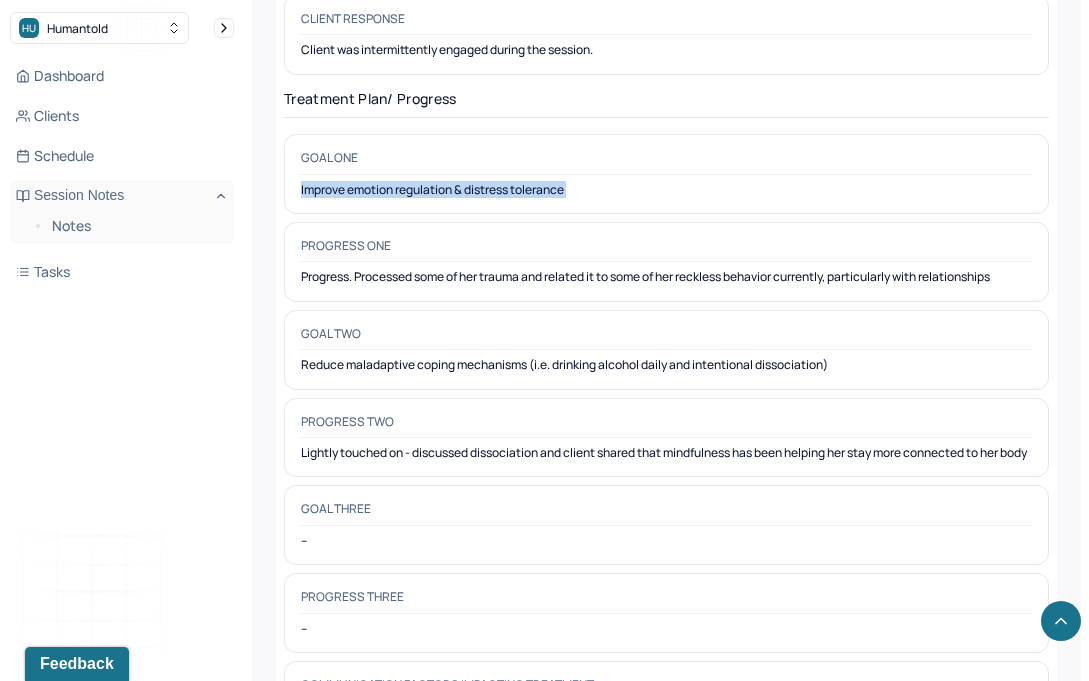 click on "Improve emotion regulation & distress tolerance" at bounding box center (666, 190) 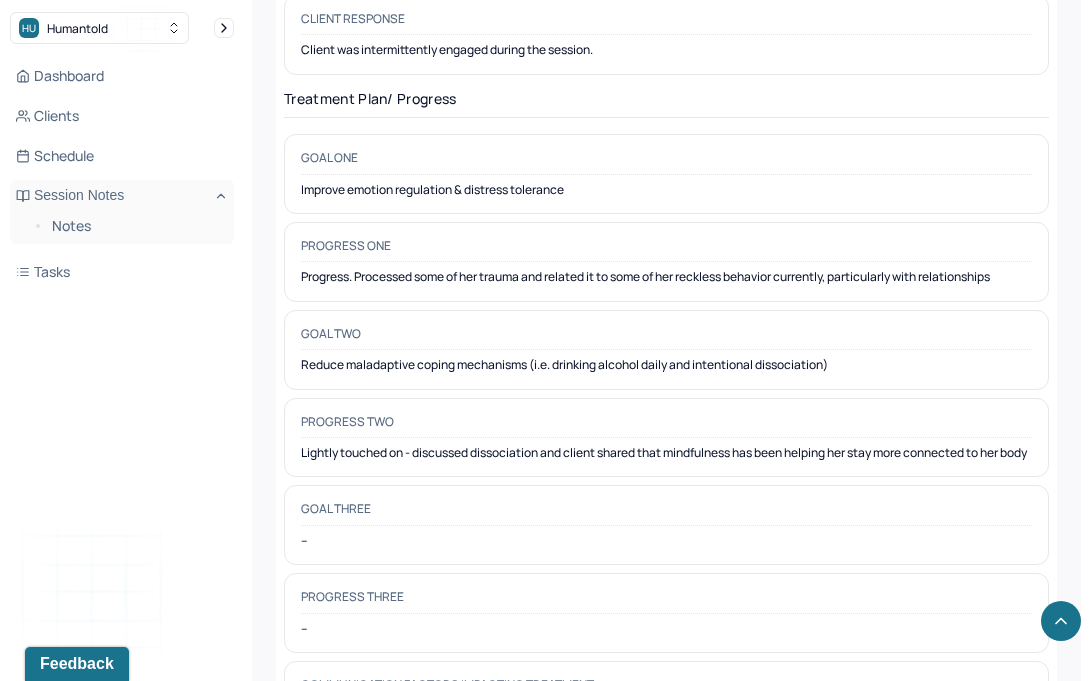 click on "Reduce maladaptive coping mechanisms (i.e. drinking alcohol daily and intentional dissociation)" at bounding box center (666, 365) 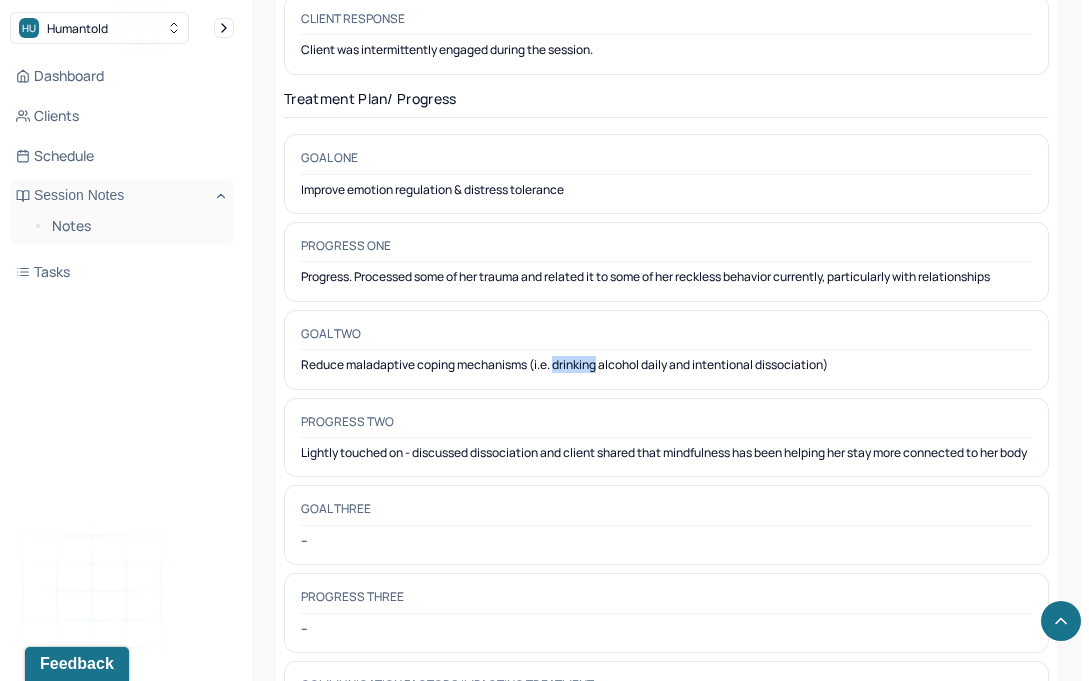click on "Reduce maladaptive coping mechanisms (i.e. drinking alcohol daily and intentional dissociation)" at bounding box center (666, 365) 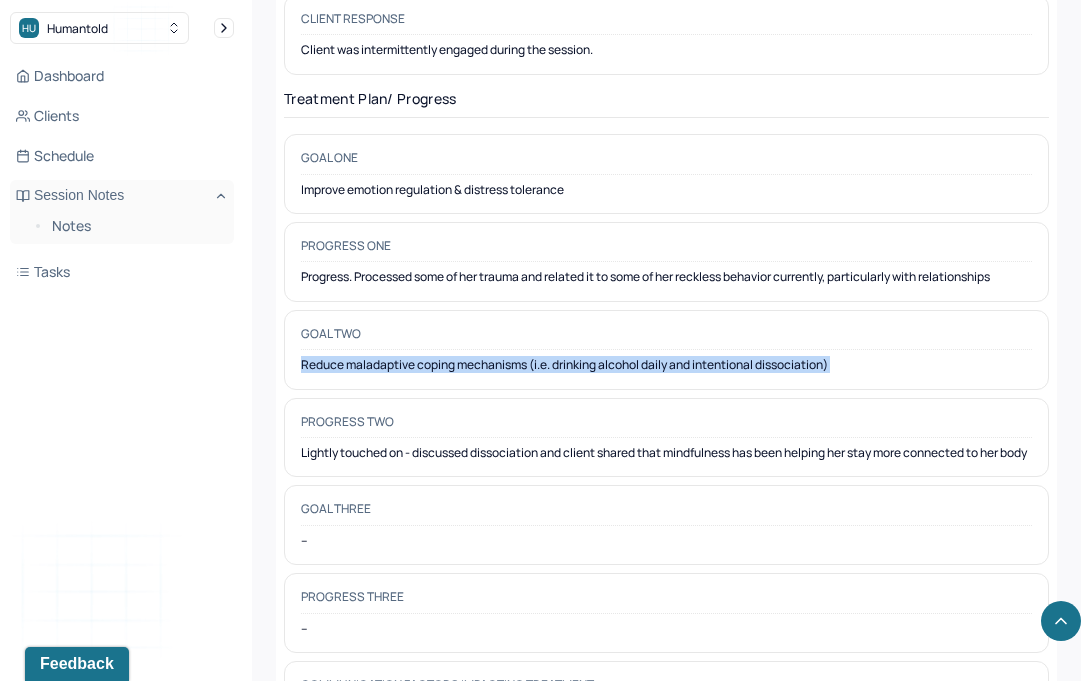 click on "Reduce maladaptive coping mechanisms (i.e. drinking alcohol daily and intentional dissociation)" at bounding box center (666, 365) 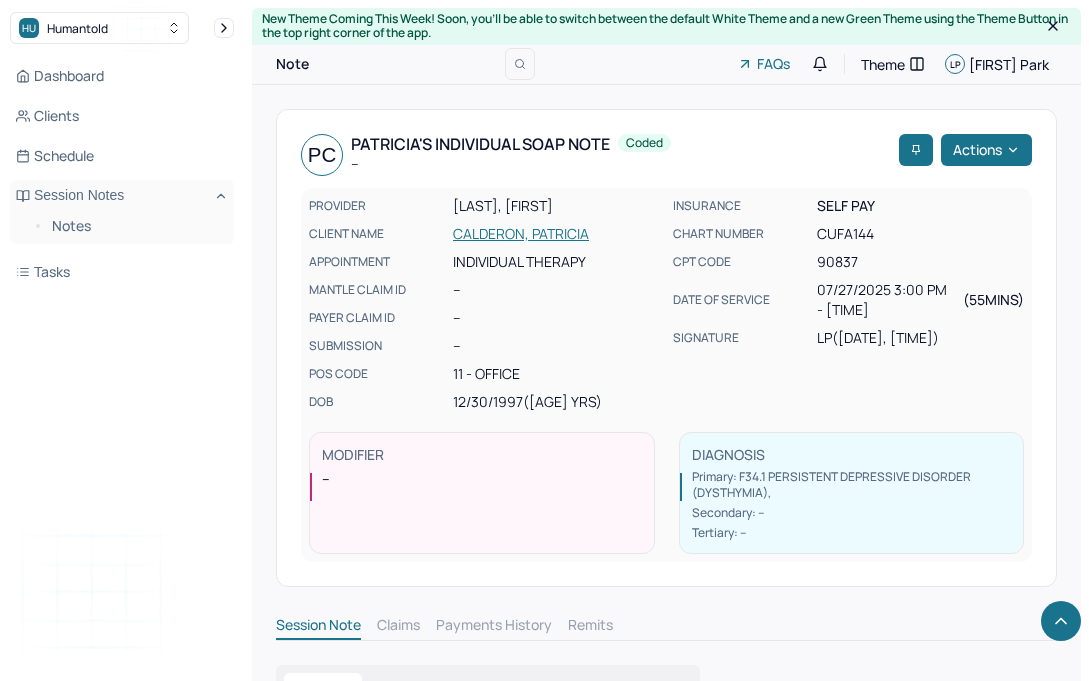 scroll, scrollTop: 3036, scrollLeft: 0, axis: vertical 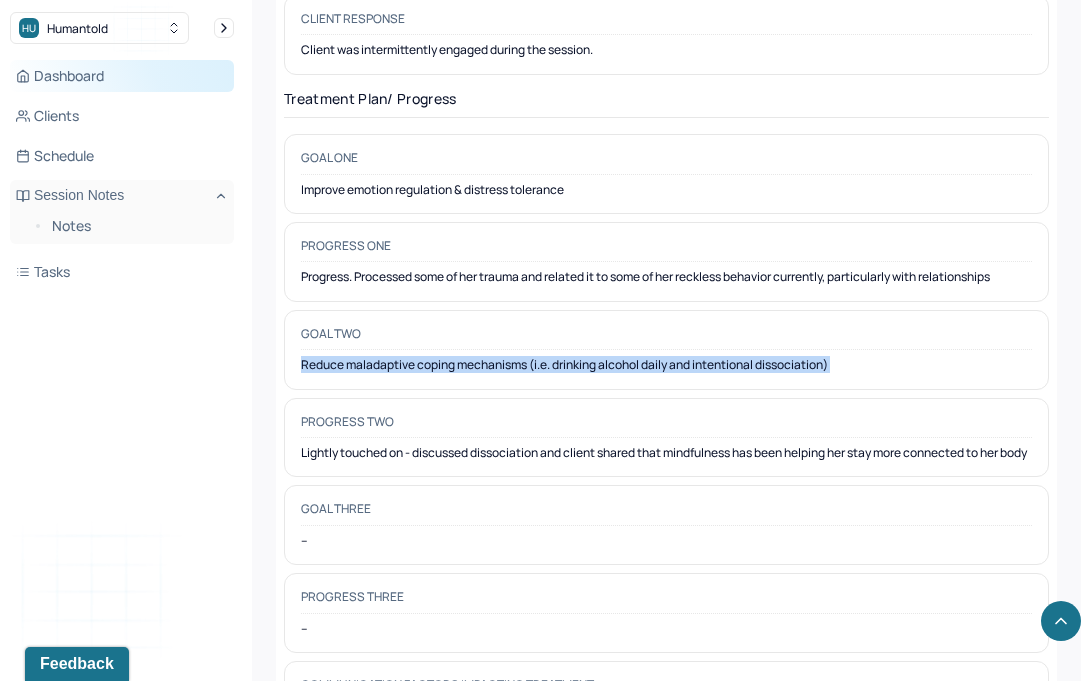 click on "Dashboard" at bounding box center (122, 76) 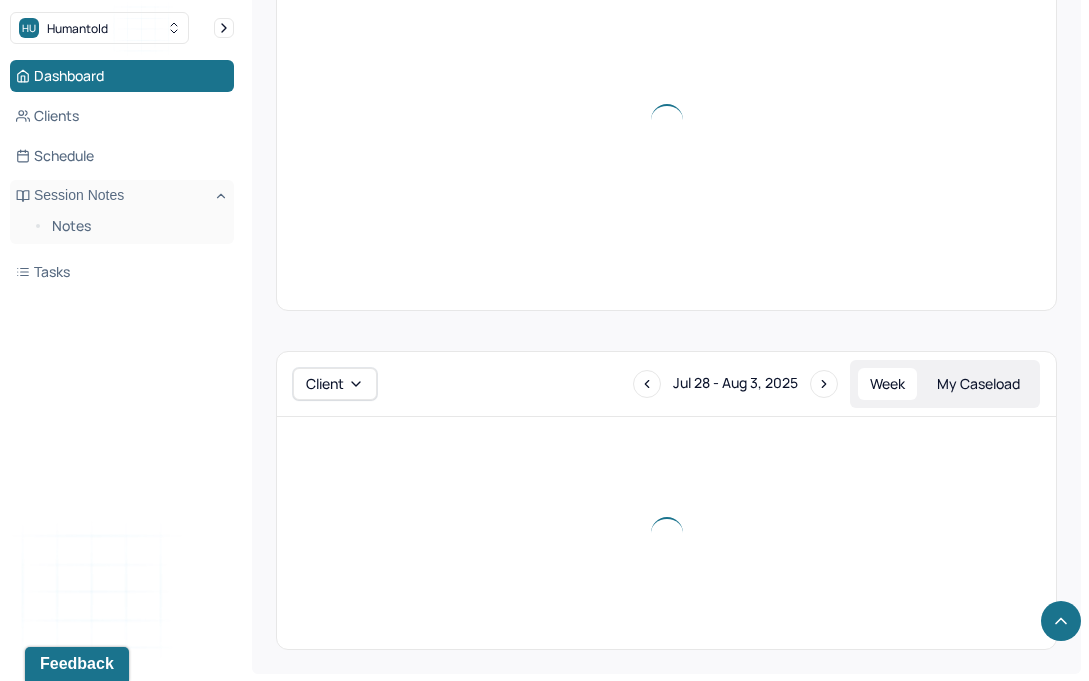 scroll, scrollTop: 940, scrollLeft: 0, axis: vertical 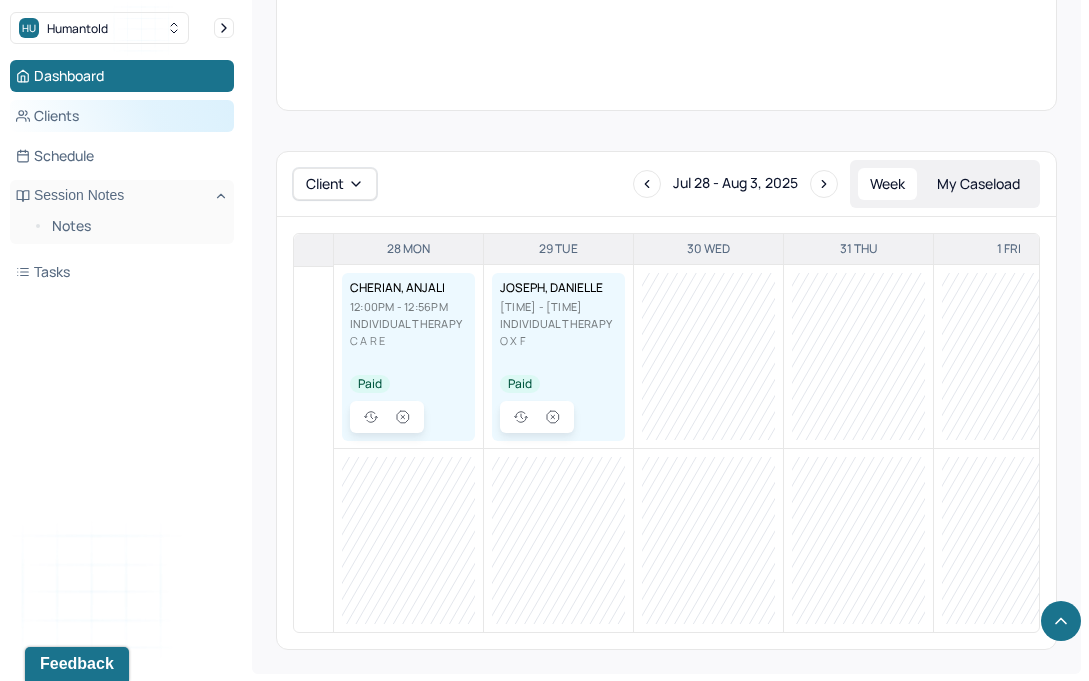 click on "Clients" at bounding box center [122, 116] 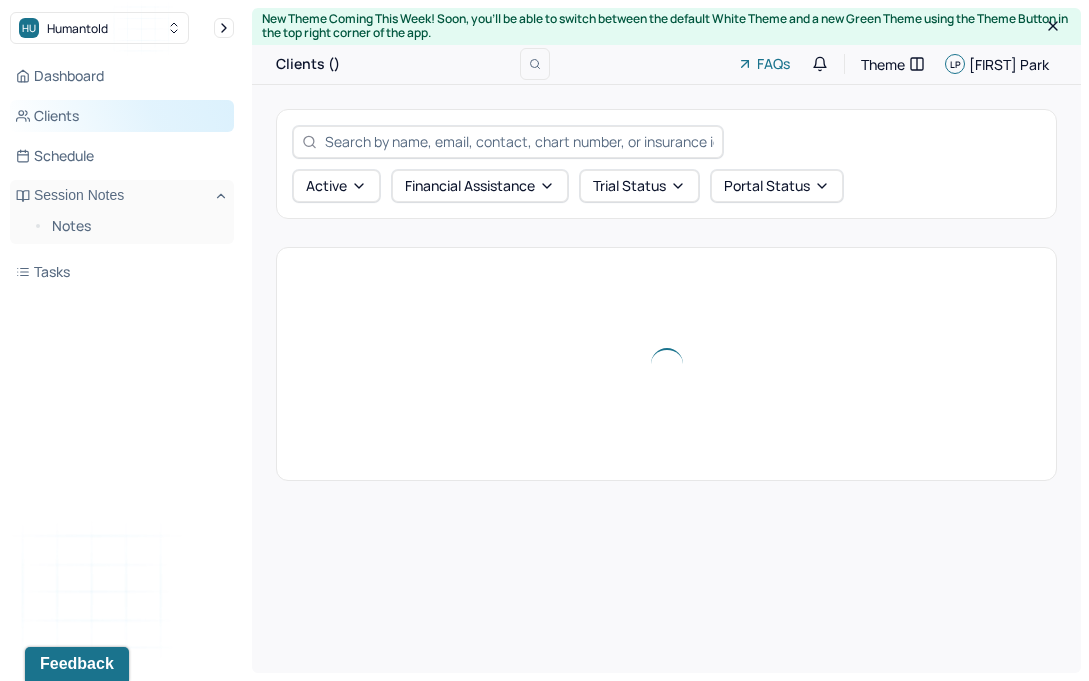 scroll, scrollTop: 0, scrollLeft: 0, axis: both 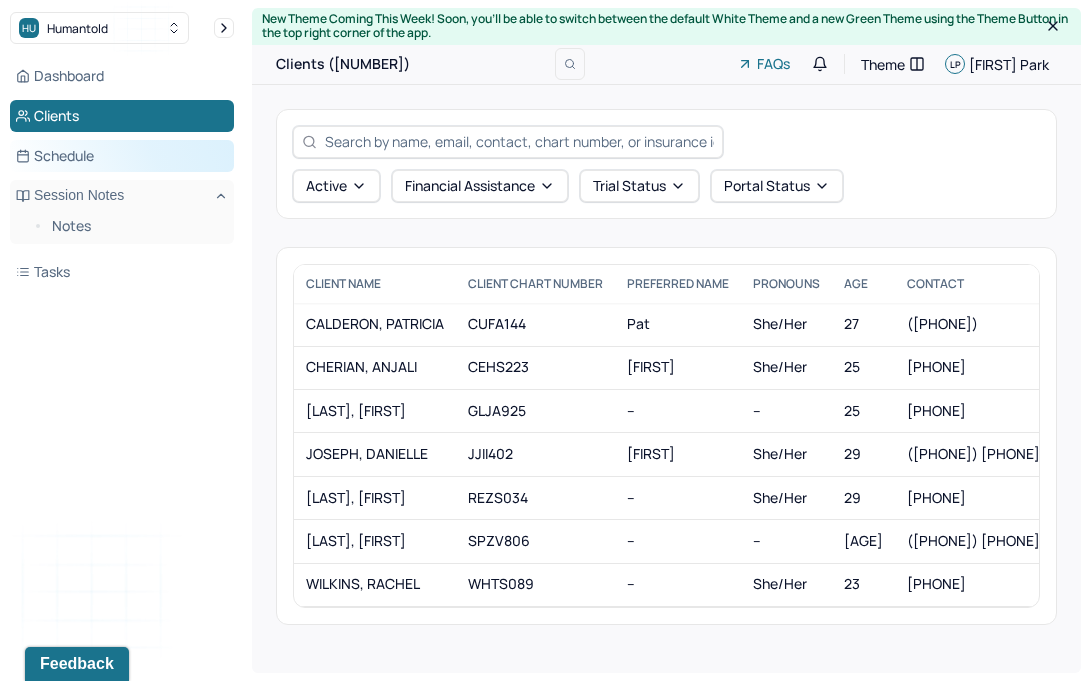 click on "Schedule" at bounding box center (122, 156) 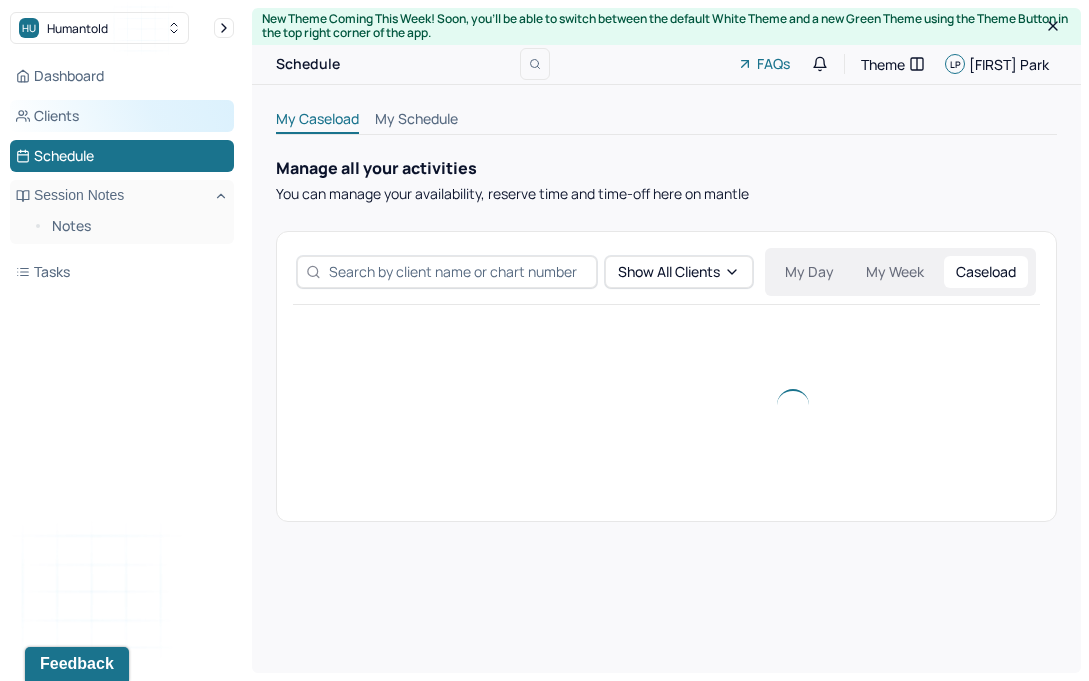 click on "Clients" at bounding box center [122, 116] 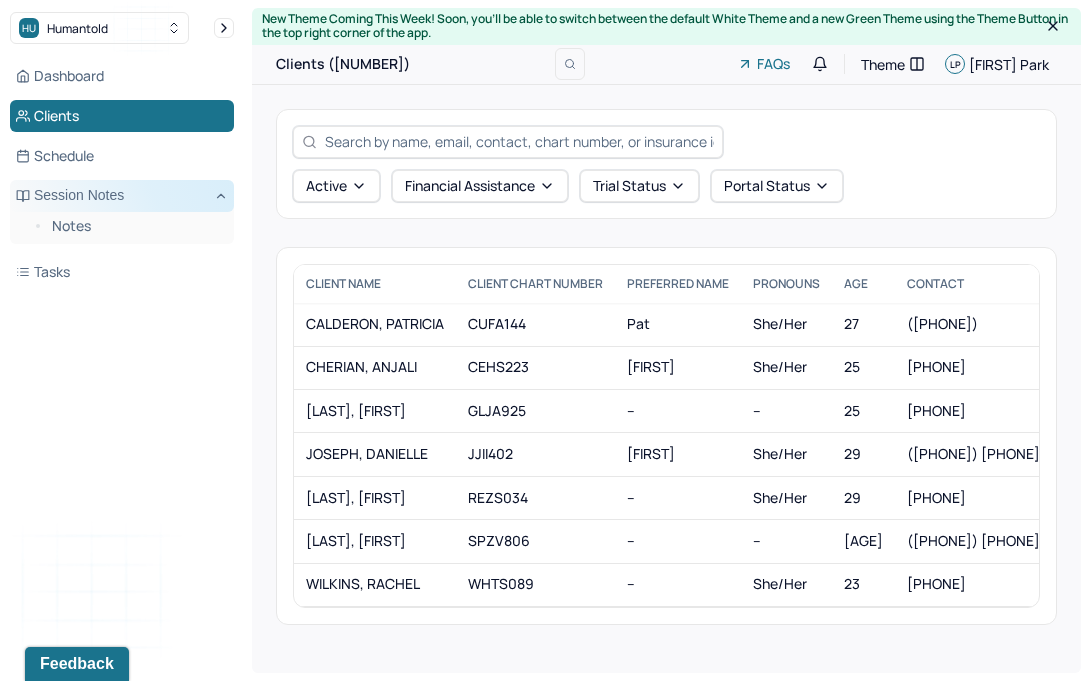 click on "Session Notes" at bounding box center (122, 196) 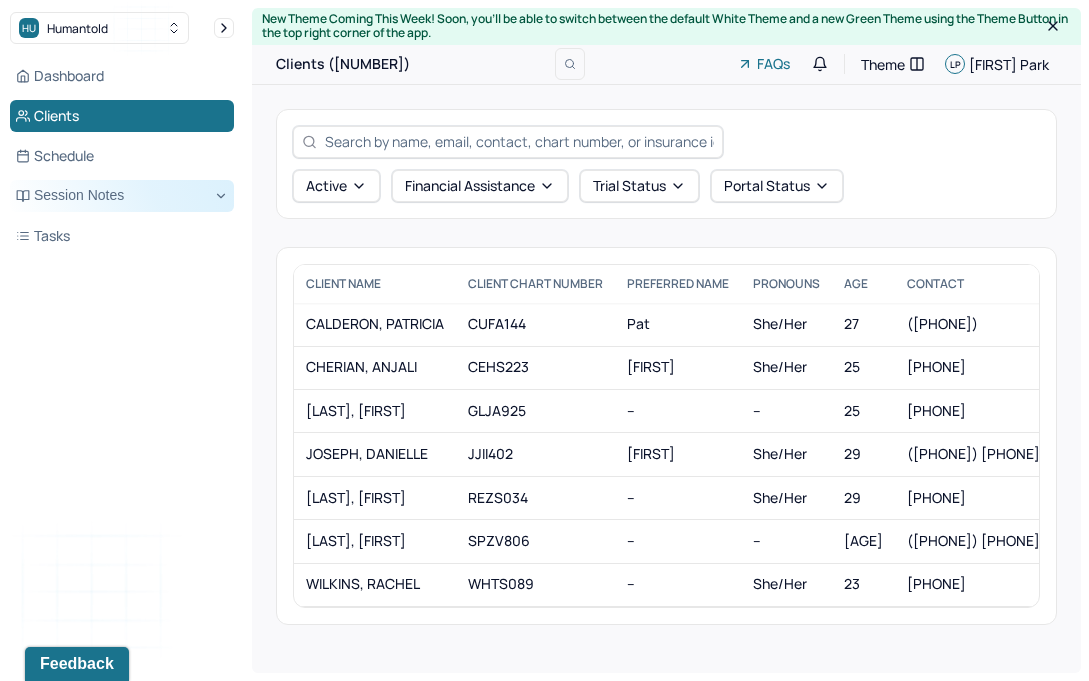 click on "Session Notes" at bounding box center [122, 196] 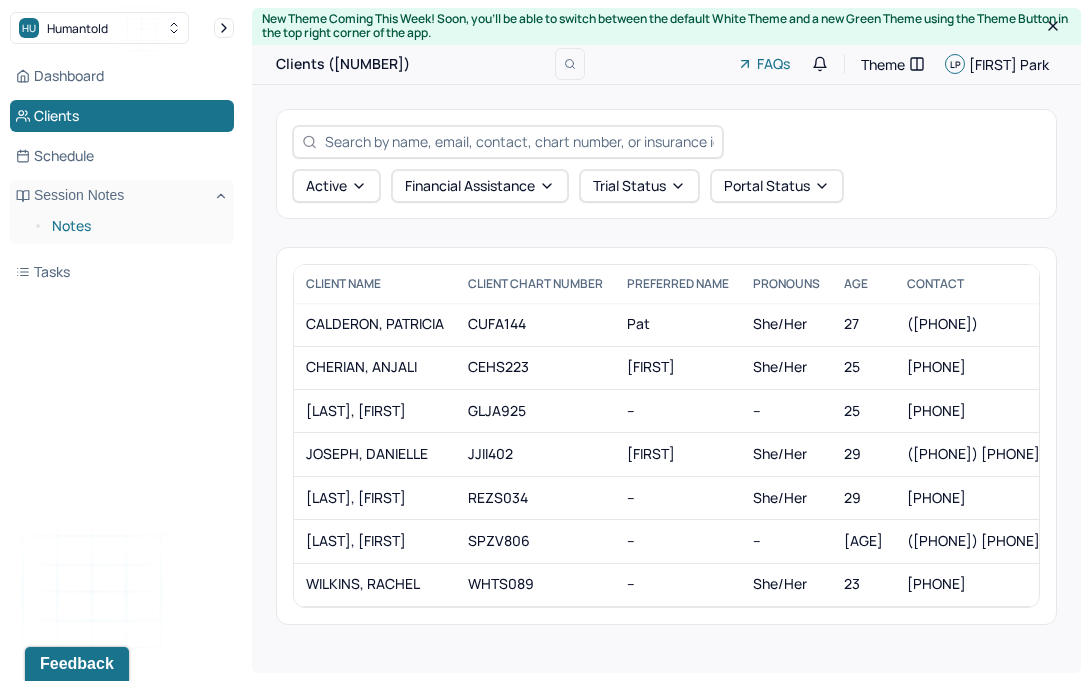 click on "Notes" at bounding box center (135, 226) 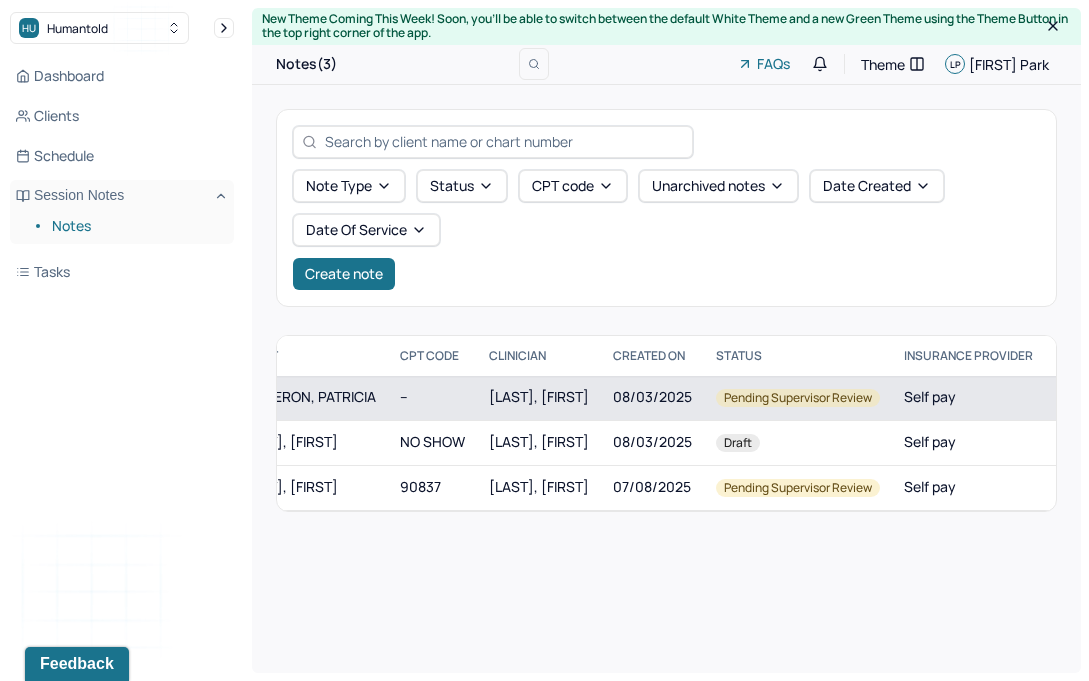 scroll, scrollTop: 0, scrollLeft: 397, axis: horizontal 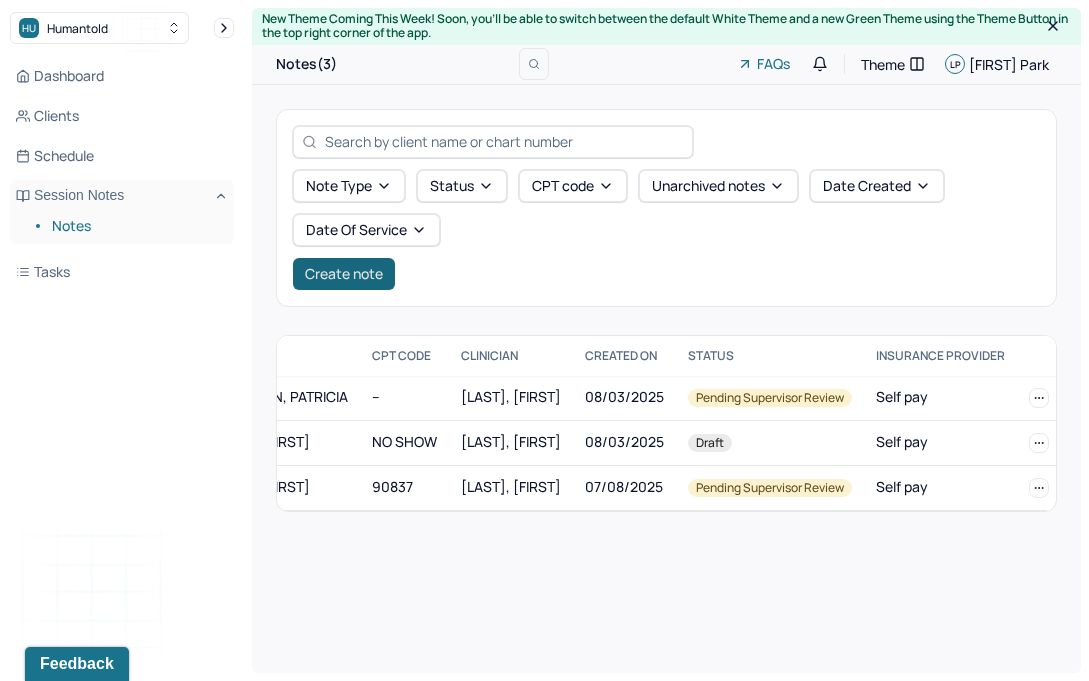 click on "Create note" at bounding box center [344, 274] 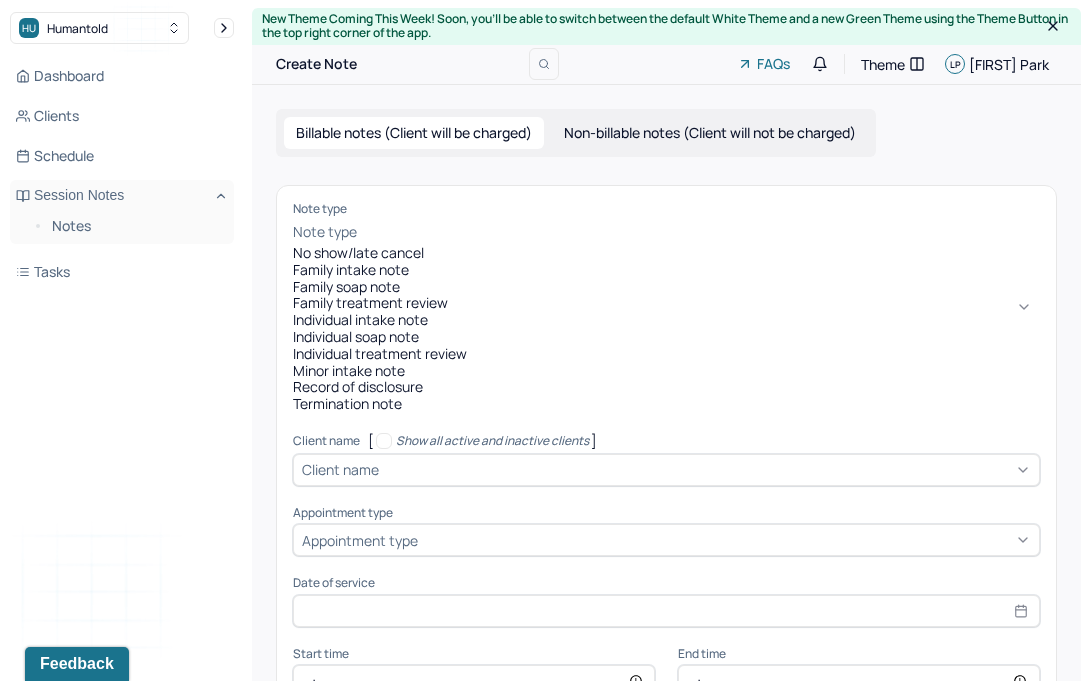 click at bounding box center (700, 232) 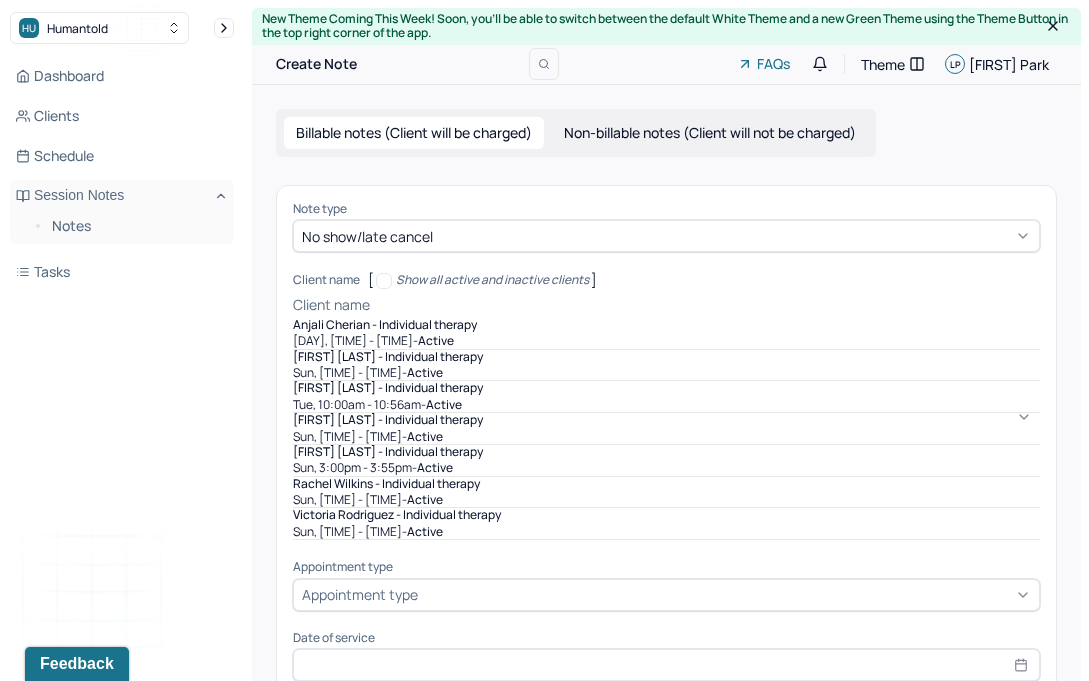 click at bounding box center (707, 305) 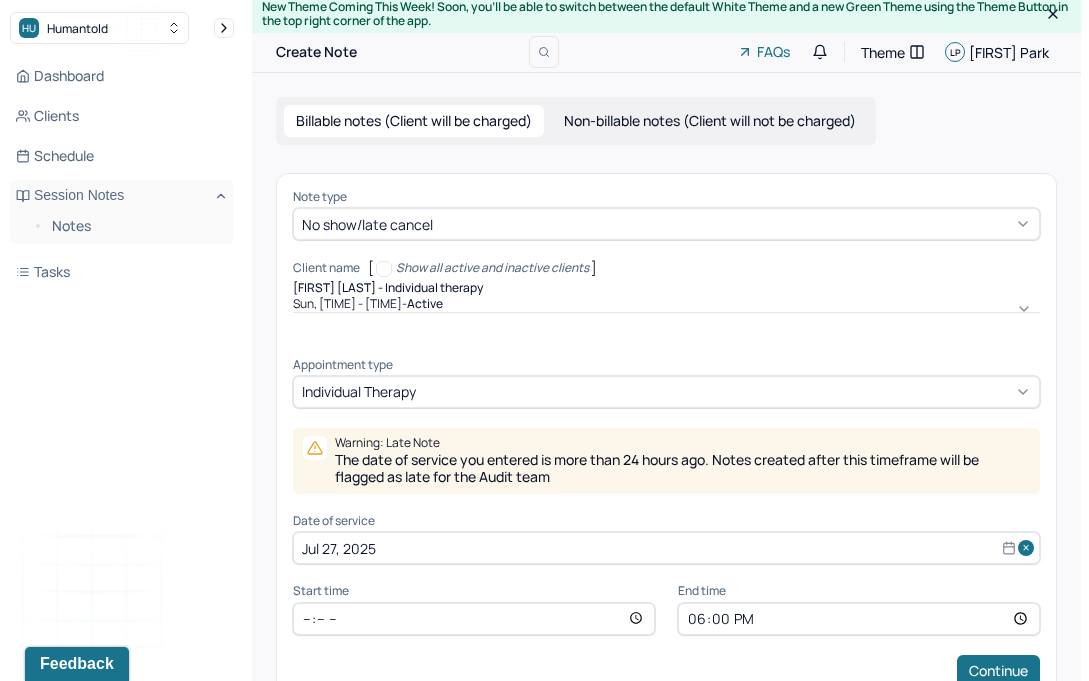 scroll, scrollTop: 22, scrollLeft: 0, axis: vertical 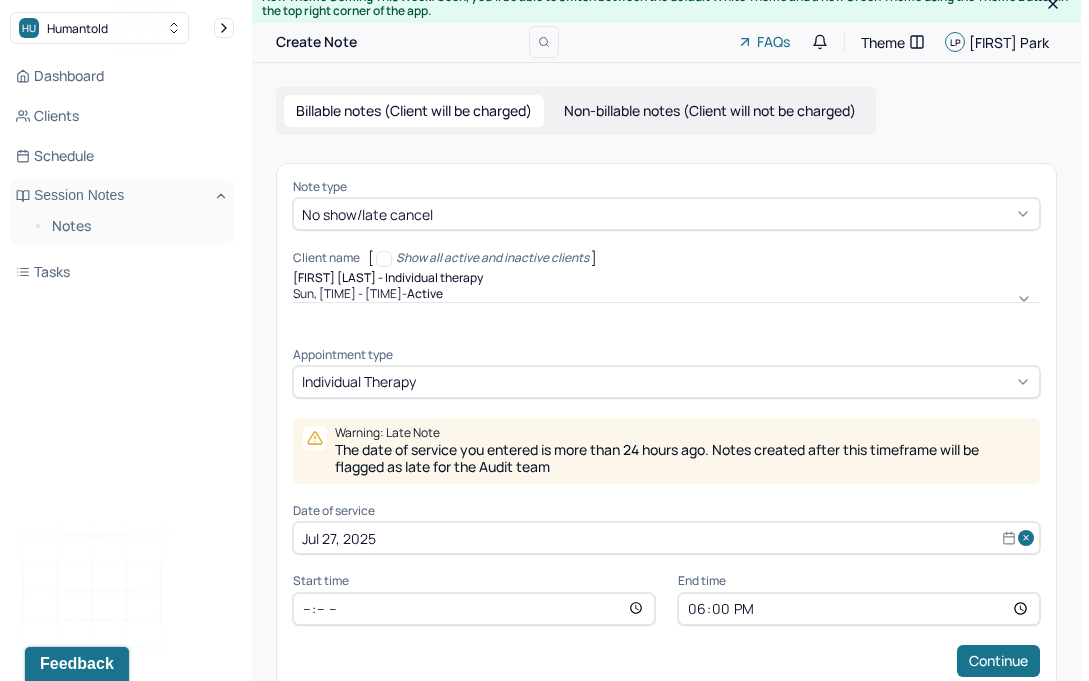 select on "6" 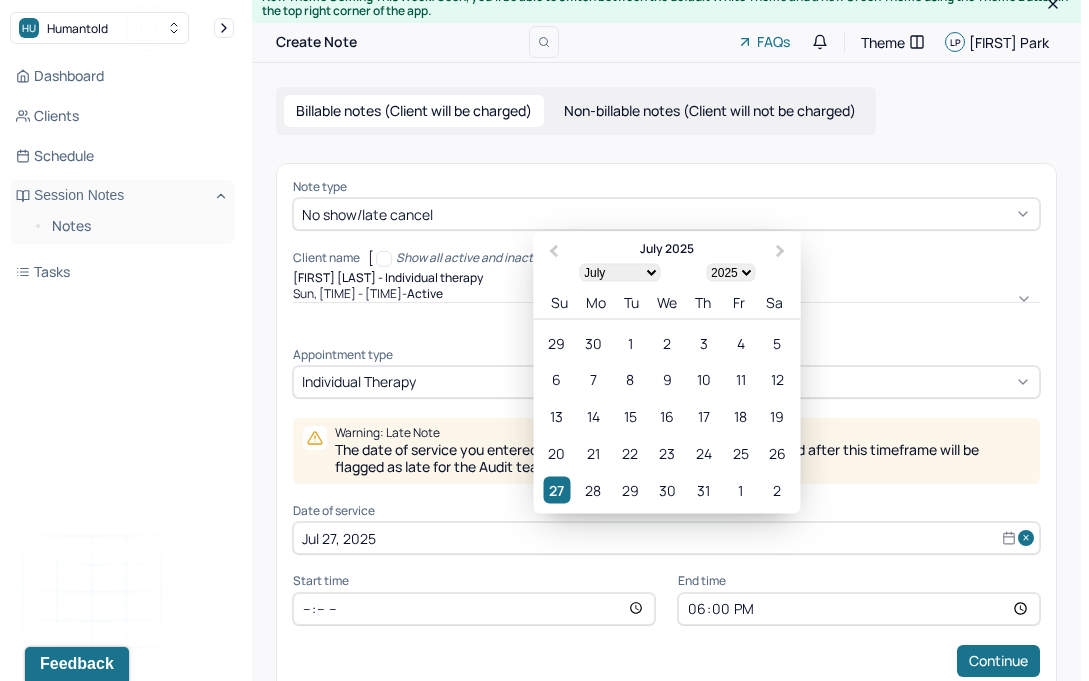 click on "Jul 27, 2025" at bounding box center (666, 538) 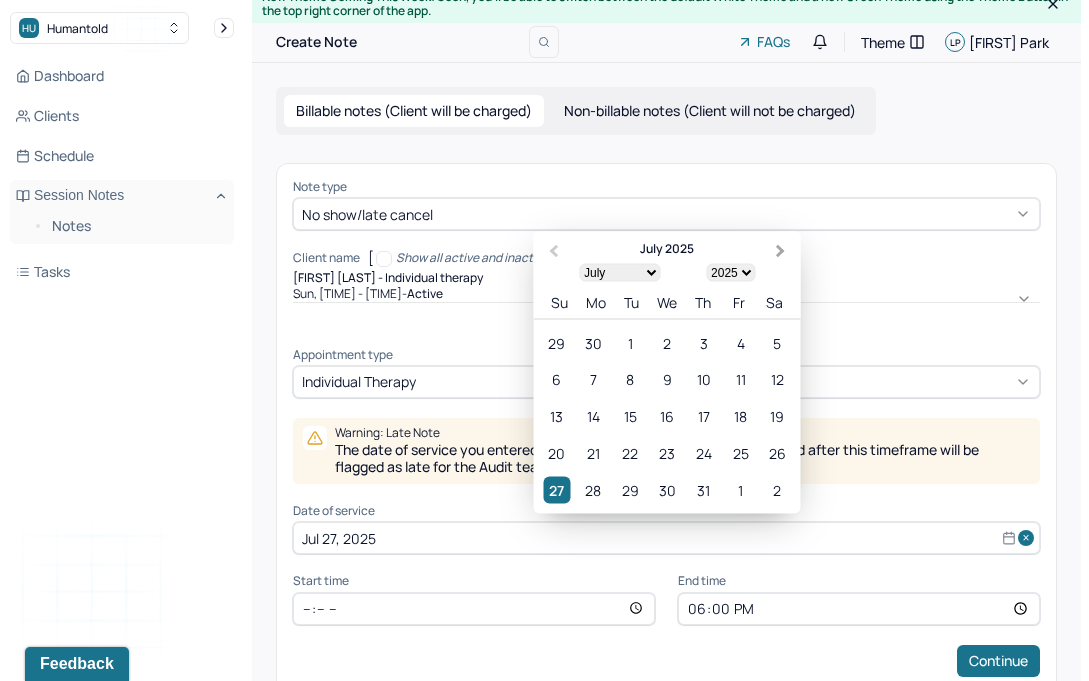click on "Next Month" at bounding box center [783, 253] 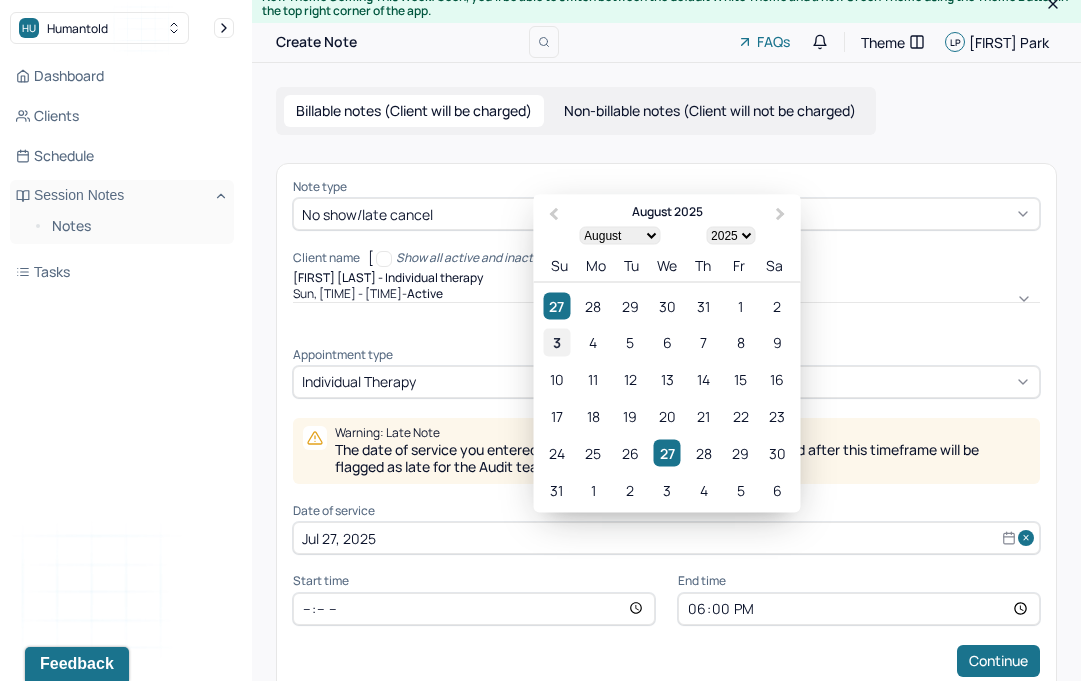 click on "3" at bounding box center [556, 342] 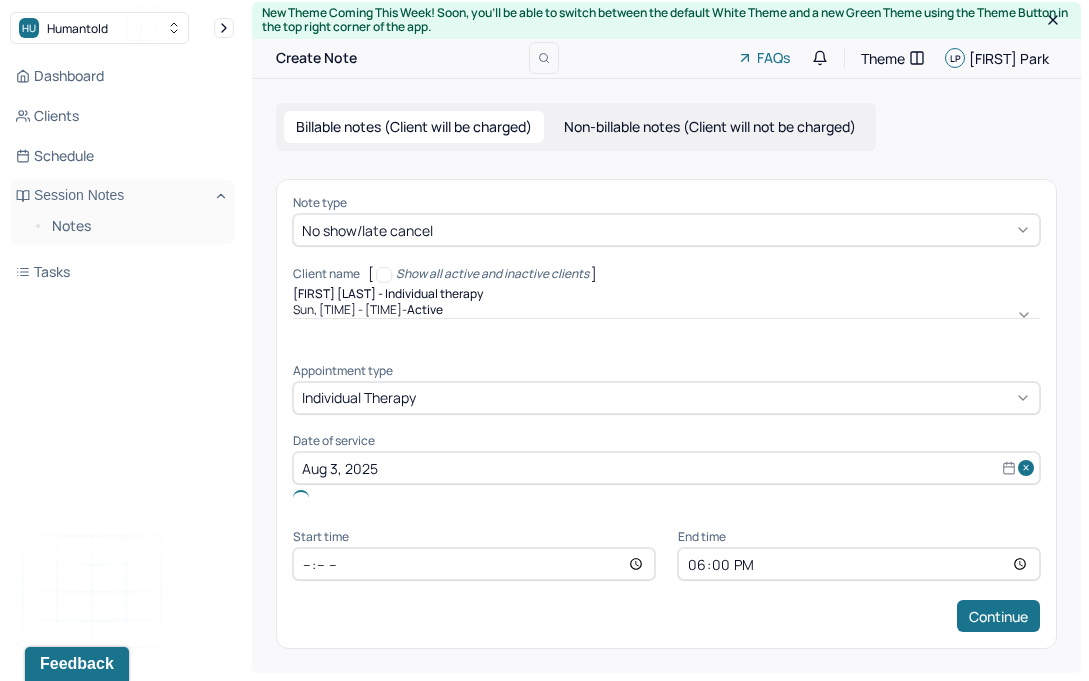 scroll, scrollTop: 0, scrollLeft: 0, axis: both 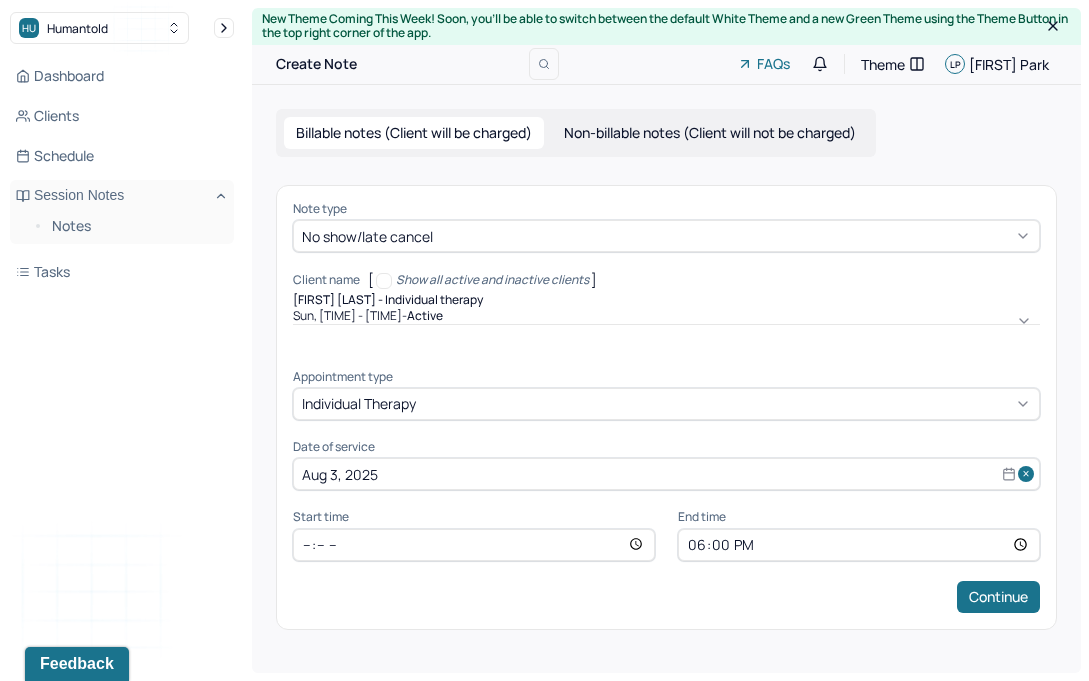 click on "Continue" at bounding box center (666, 597) 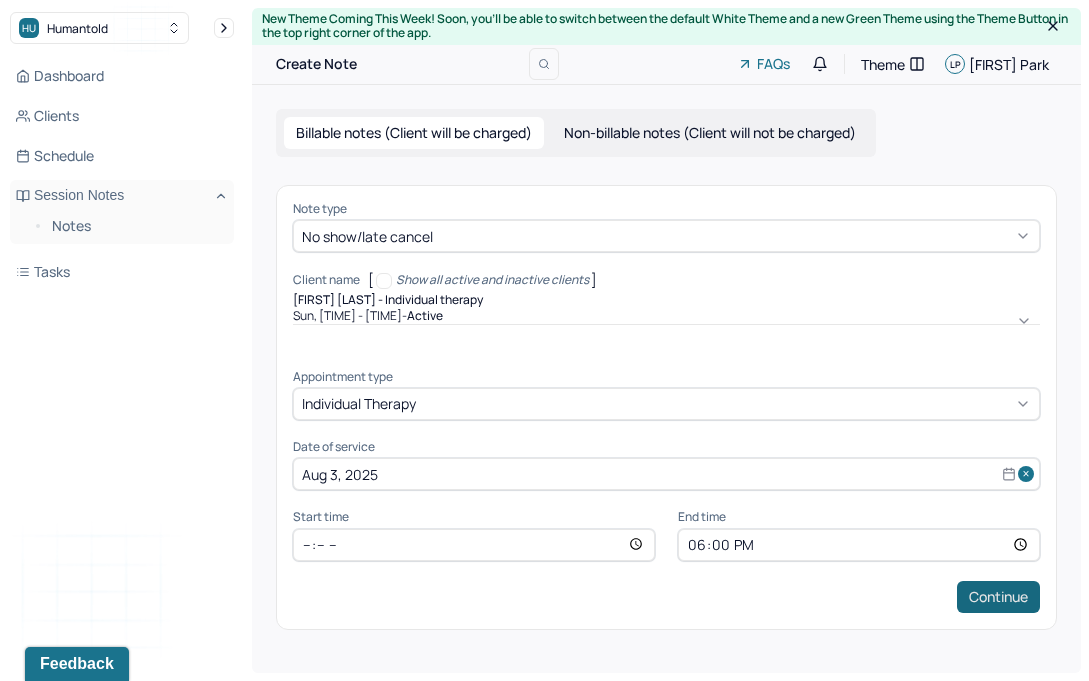 click on "Continue" at bounding box center (998, 597) 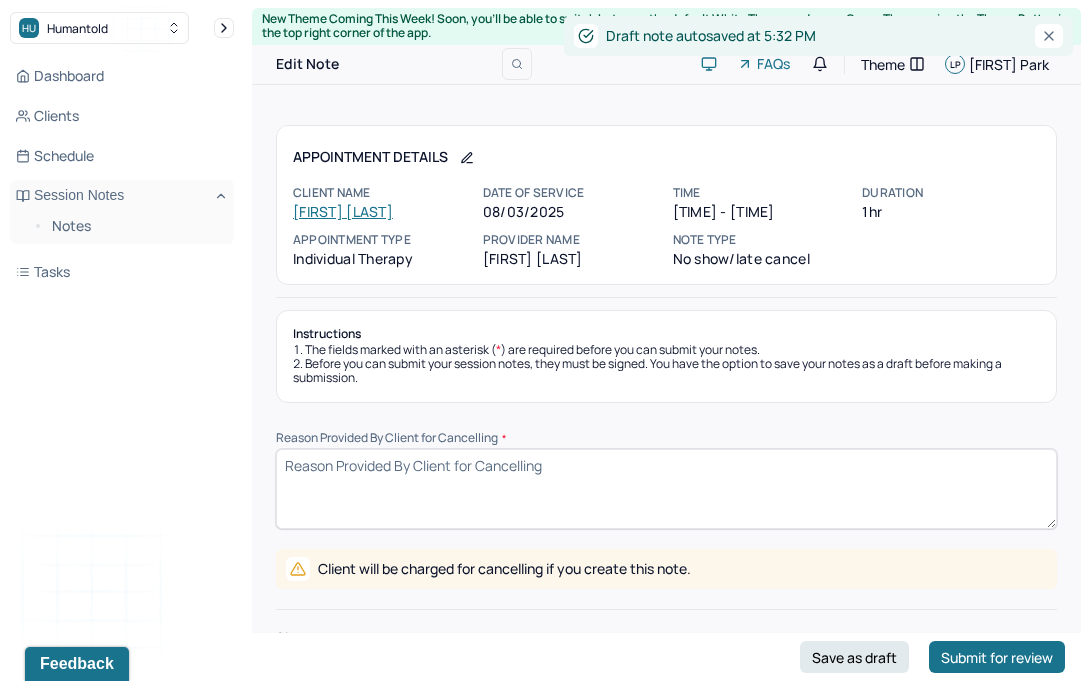 scroll, scrollTop: 102, scrollLeft: 0, axis: vertical 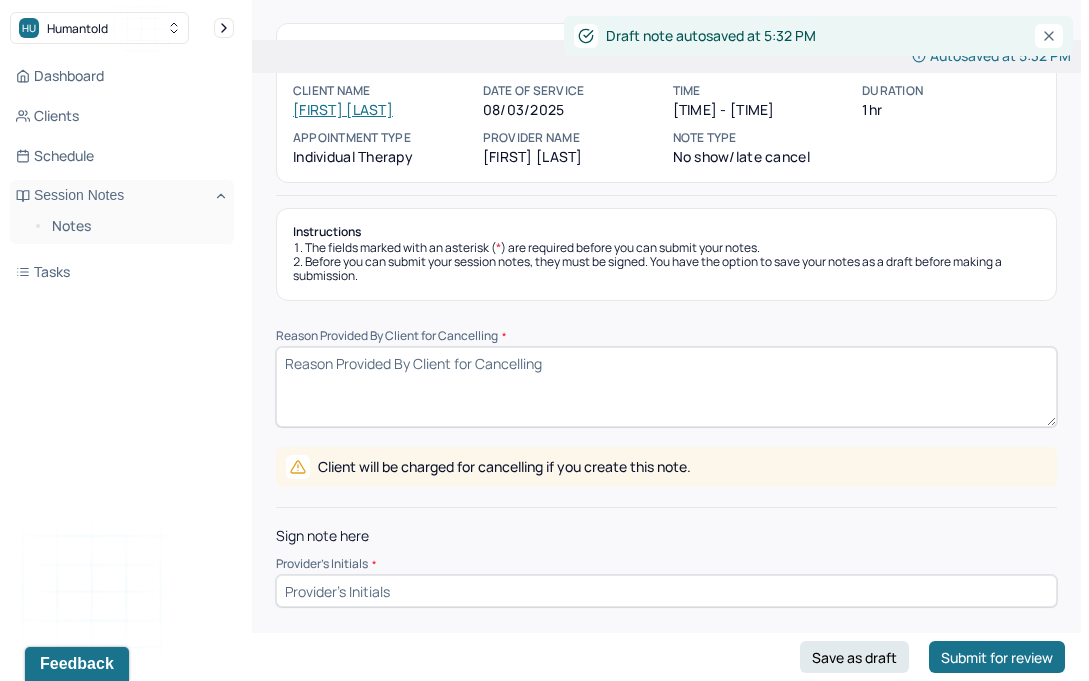 click on "Reason Provided By Client for Cancelling *" at bounding box center [666, 387] 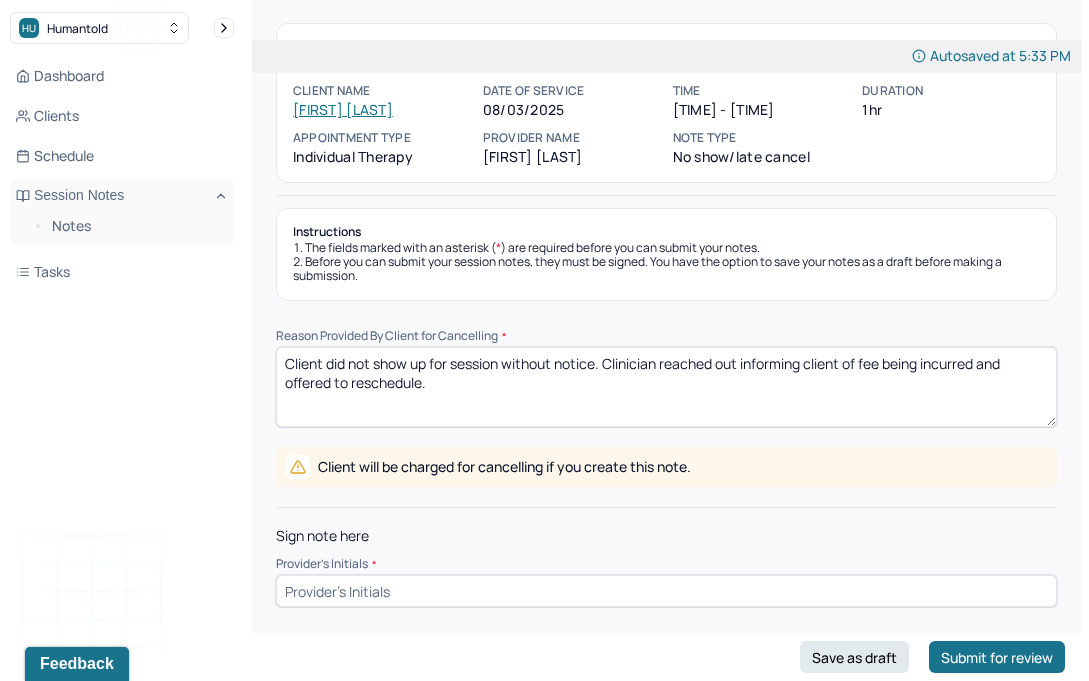 type on "Client did not show up for session without notice. Clinician reached out informing client of fee being incurred and offered to reschedule." 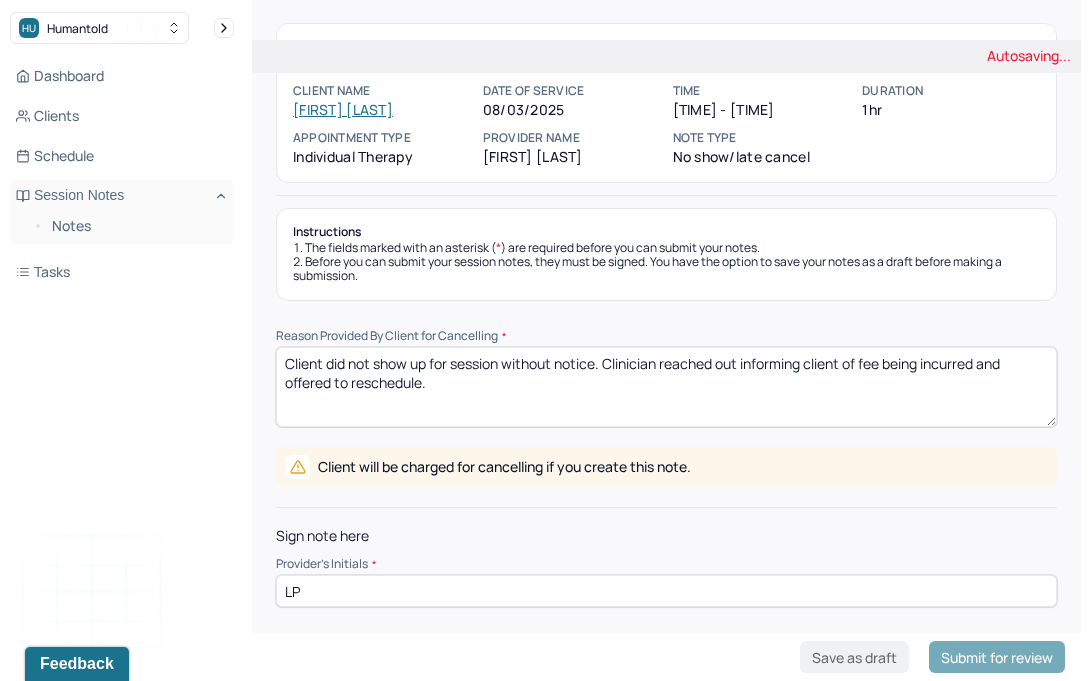 type on "LP" 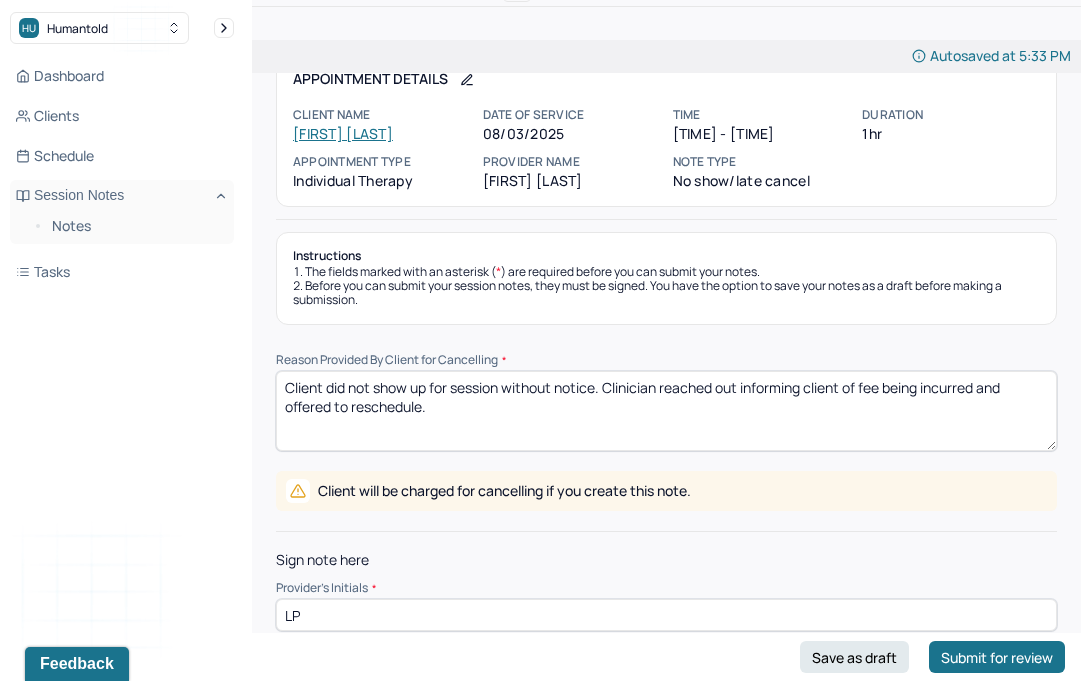 scroll, scrollTop: 102, scrollLeft: 0, axis: vertical 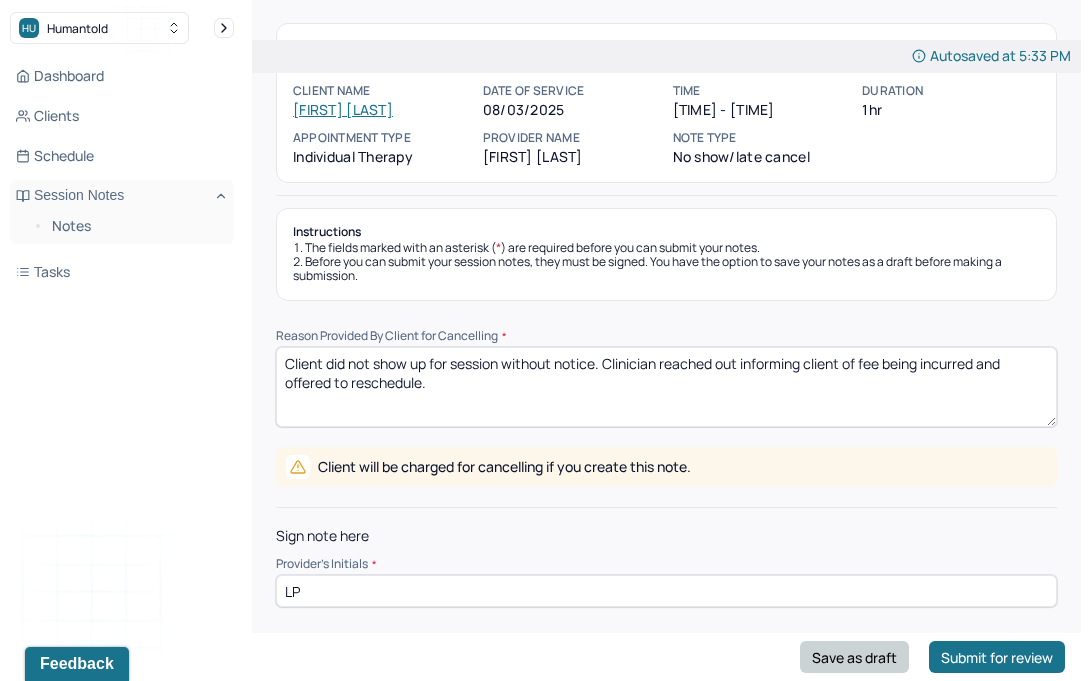 click on "Save as draft" at bounding box center (854, 657) 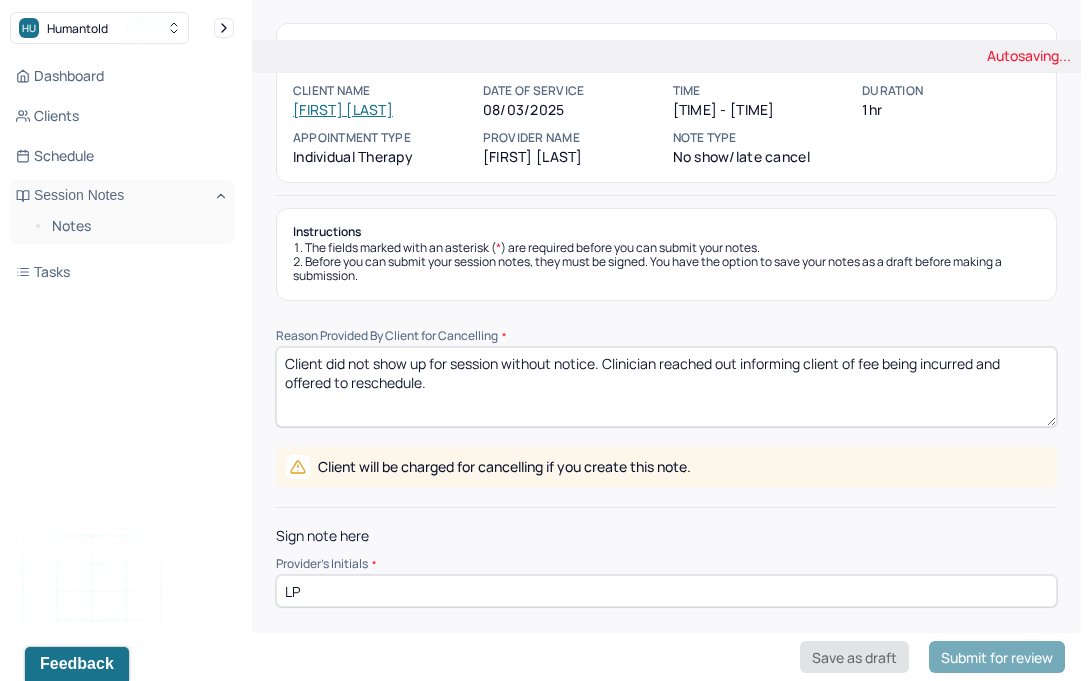 scroll, scrollTop: 39, scrollLeft: 0, axis: vertical 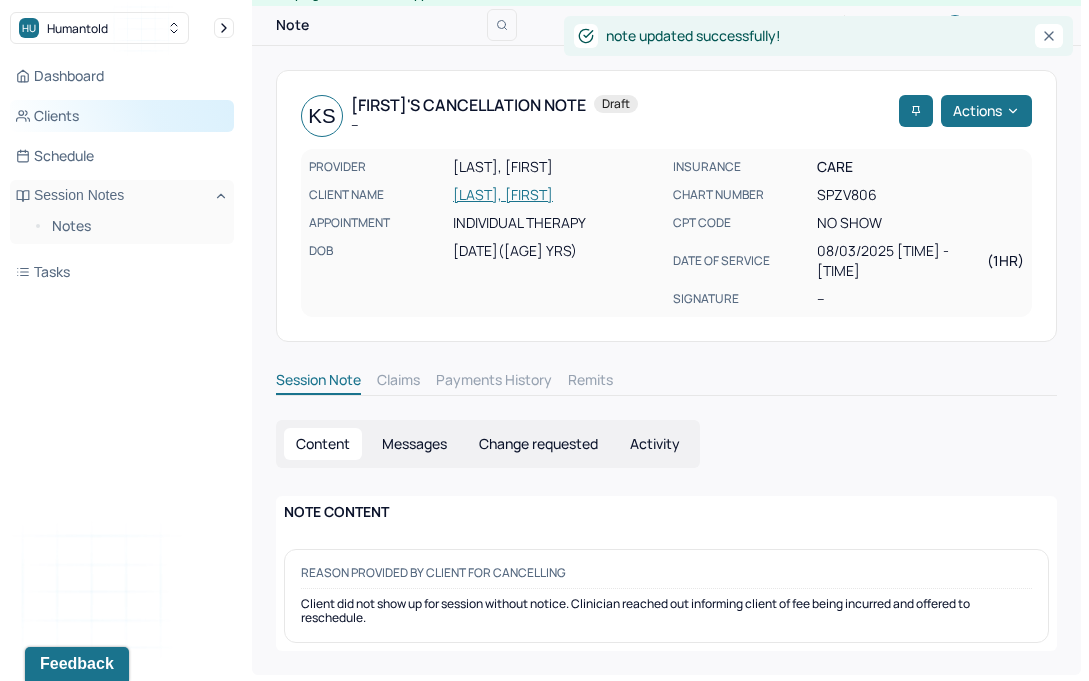 click on "Clients" at bounding box center (122, 116) 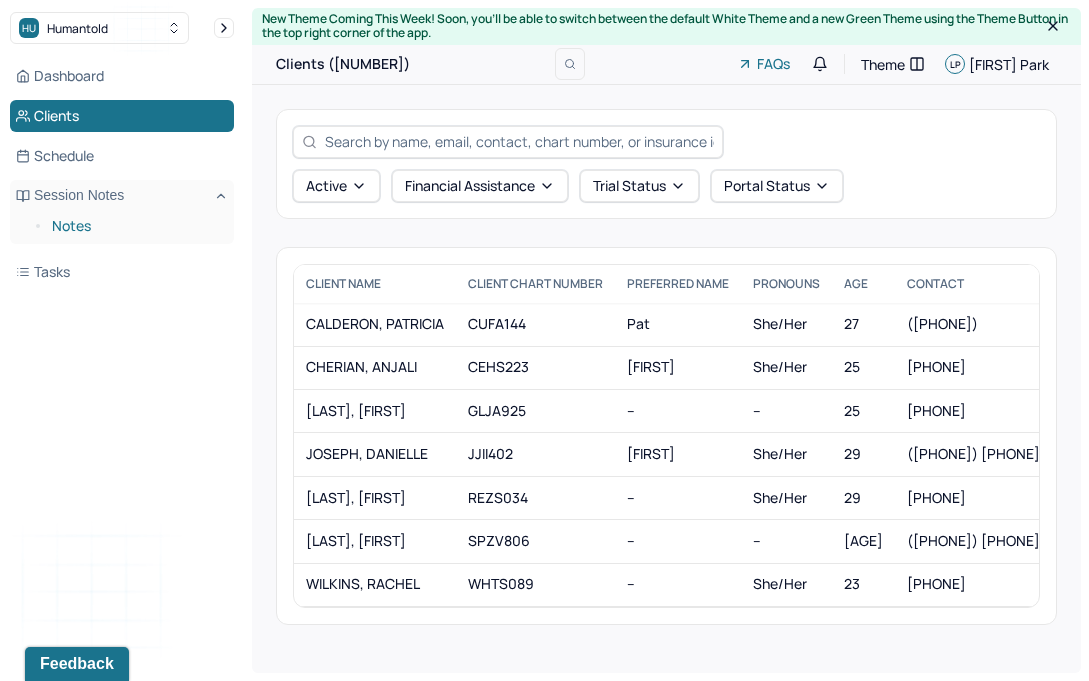 click on "Notes" at bounding box center (135, 226) 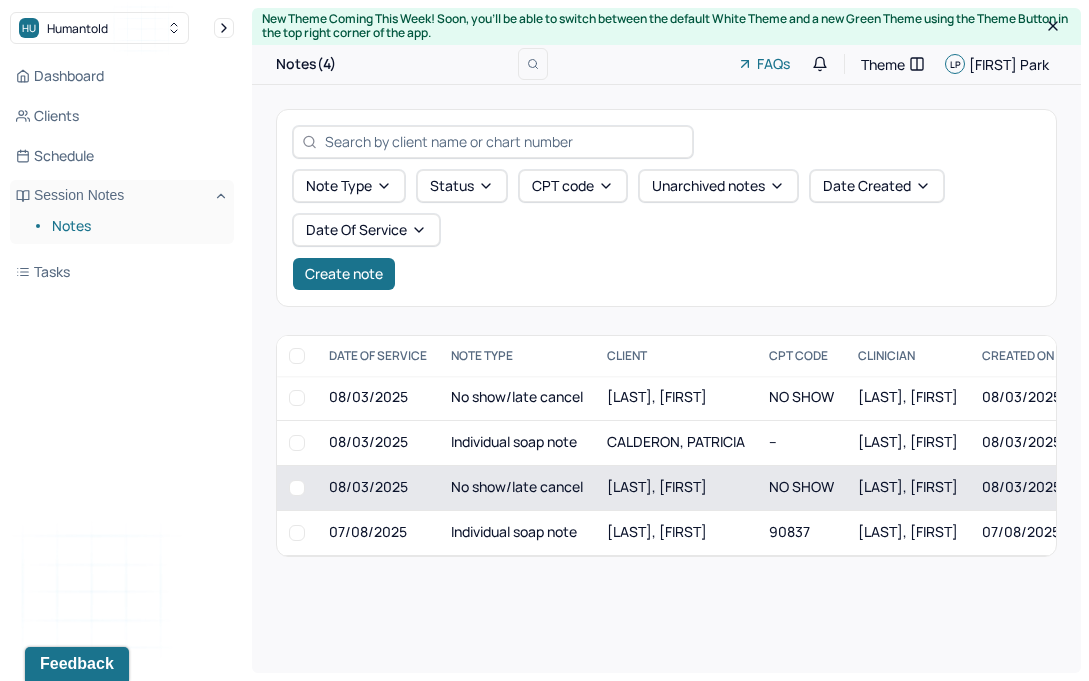 click on "08/03/2025" at bounding box center [378, 487] 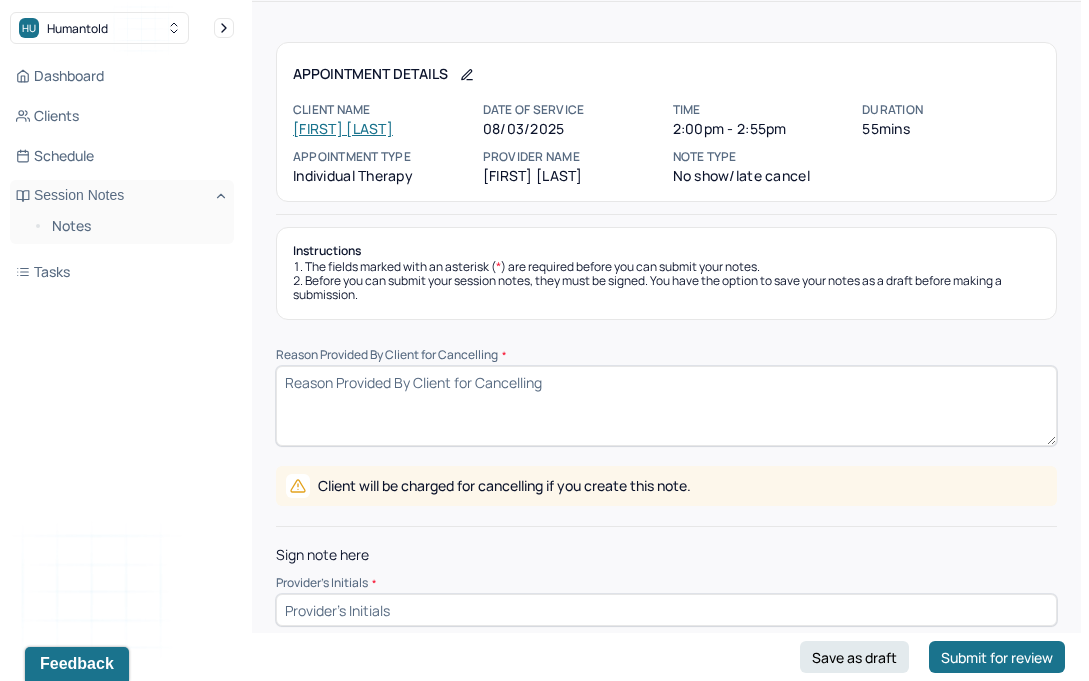 scroll, scrollTop: 84, scrollLeft: 0, axis: vertical 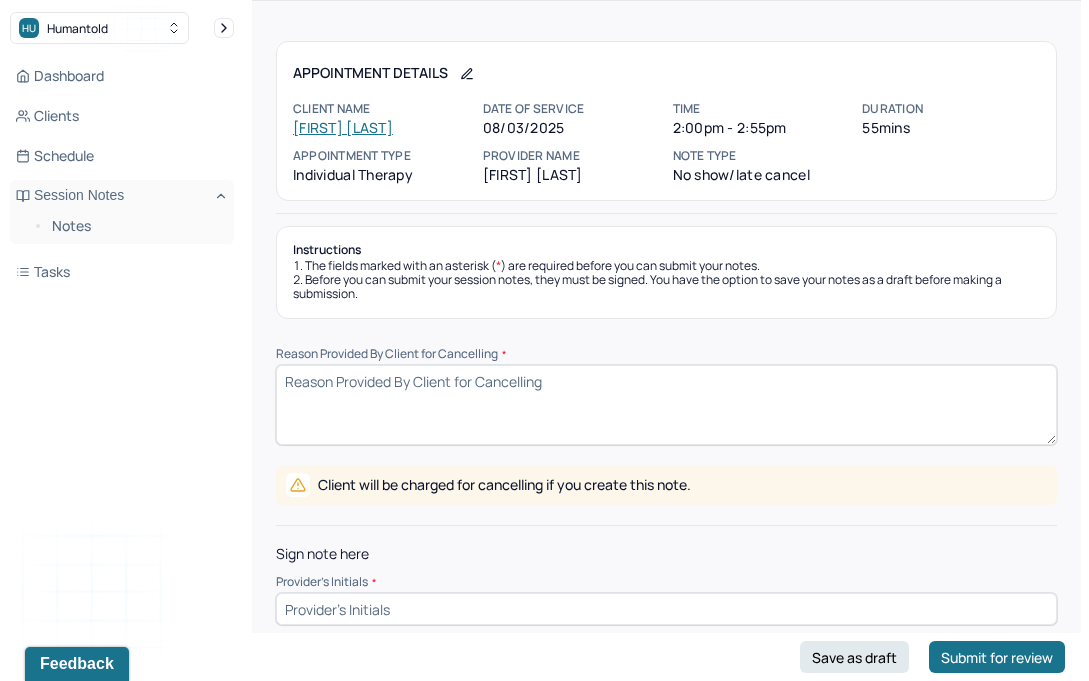 click on "Reason Provided By Client for Cancelling *" at bounding box center [666, 405] 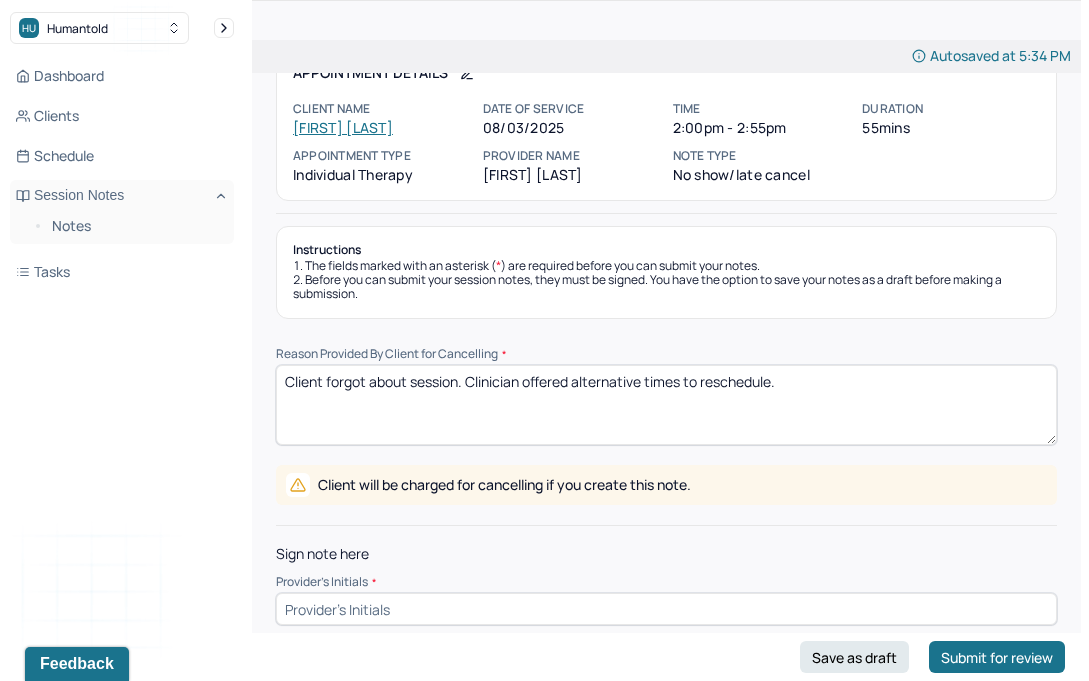 scroll, scrollTop: 102, scrollLeft: 0, axis: vertical 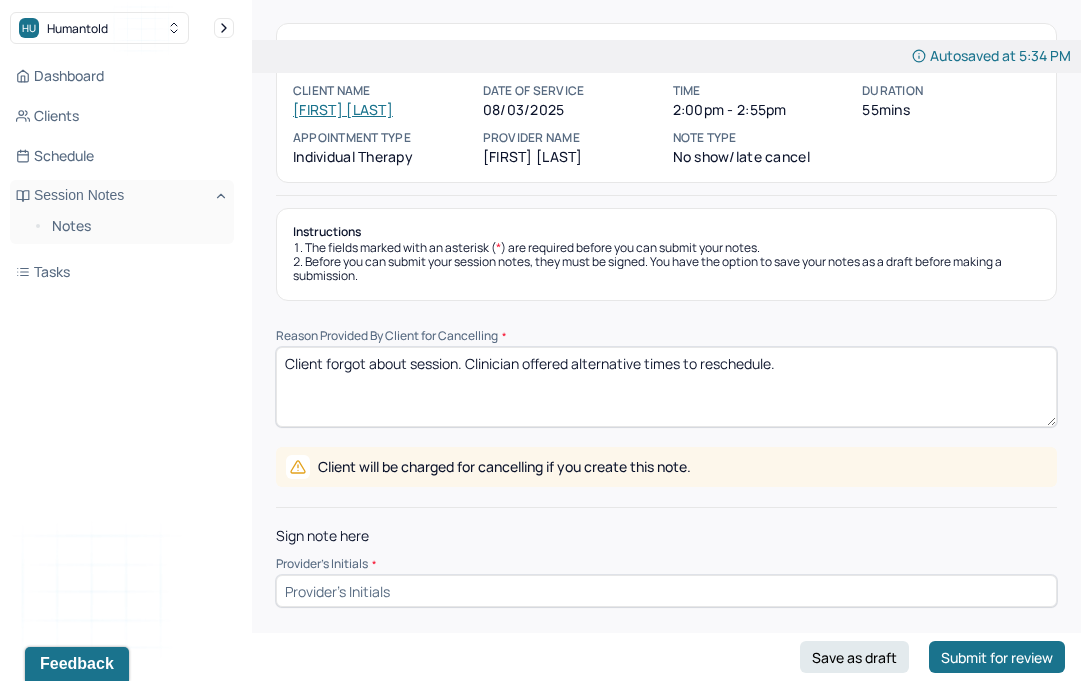 click on "Client forgot about session. Clinician offered alternative times to reschedule." at bounding box center [666, 387] 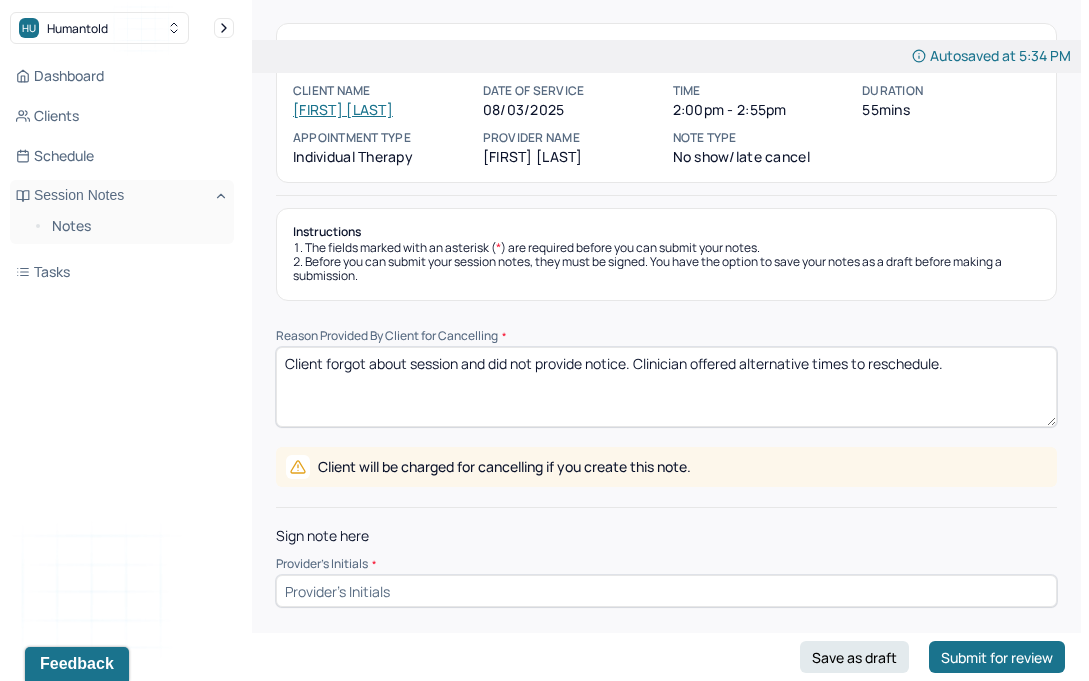 click on "Client forgot about session. Clinician offered alternative times to reschedule." at bounding box center [666, 387] 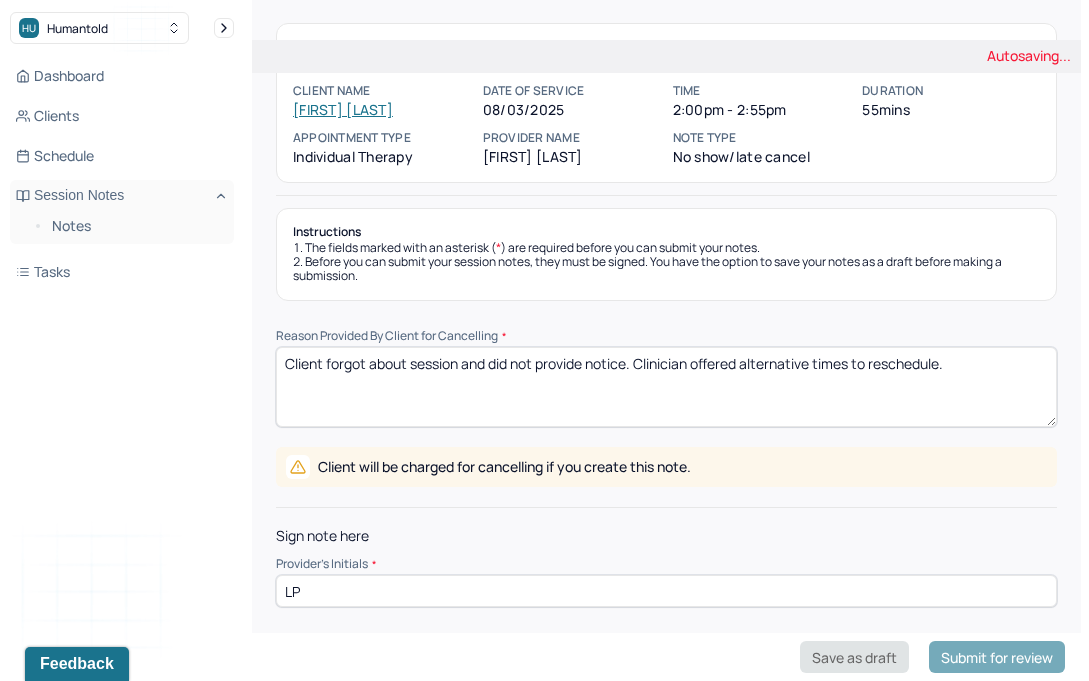type on "LP" 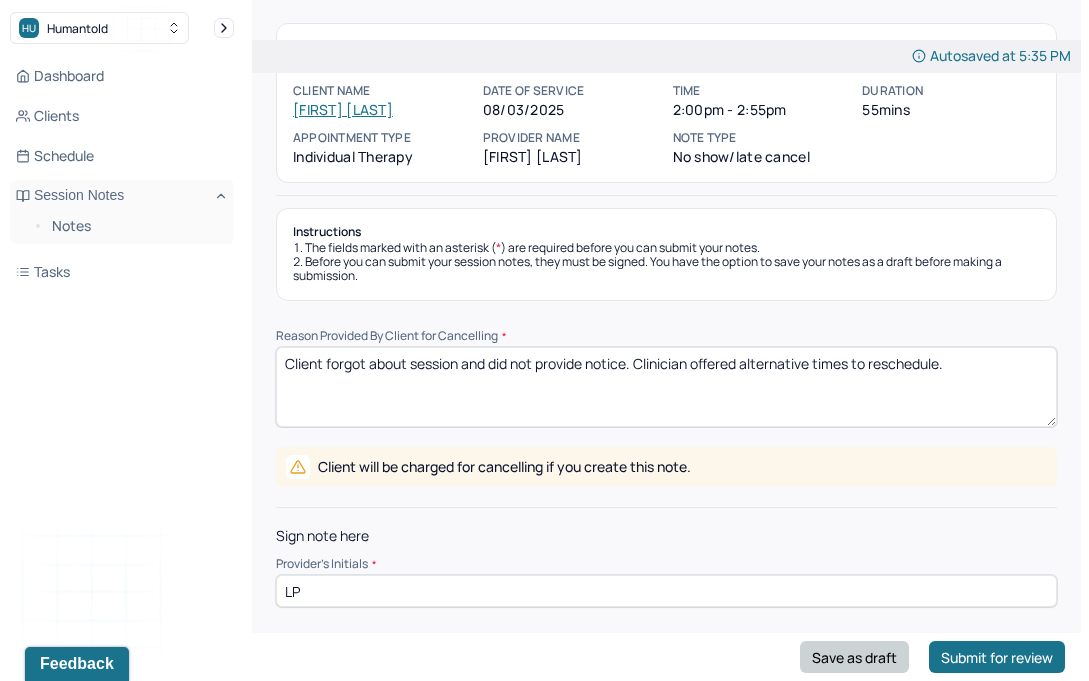 click on "Save as draft" at bounding box center (854, 657) 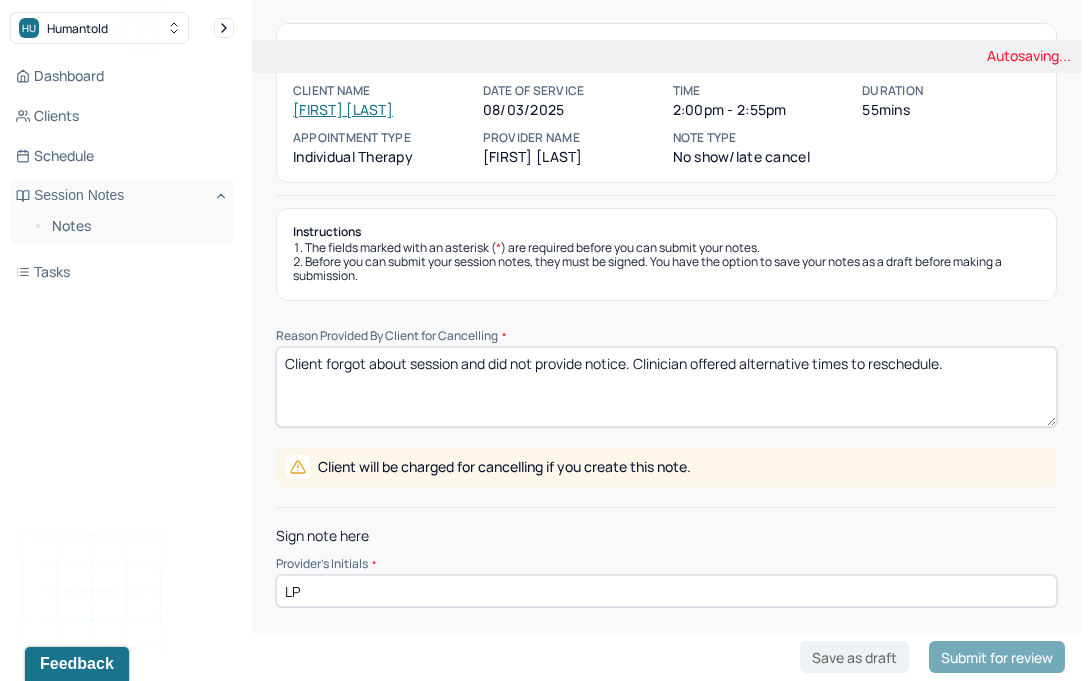 scroll, scrollTop: 24, scrollLeft: 0, axis: vertical 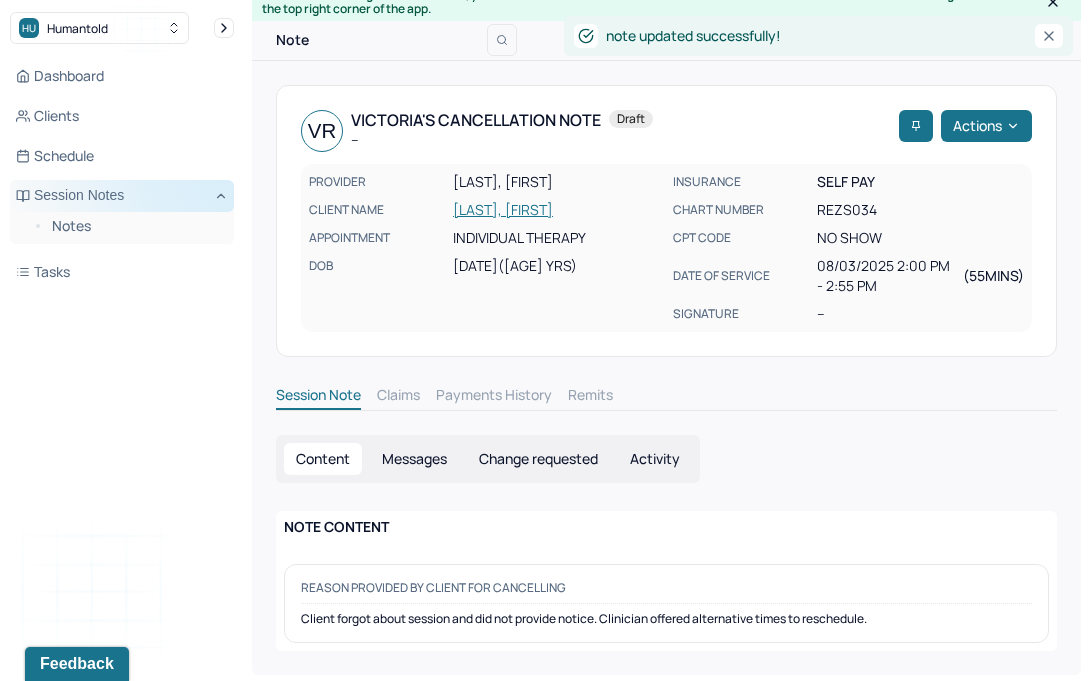 click on "Session Notes" at bounding box center [122, 196] 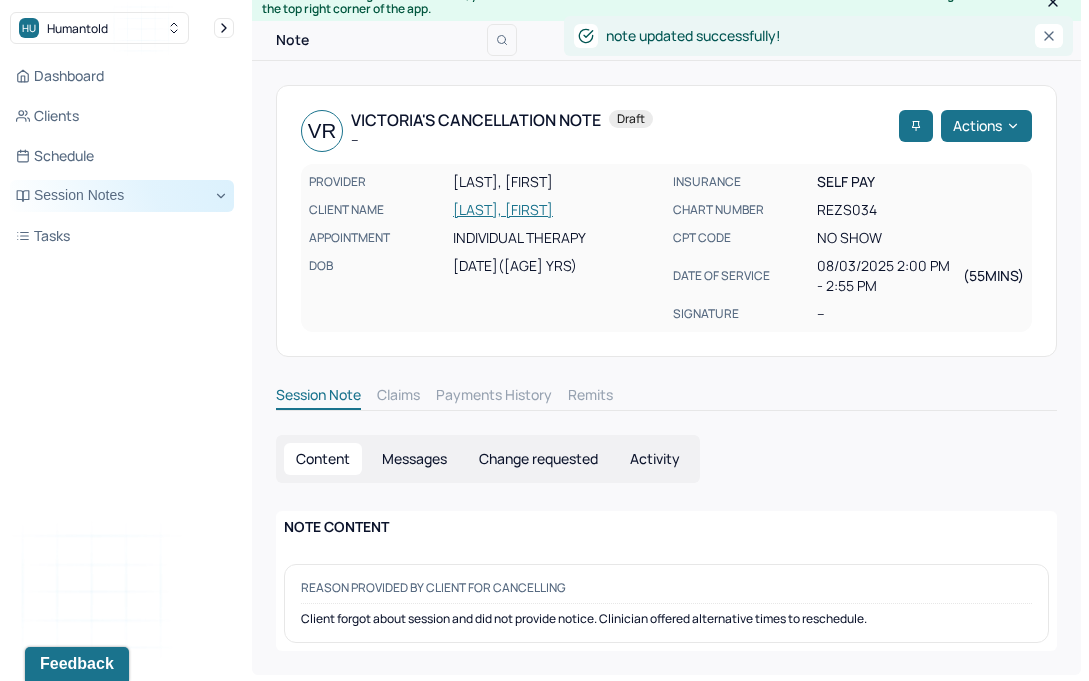 click on "Session Notes" at bounding box center (122, 196) 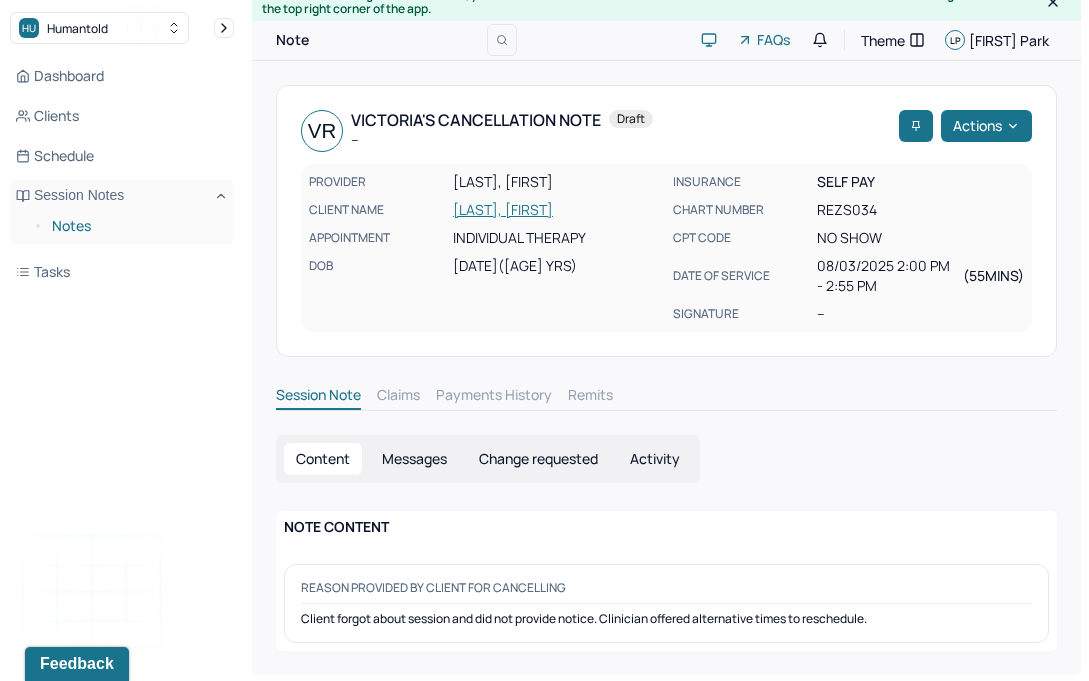 click on "Notes" at bounding box center [135, 226] 